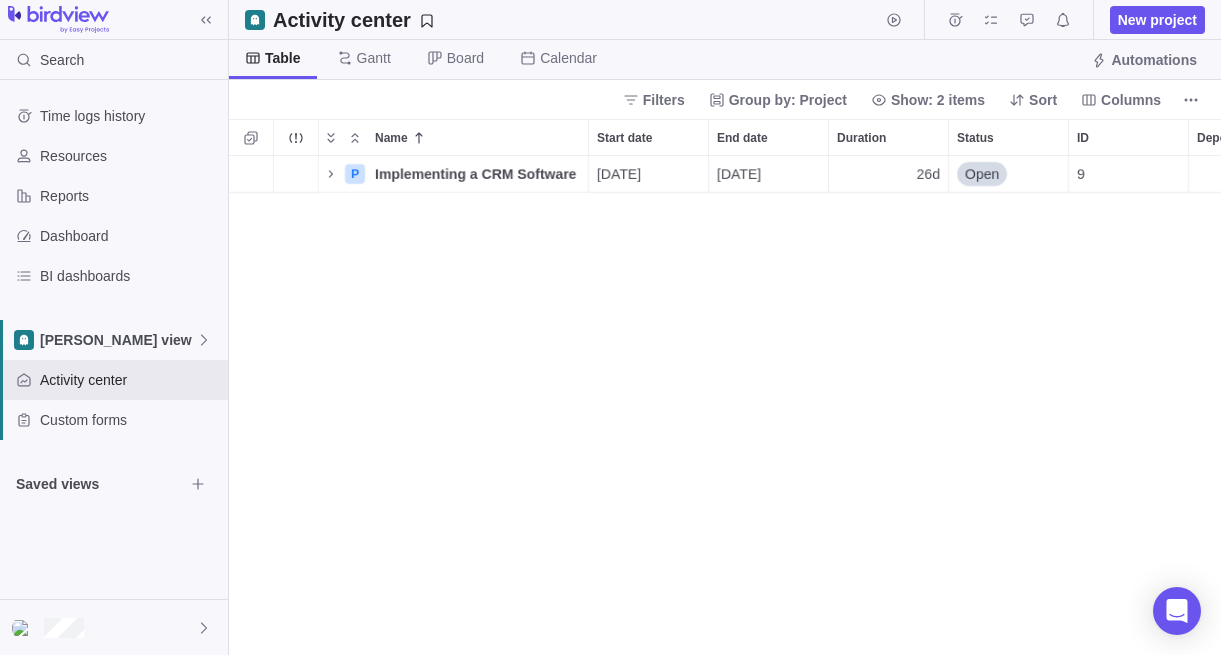 scroll, scrollTop: 0, scrollLeft: 0, axis: both 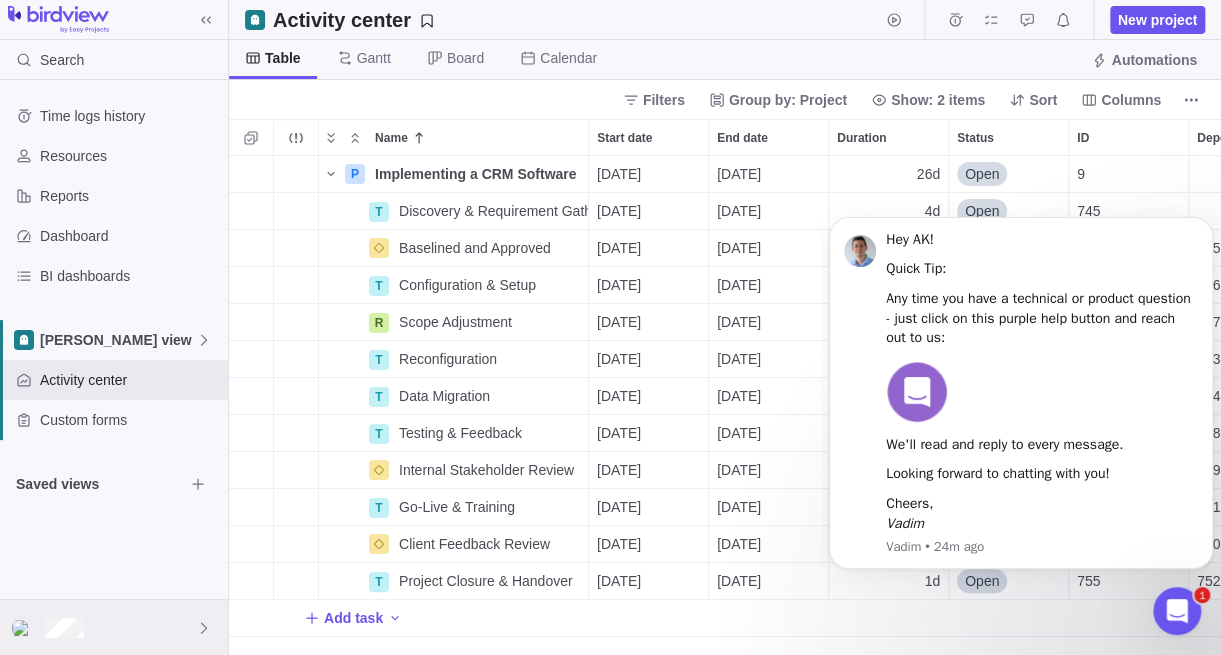 click at bounding box center (114, 627) 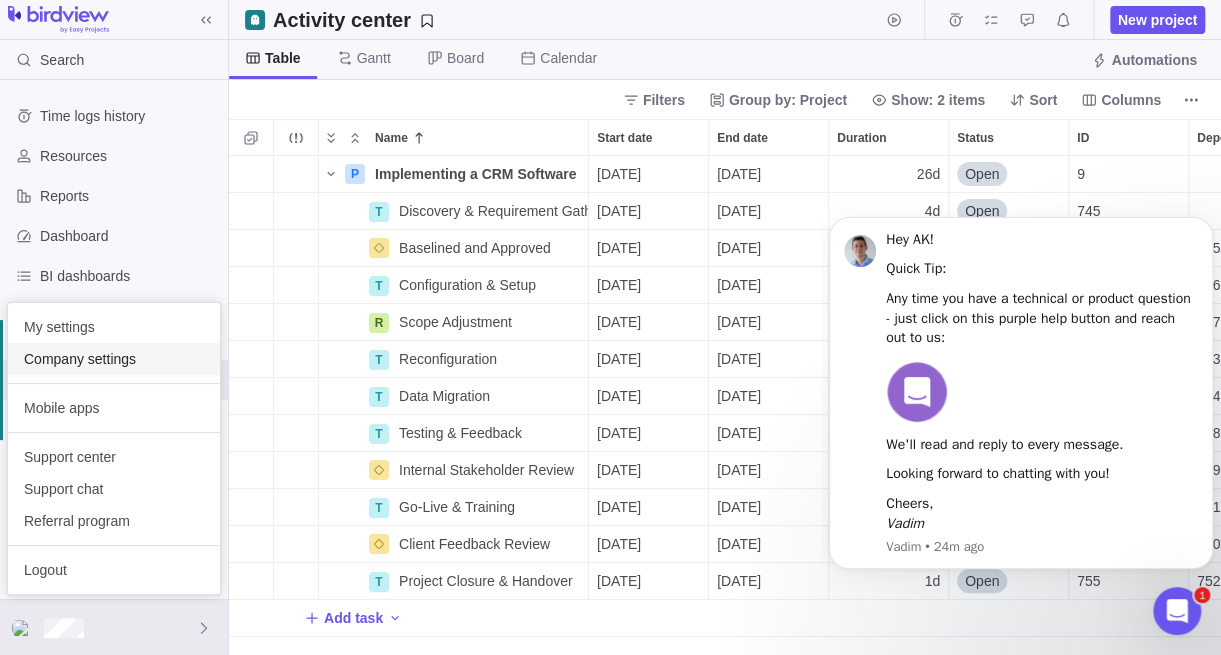 click on "Company settings" at bounding box center (114, 359) 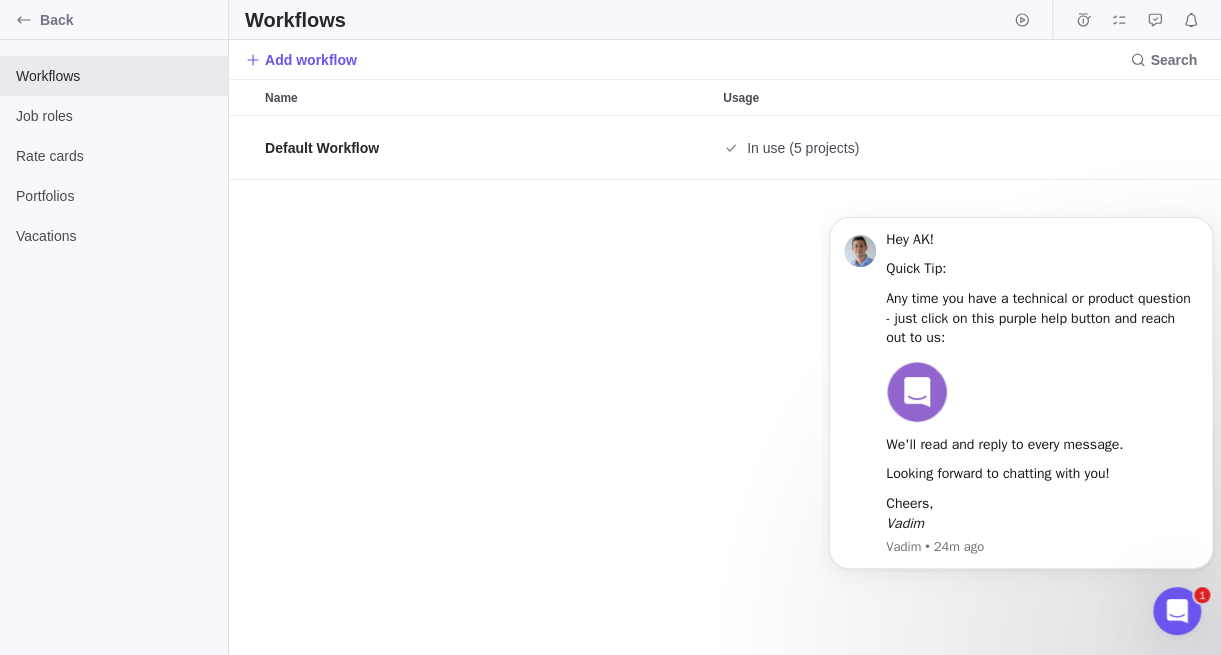 scroll, scrollTop: 15, scrollLeft: 15, axis: both 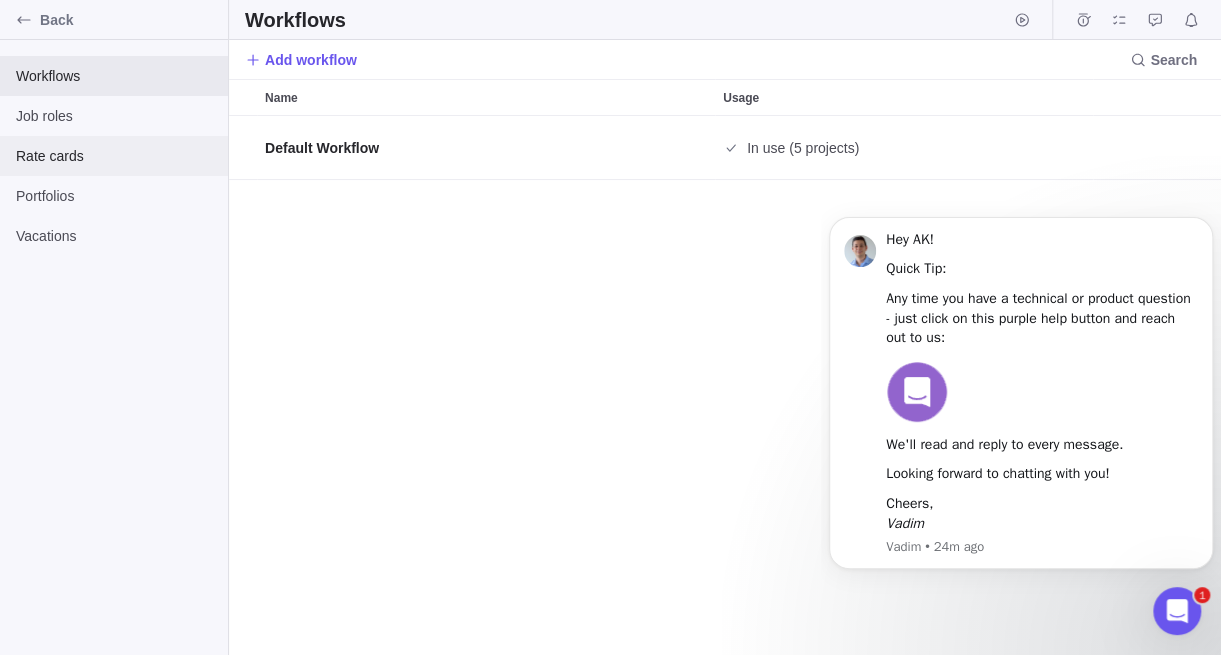 click on "Rate cards" at bounding box center [114, 156] 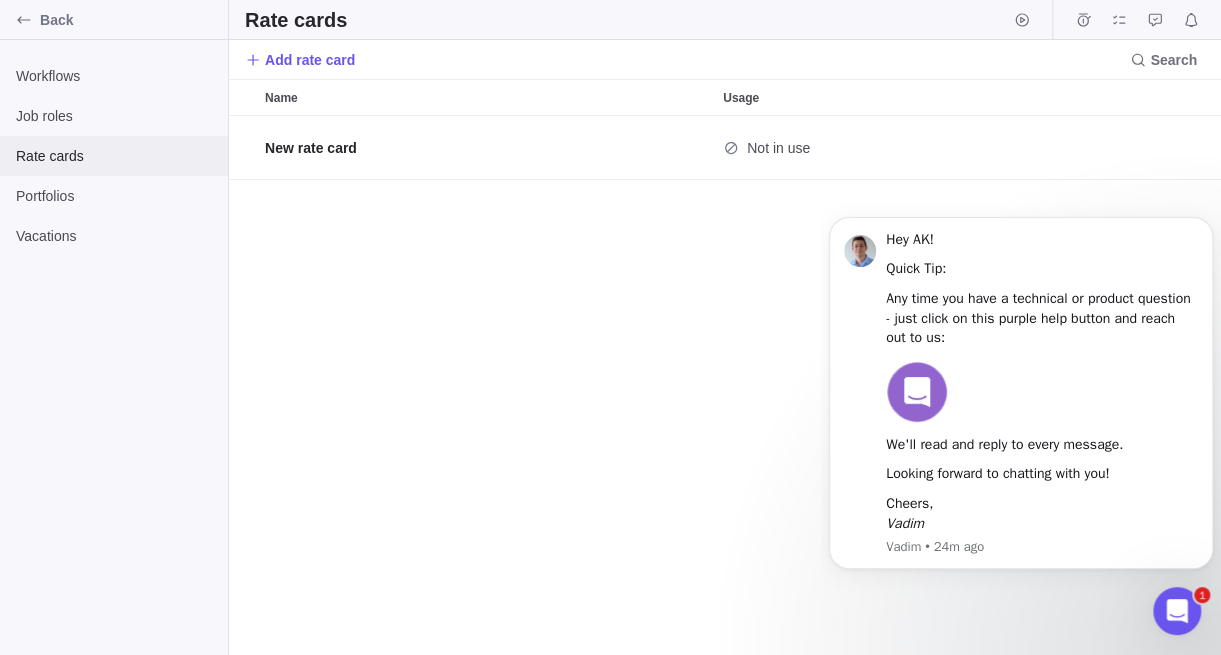 scroll, scrollTop: 15, scrollLeft: 15, axis: both 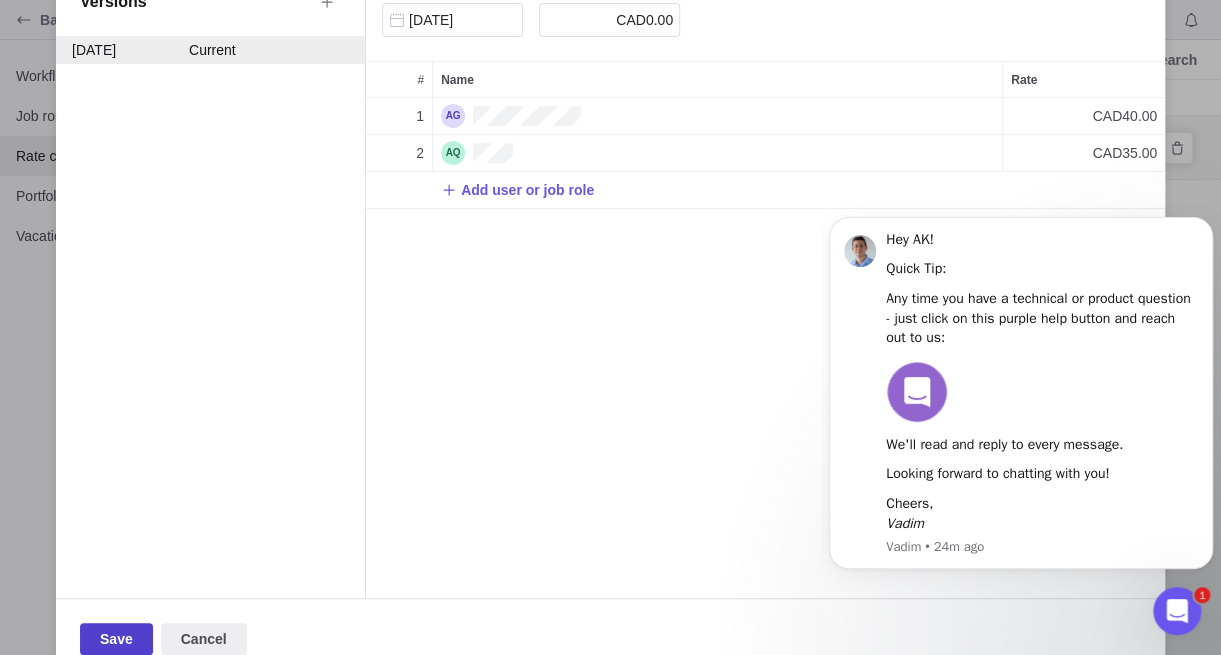 click on "Save" at bounding box center [116, 639] 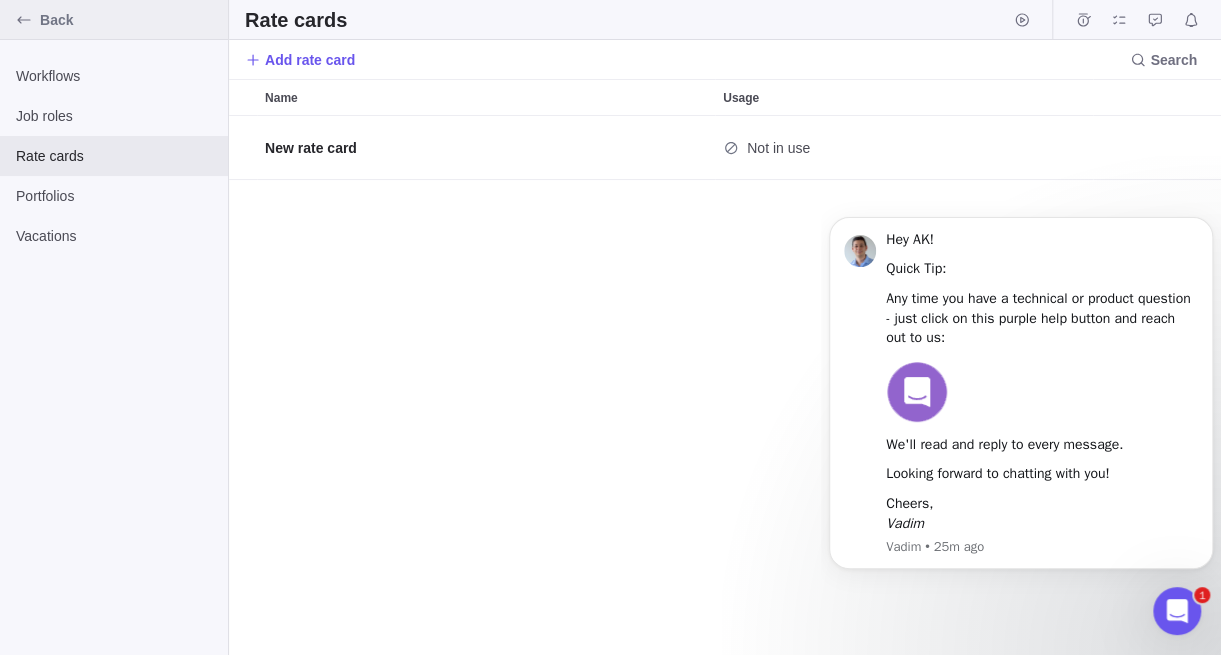 click on "Back" at bounding box center [130, 20] 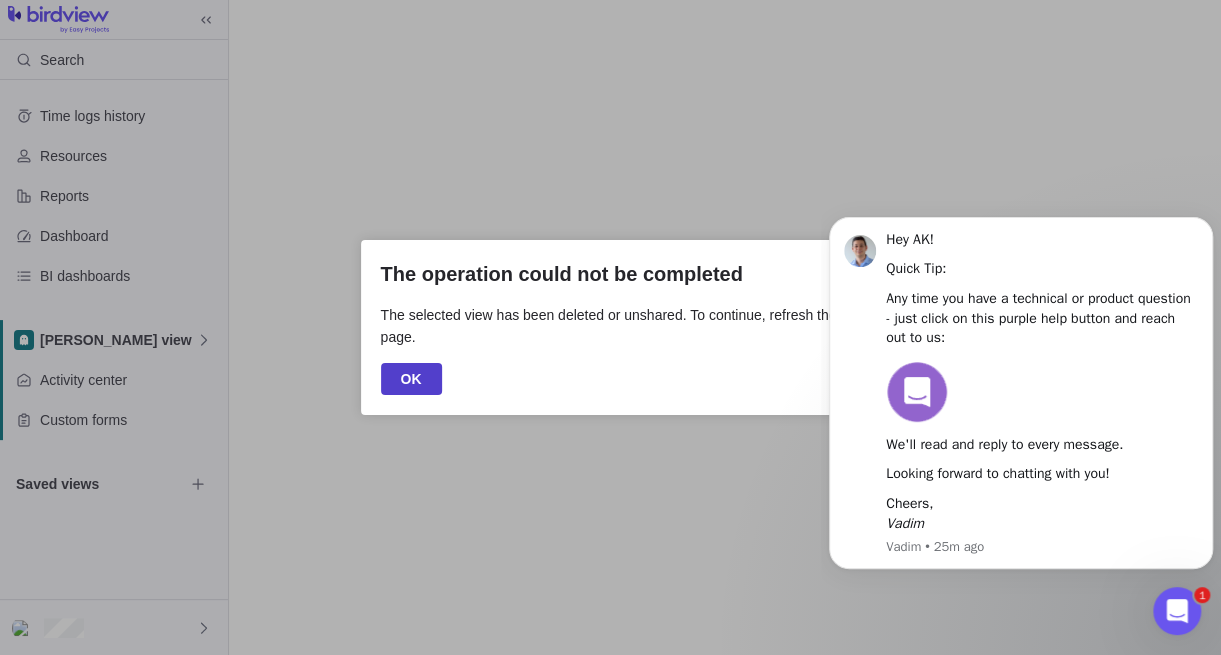 click on "OK" at bounding box center (411, 379) 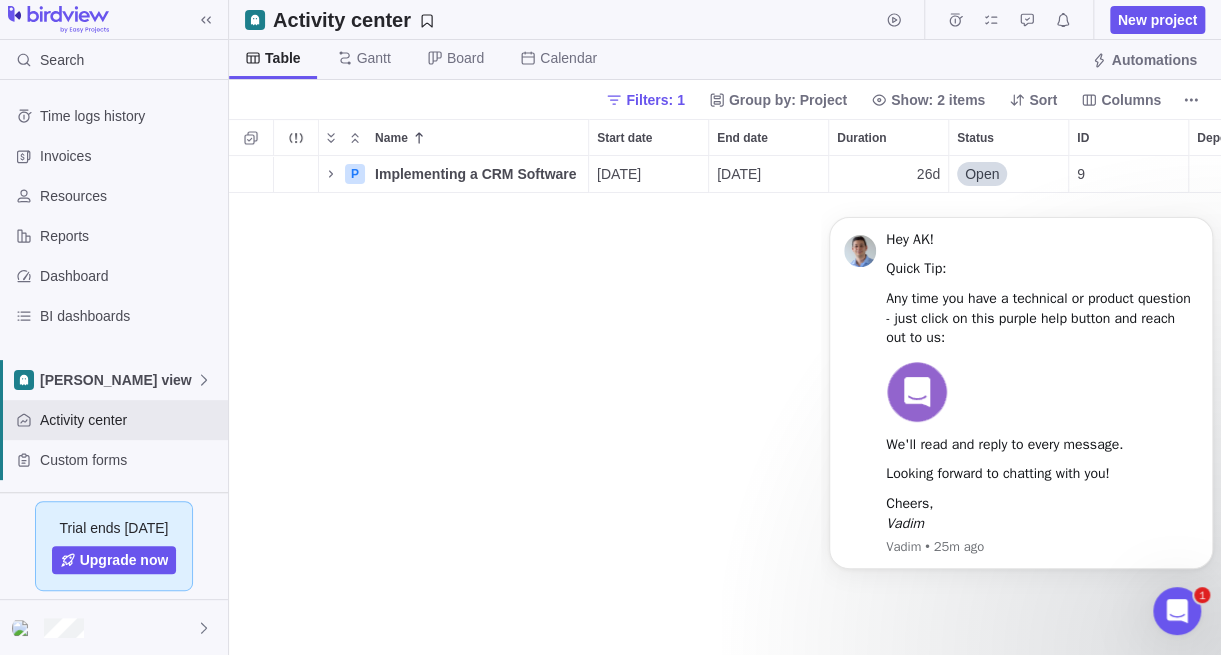 scroll, scrollTop: 15, scrollLeft: 15, axis: both 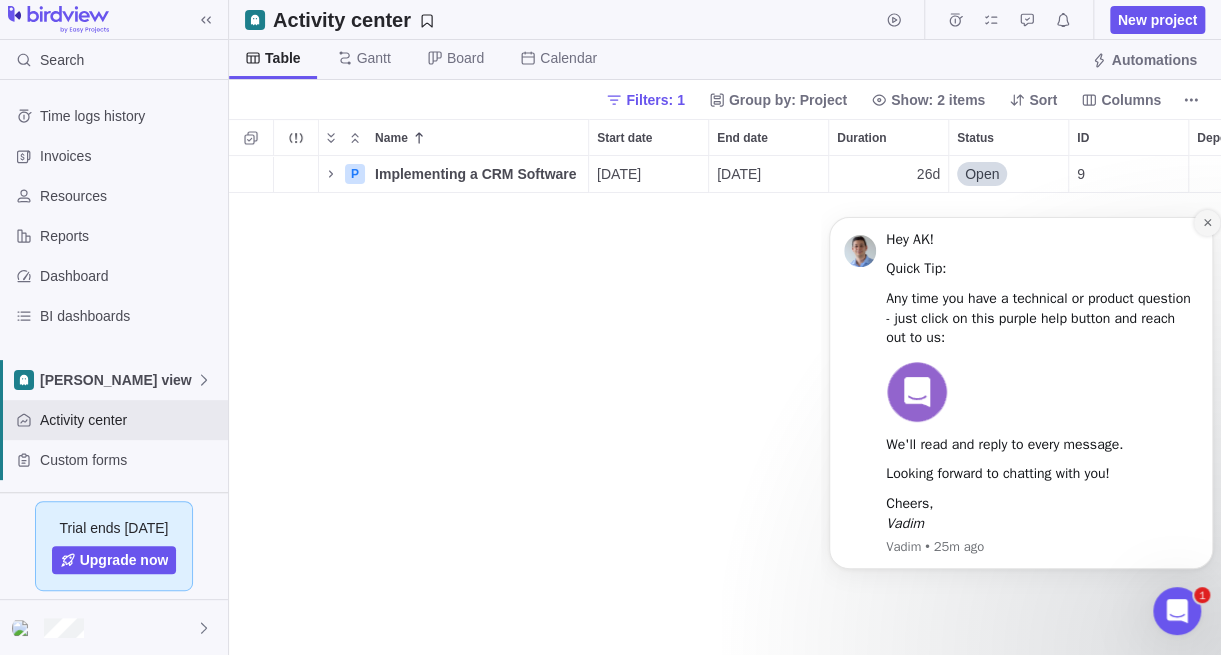 click 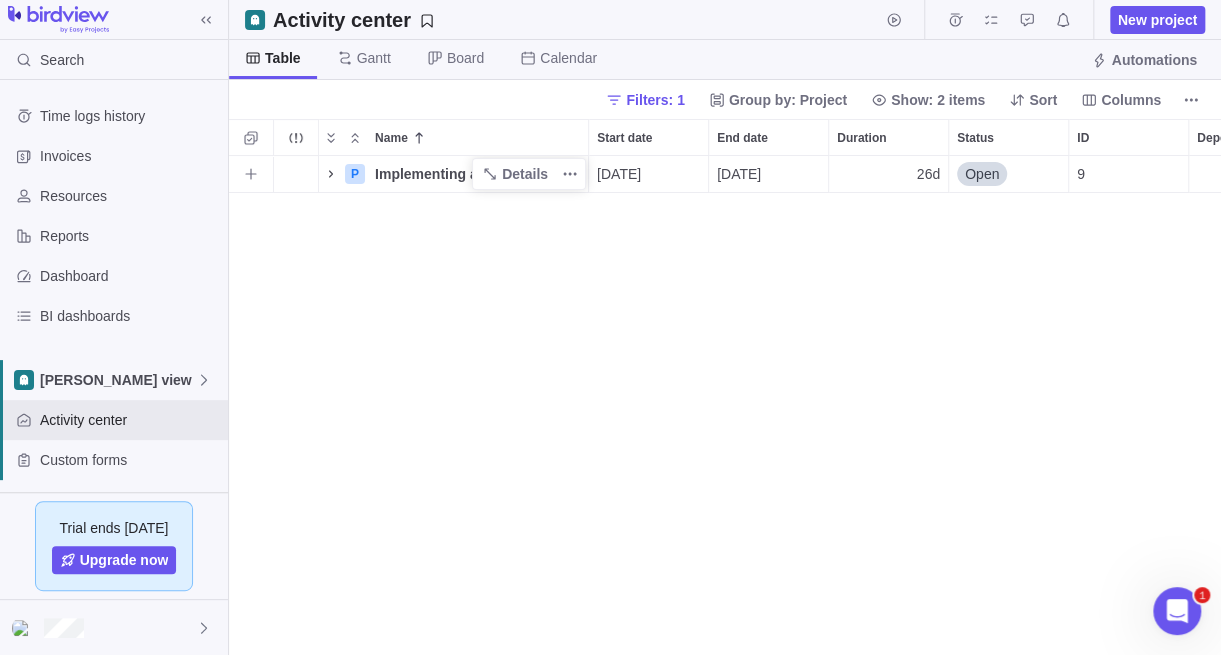 click 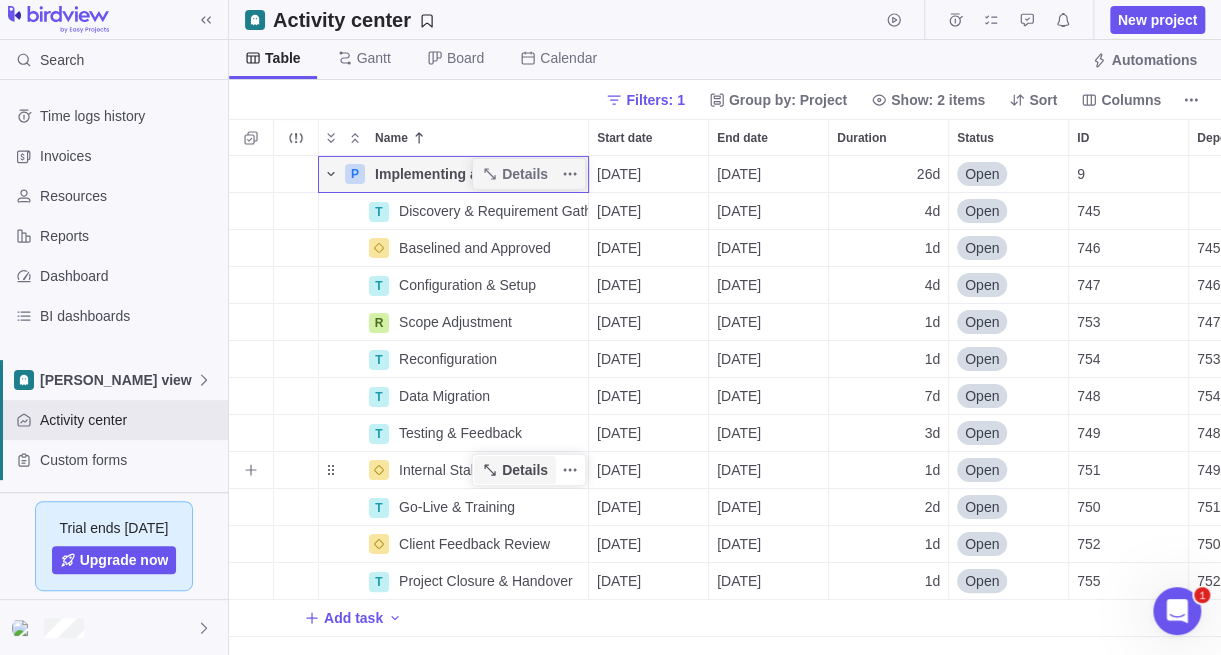 click on "Details" at bounding box center [525, 470] 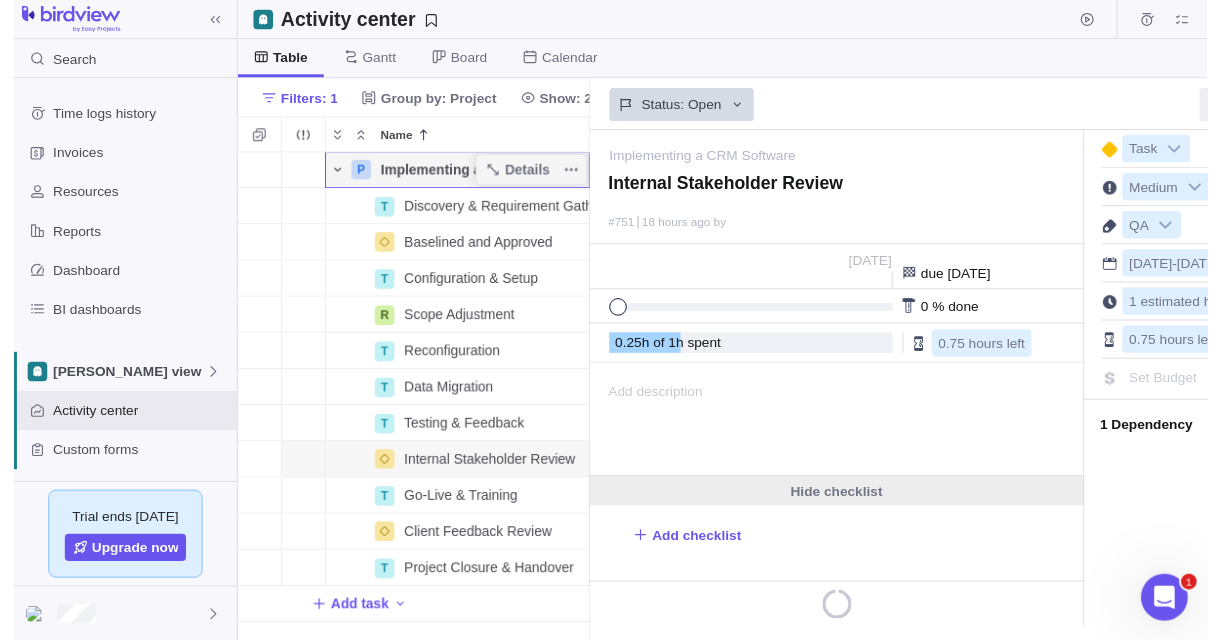 scroll, scrollTop: 469, scrollLeft: 344, axis: both 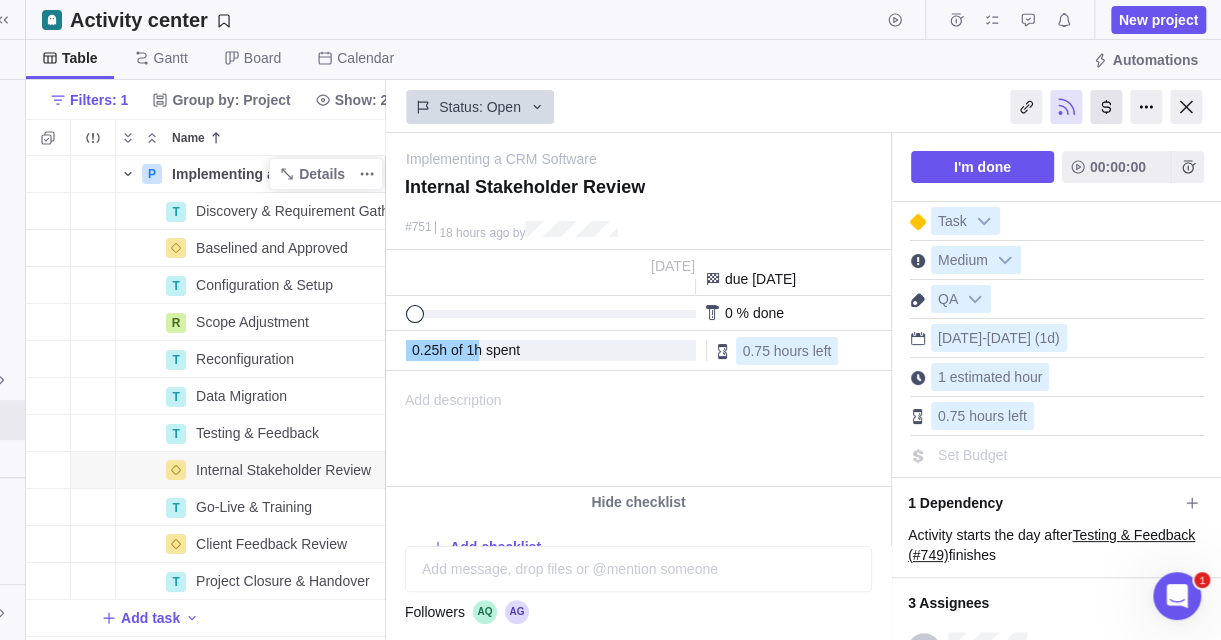 click at bounding box center [1106, 107] 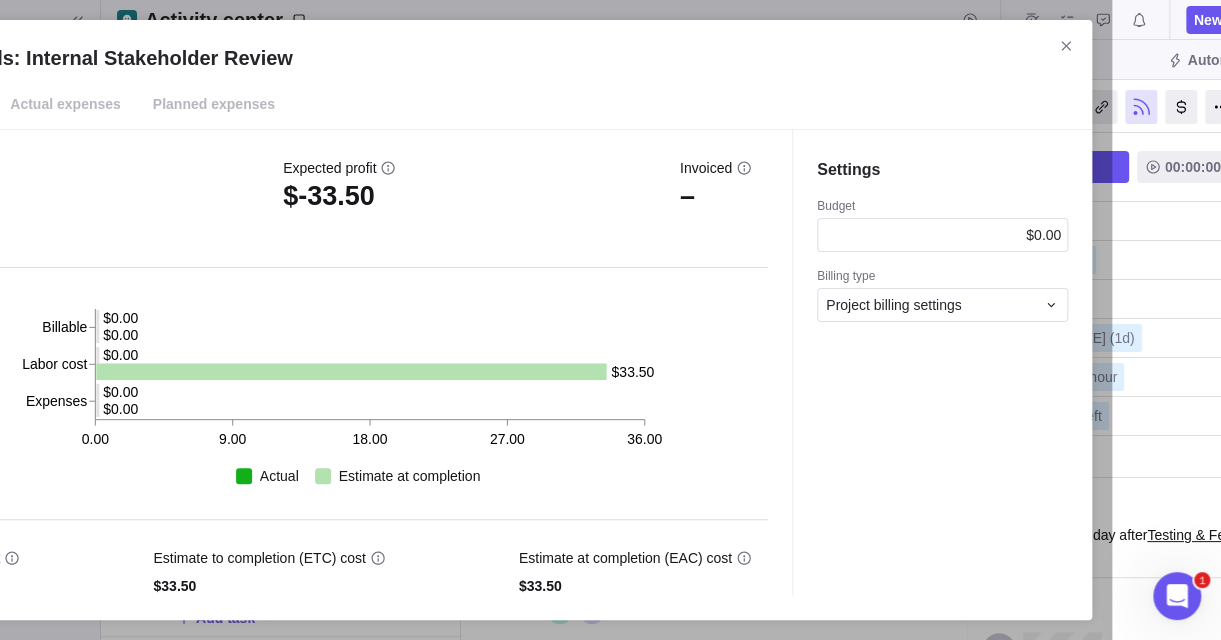 scroll, scrollTop: 0, scrollLeft: 130, axis: horizontal 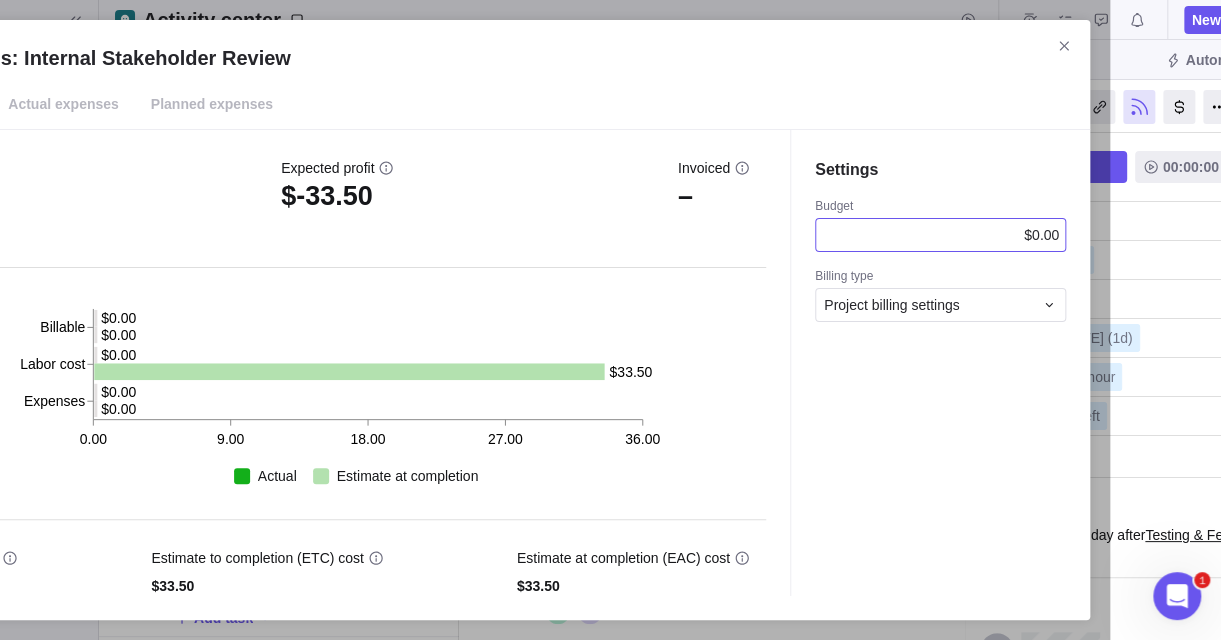 click on "$0.00" at bounding box center [940, 235] 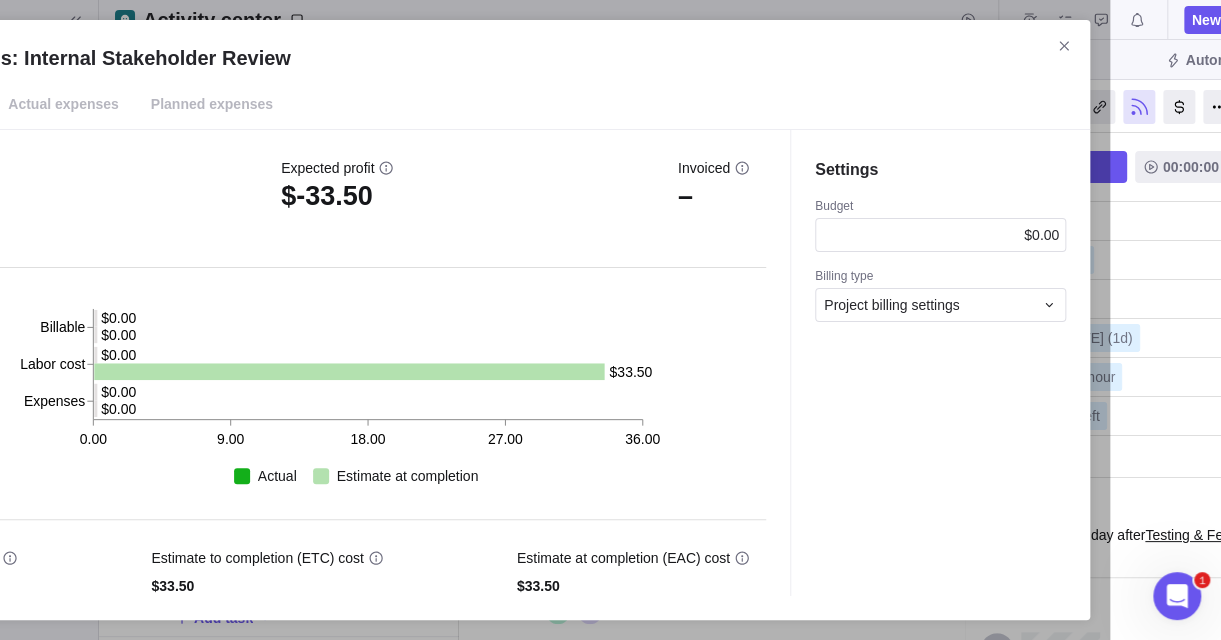 click on "Settings Budget $0.00 Billing type Project billing settings" at bounding box center [940, 363] 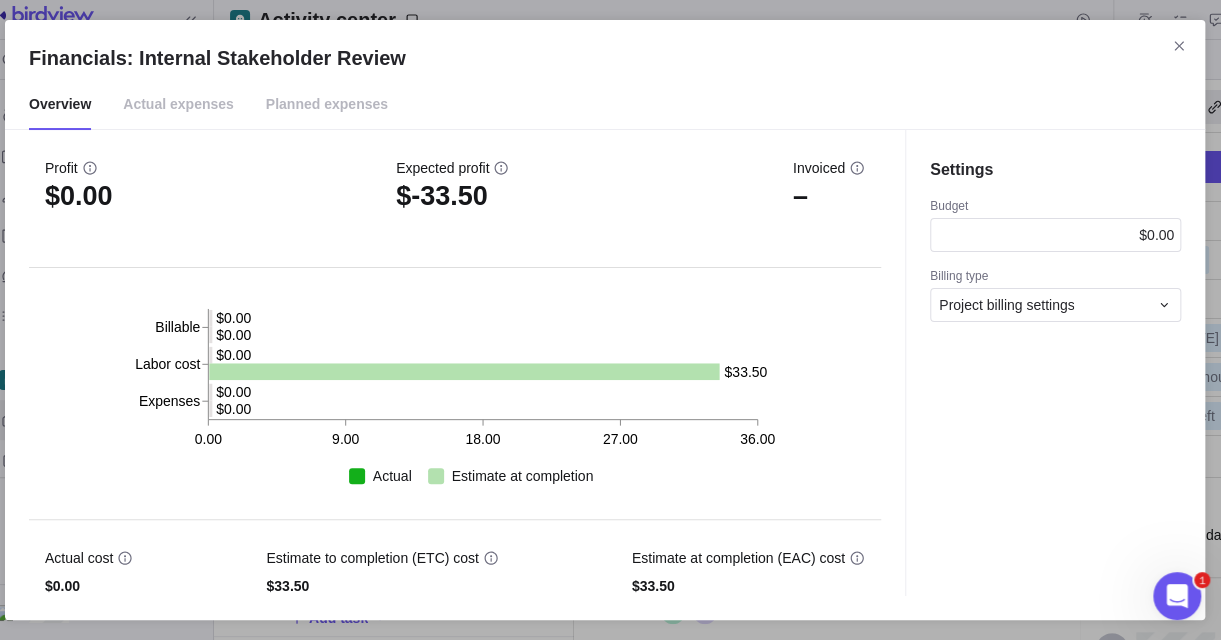 scroll, scrollTop: 0, scrollLeft: 19, axis: horizontal 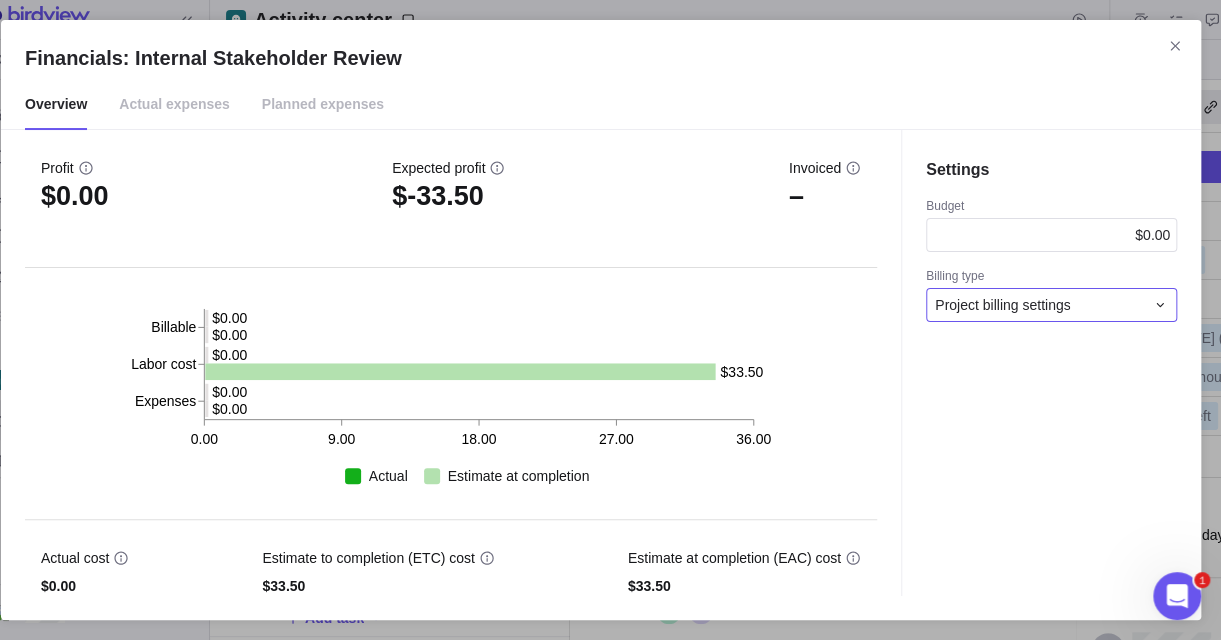 click on "Project billing settings" at bounding box center (1002, 305) 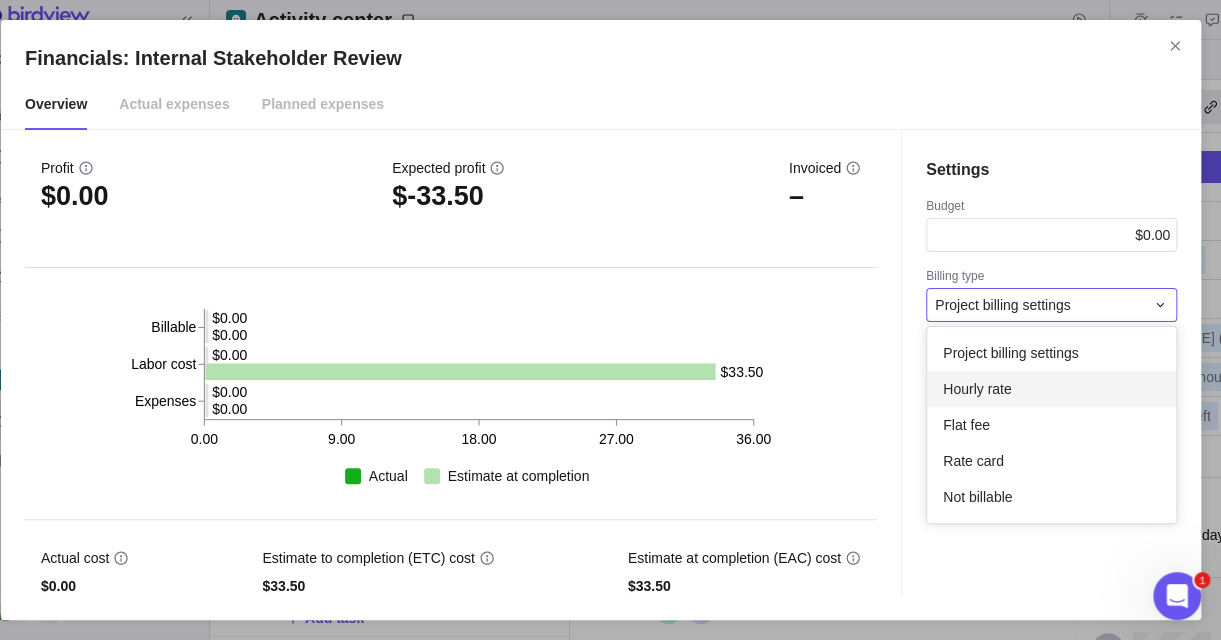 click on "Hourly rate" at bounding box center [977, 389] 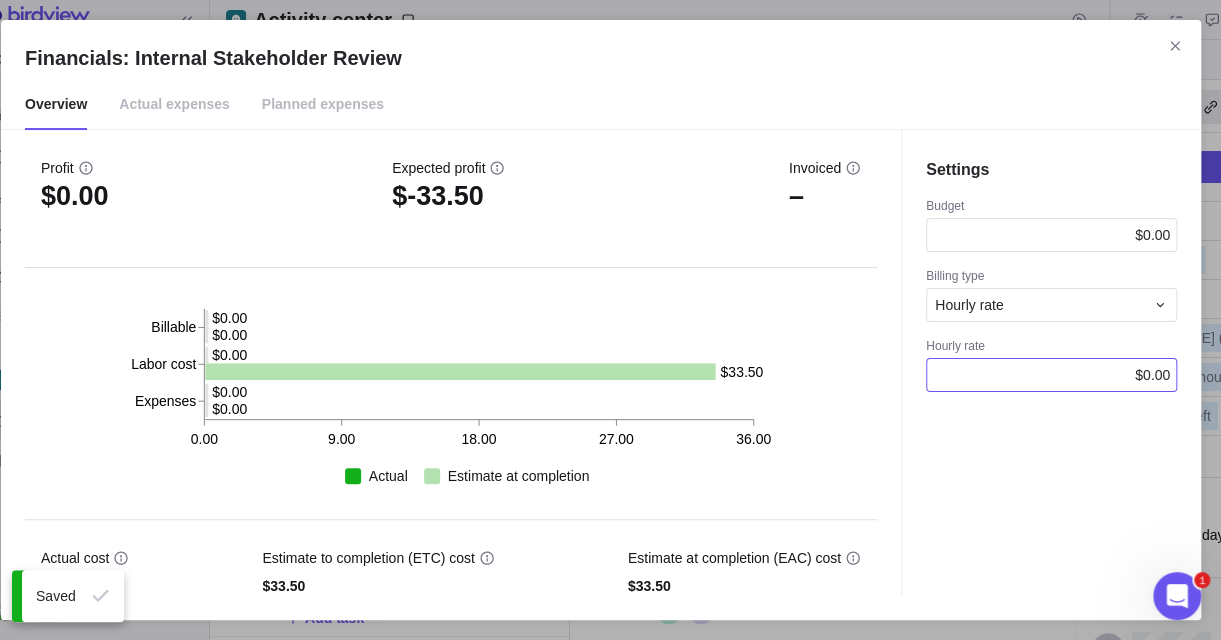 drag, startPoint x: 1063, startPoint y: 371, endPoint x: 1138, endPoint y: 371, distance: 75 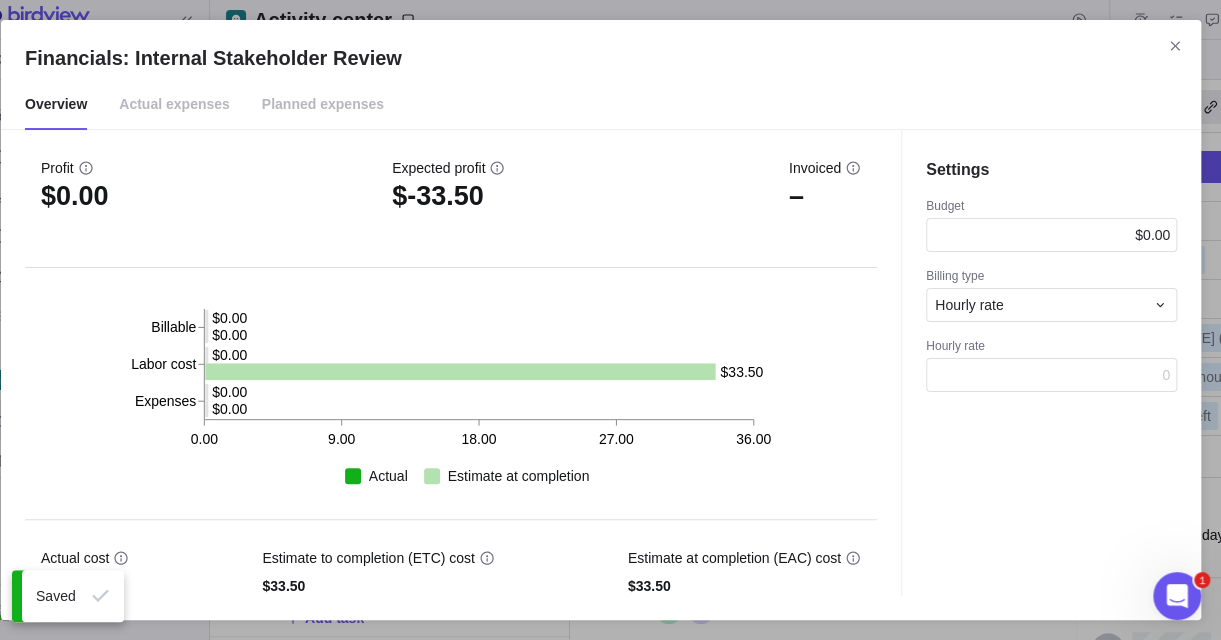 click at bounding box center [1051, 375] 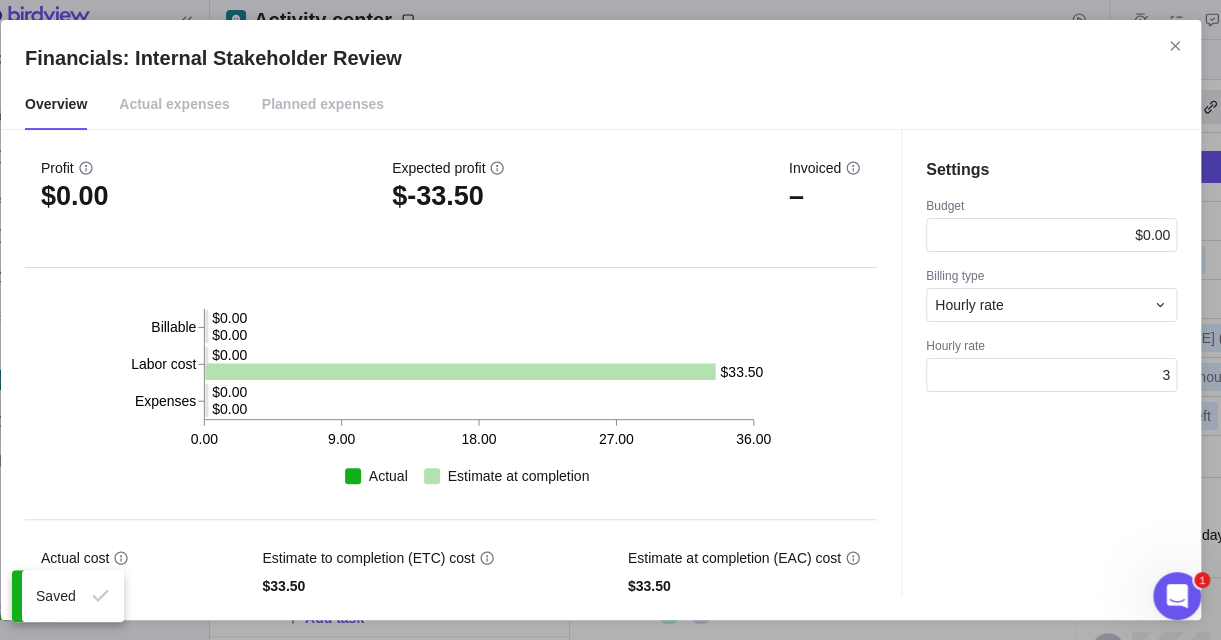 type on "35" 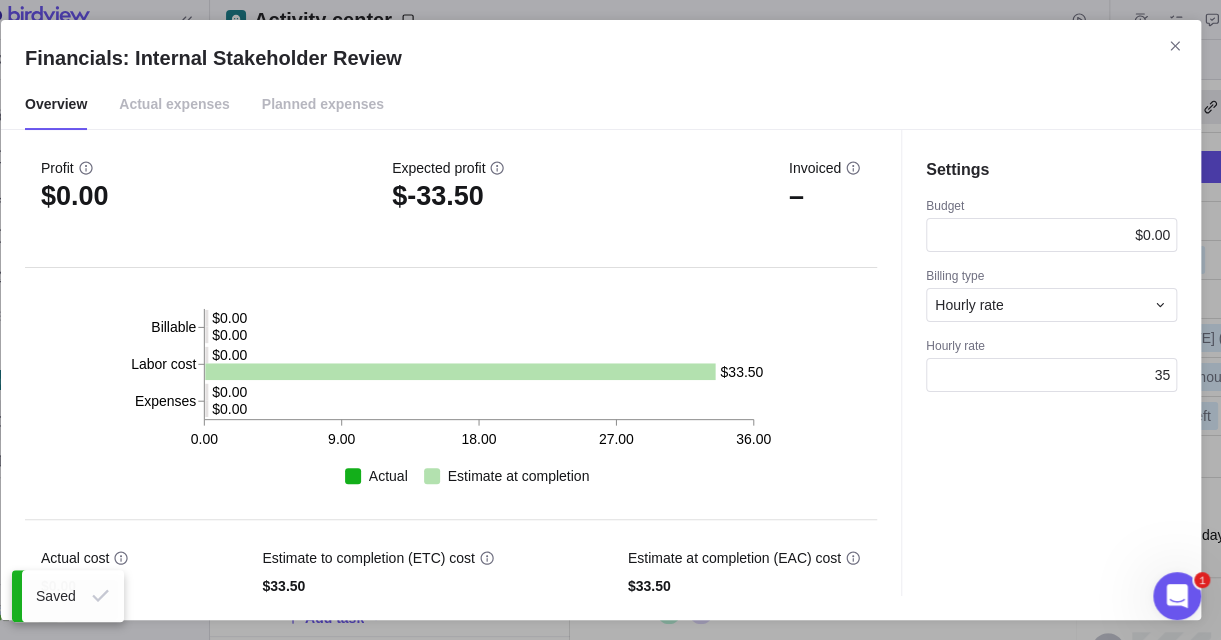 click on "Settings Budget $0.00 Billing type Hourly rate Hourly rate 35" at bounding box center (1051, 363) 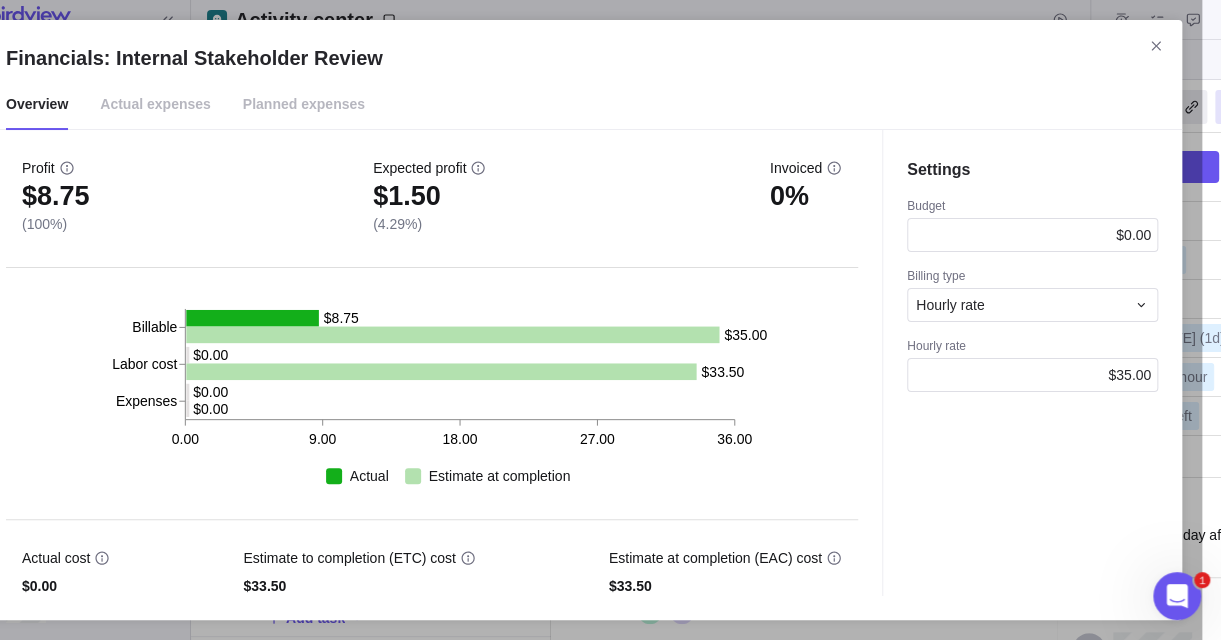 scroll, scrollTop: 0, scrollLeft: 0, axis: both 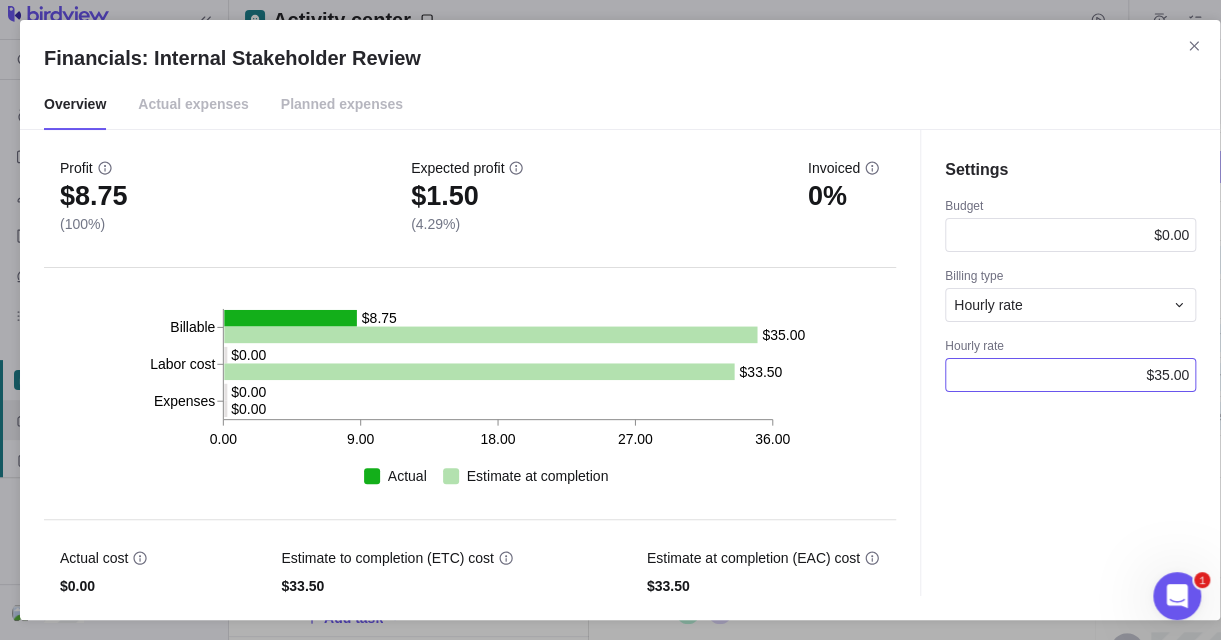 click on "$35.00" at bounding box center [1070, 375] 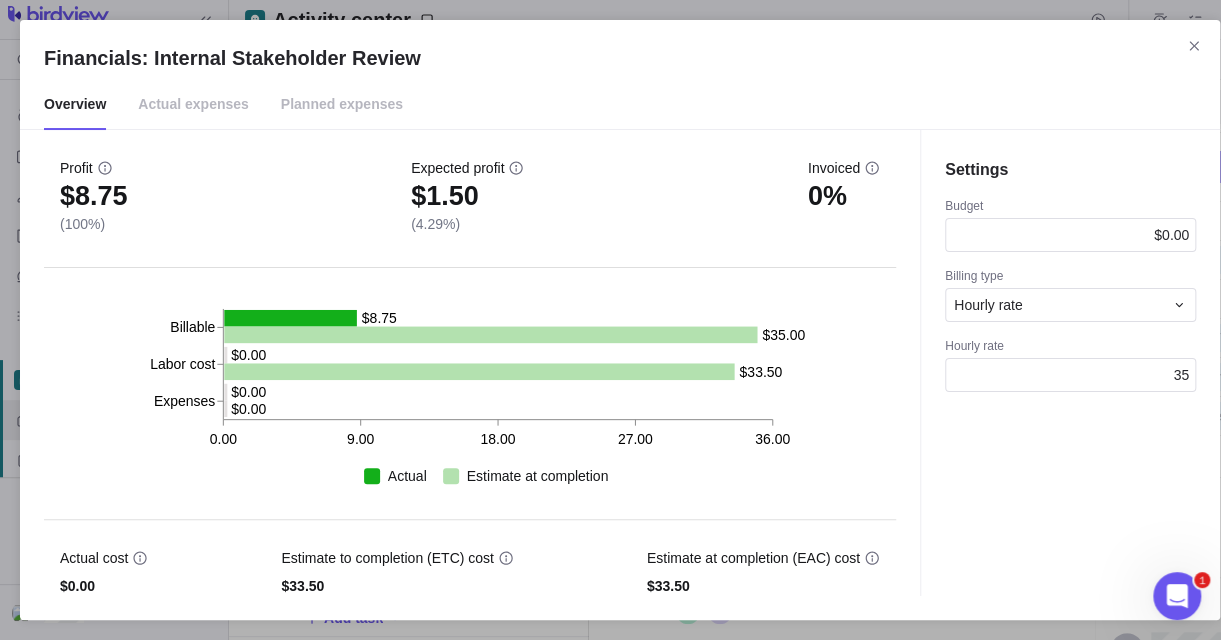 click on "Settings Budget $0.00 Billing type Hourly rate Hourly rate 35" at bounding box center (1070, 363) 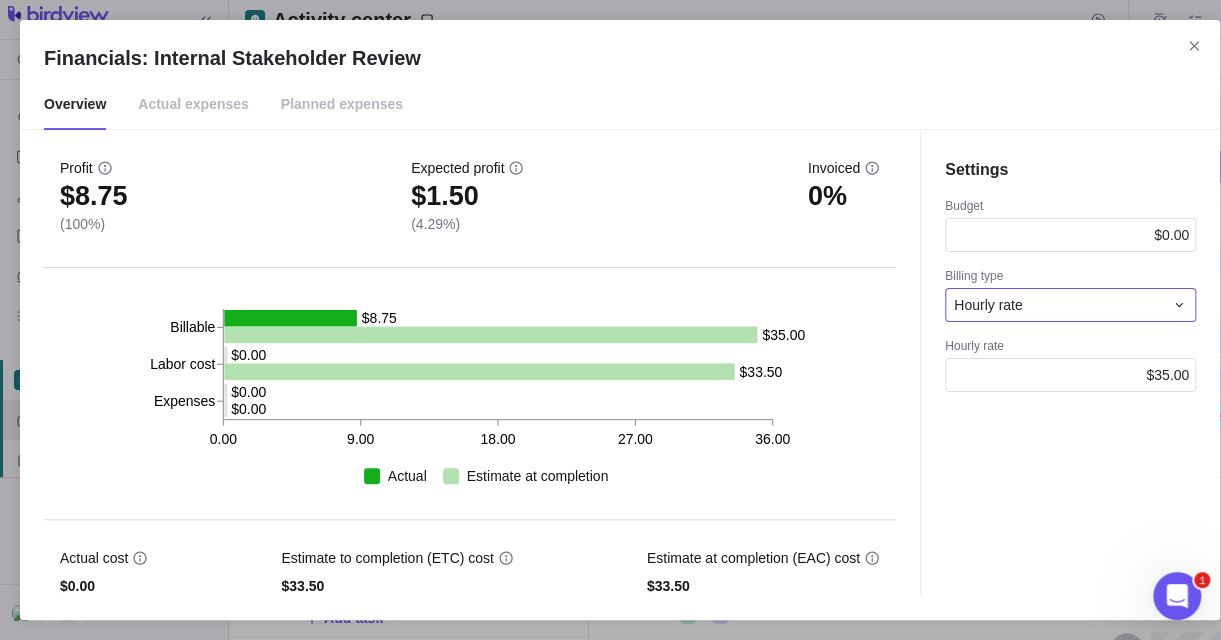 click on "Hourly rate" at bounding box center [1058, 305] 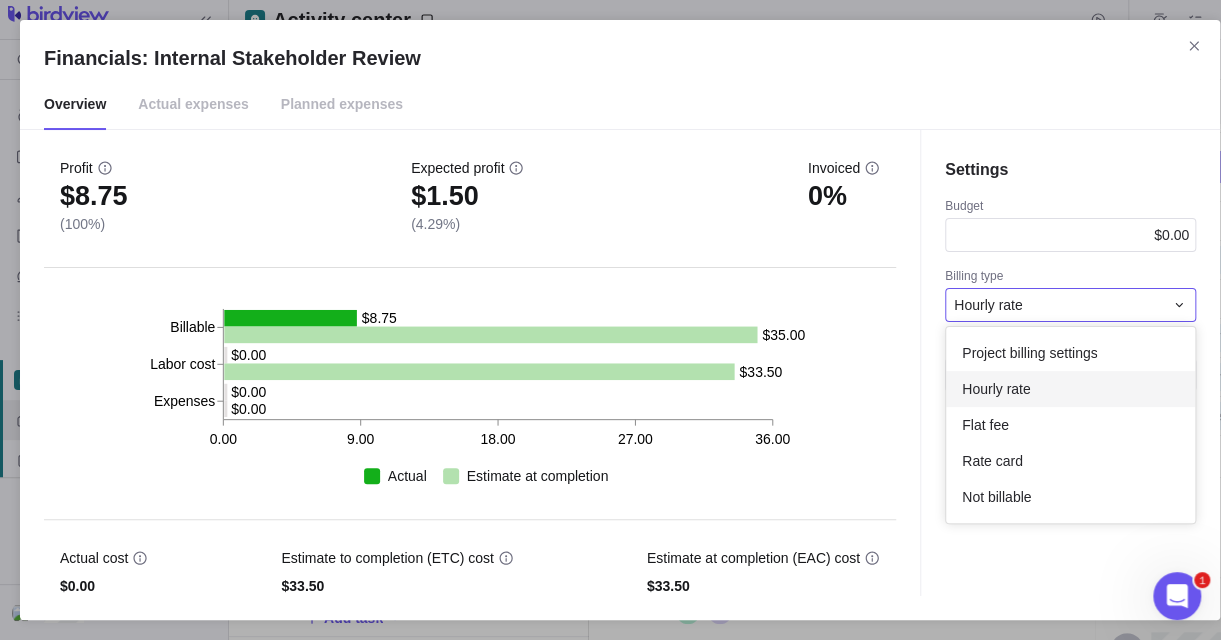 click on "Hourly rate" at bounding box center [1058, 305] 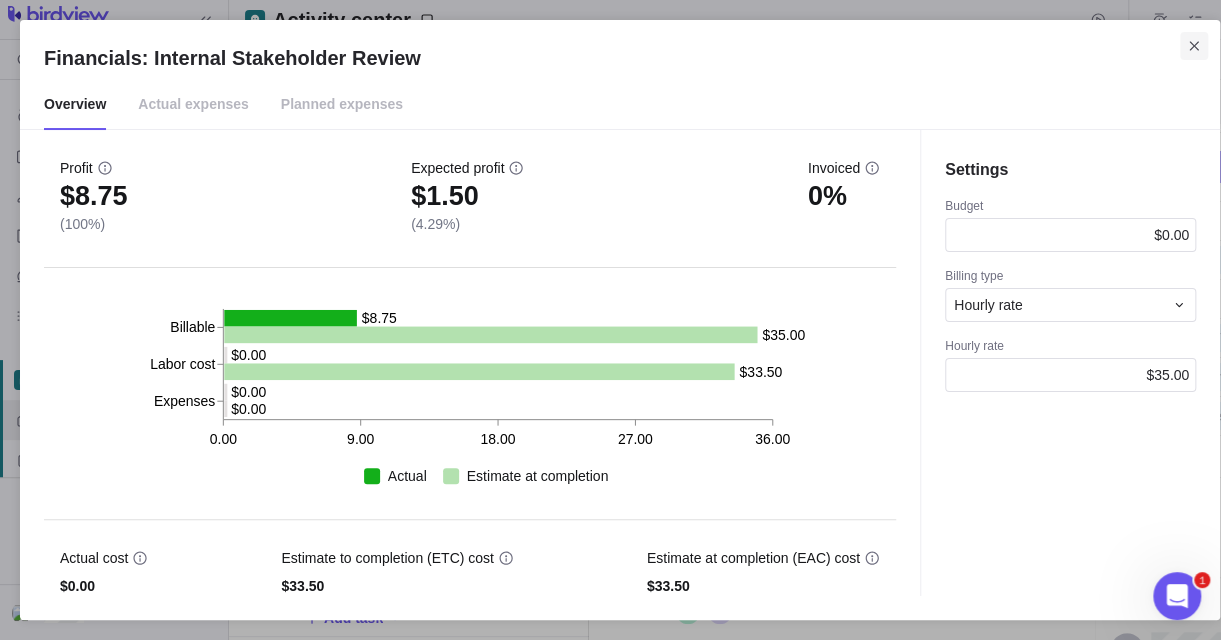 click 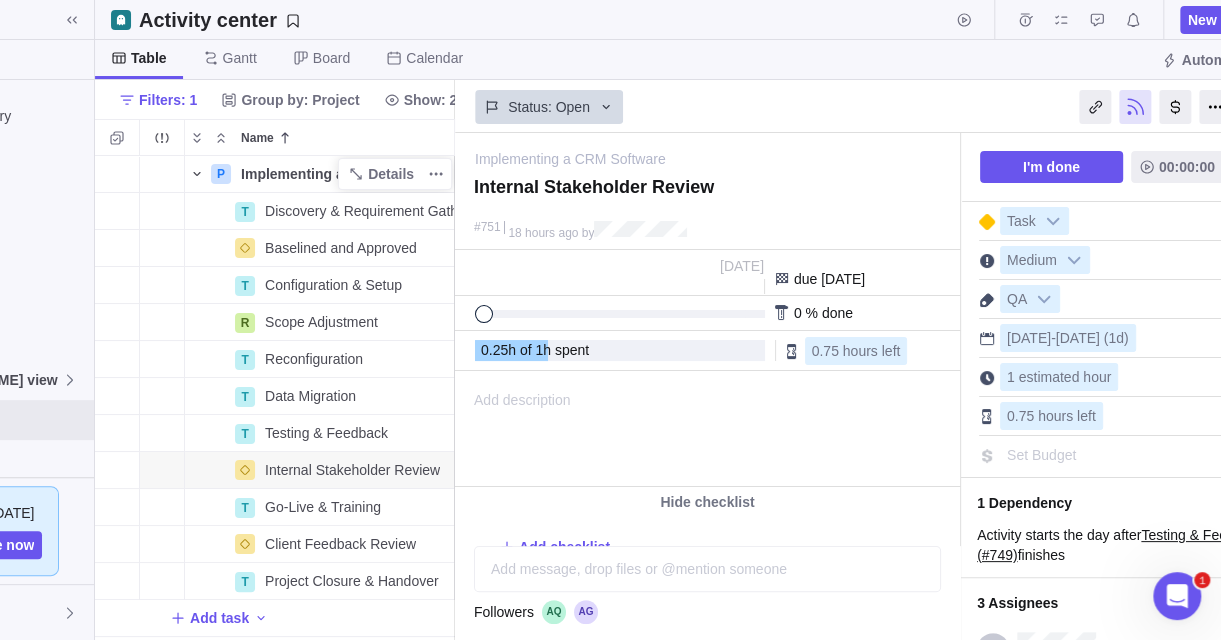 scroll, scrollTop: 0, scrollLeft: 203, axis: horizontal 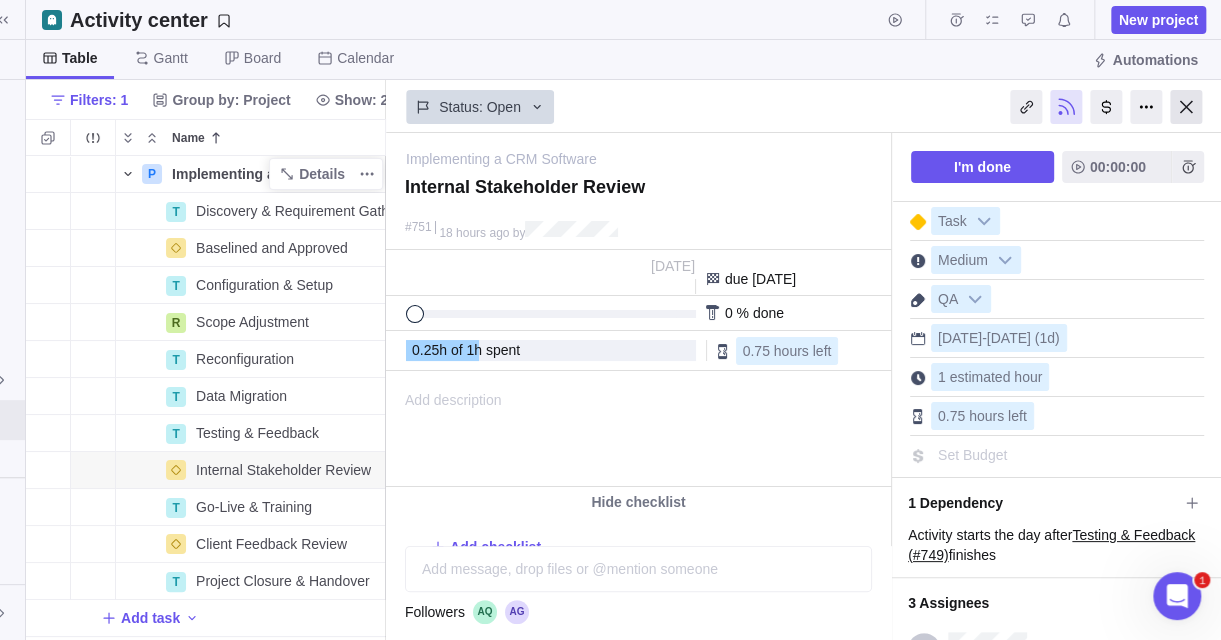 click at bounding box center [1186, 107] 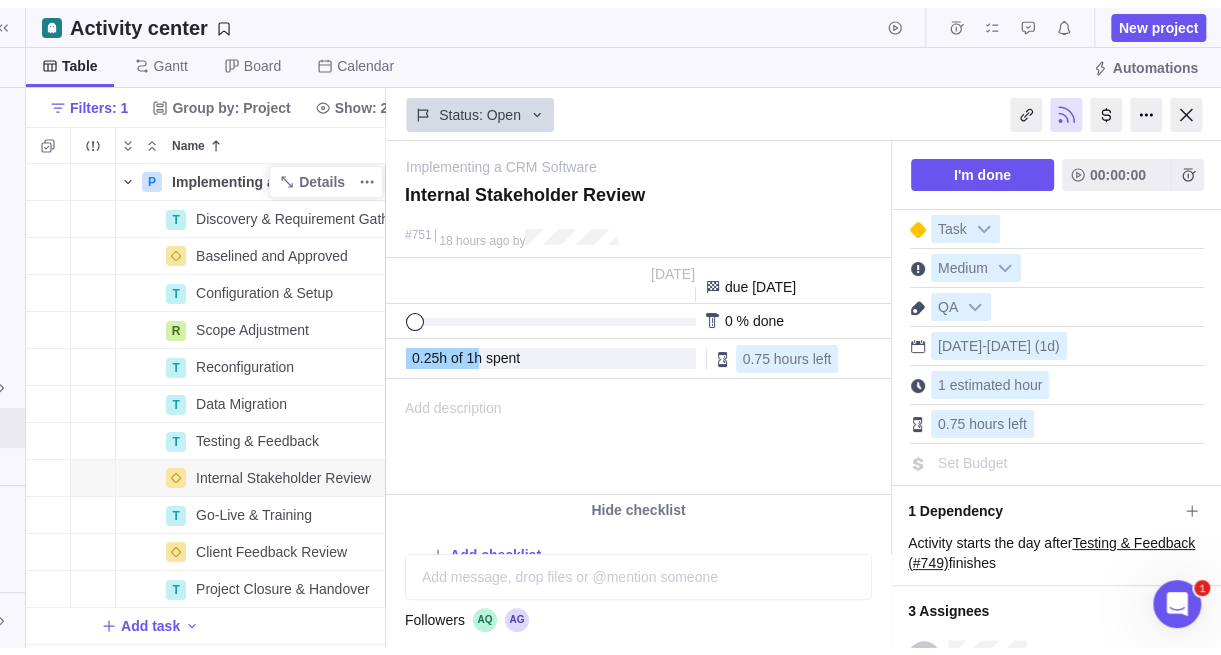 scroll, scrollTop: 0, scrollLeft: 0, axis: both 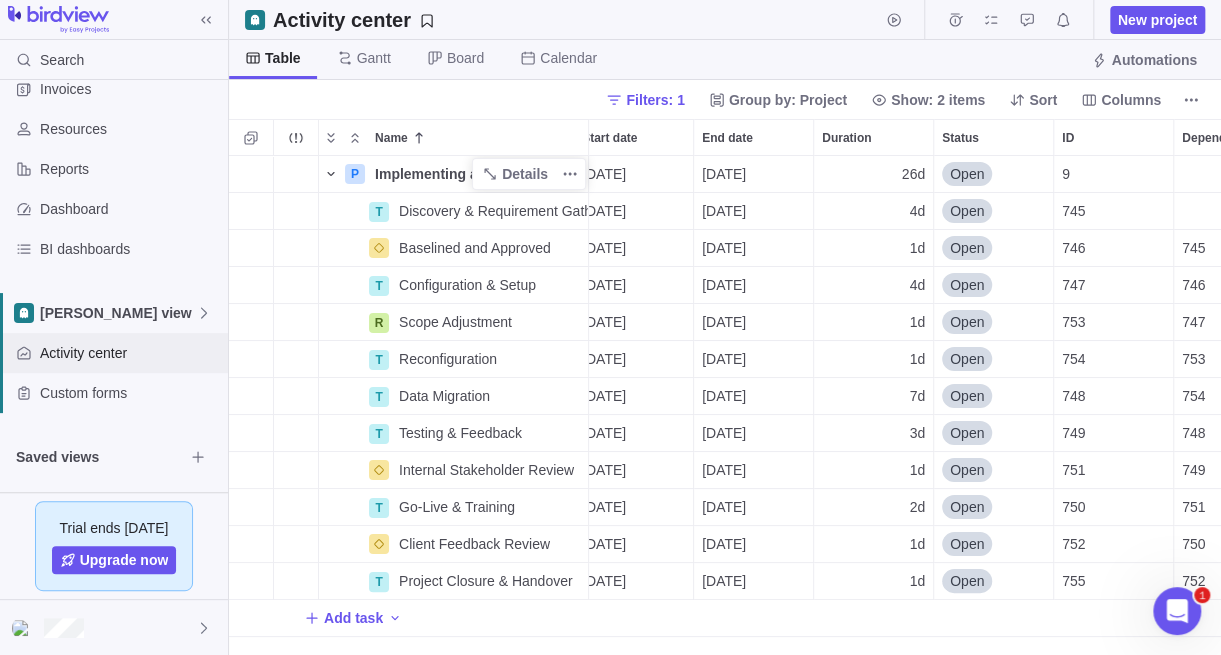 click on "Activity center" at bounding box center (130, 353) 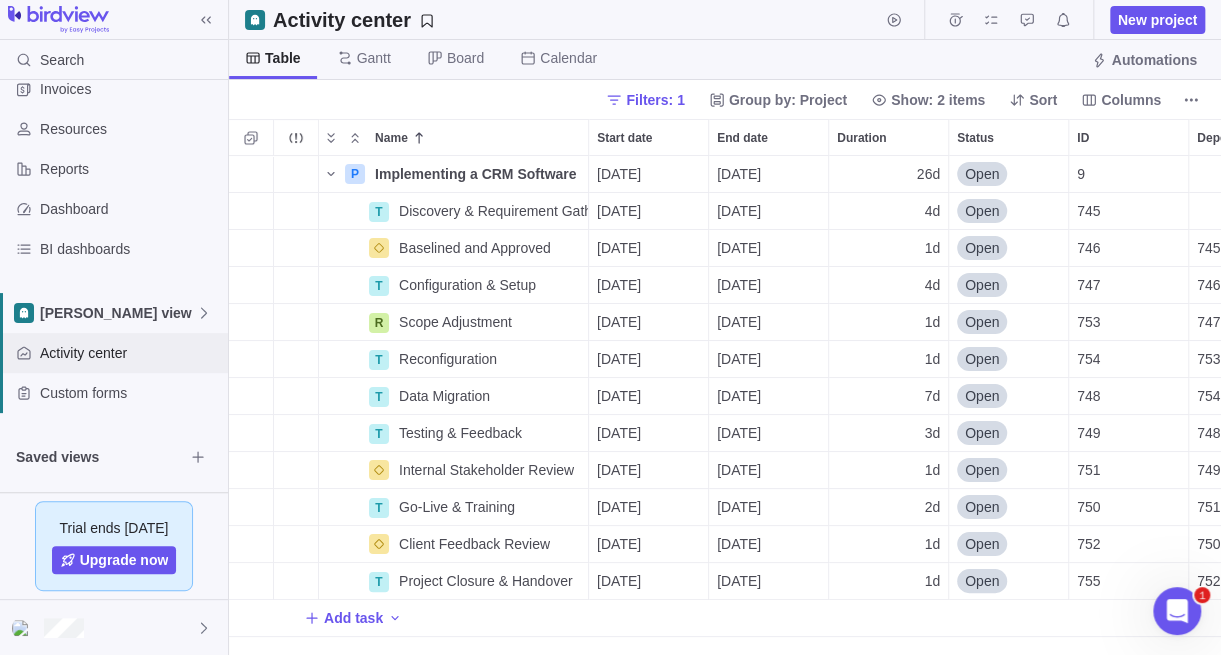 scroll, scrollTop: 15, scrollLeft: 15, axis: both 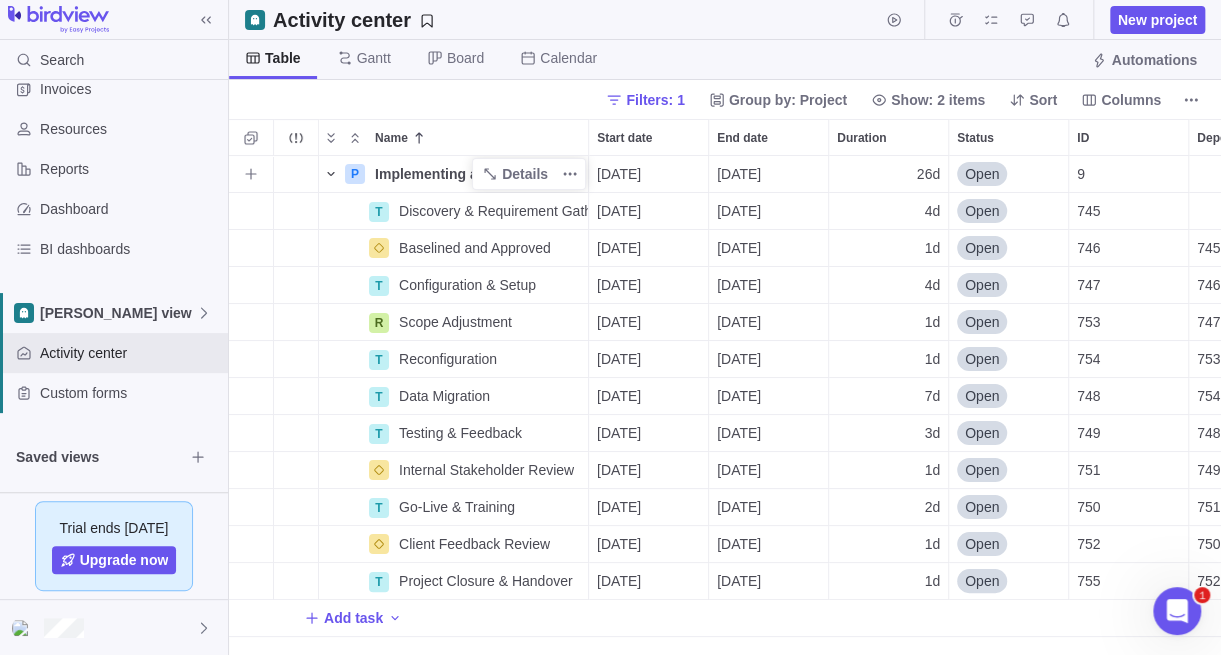 click 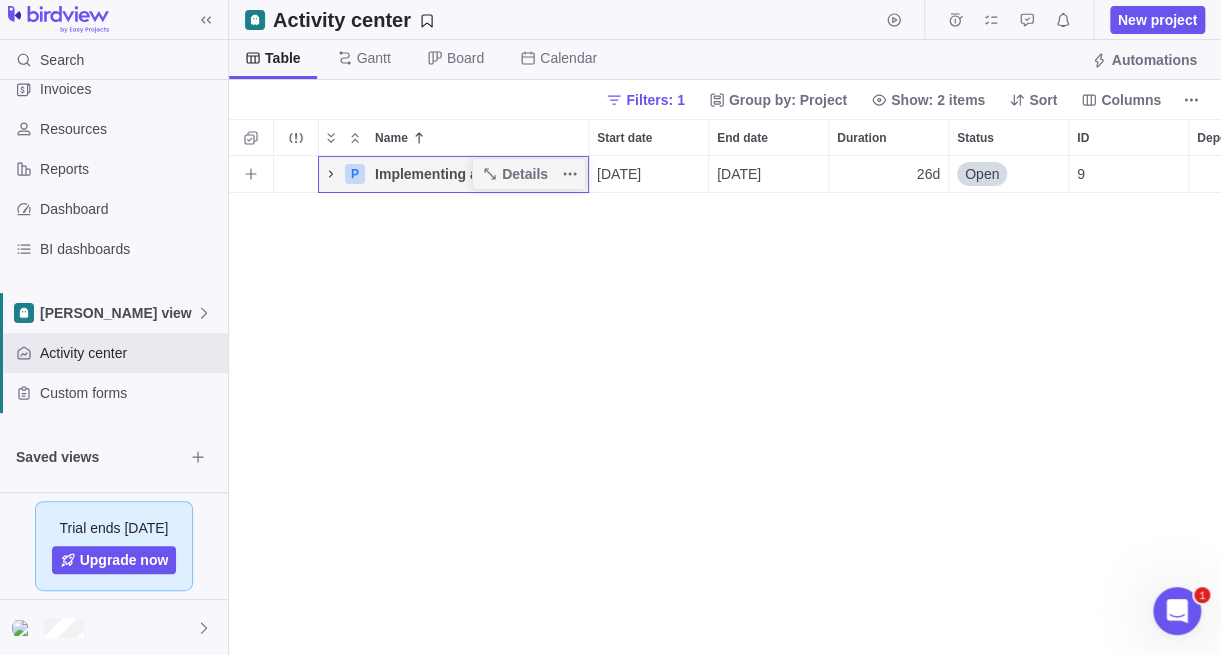 click 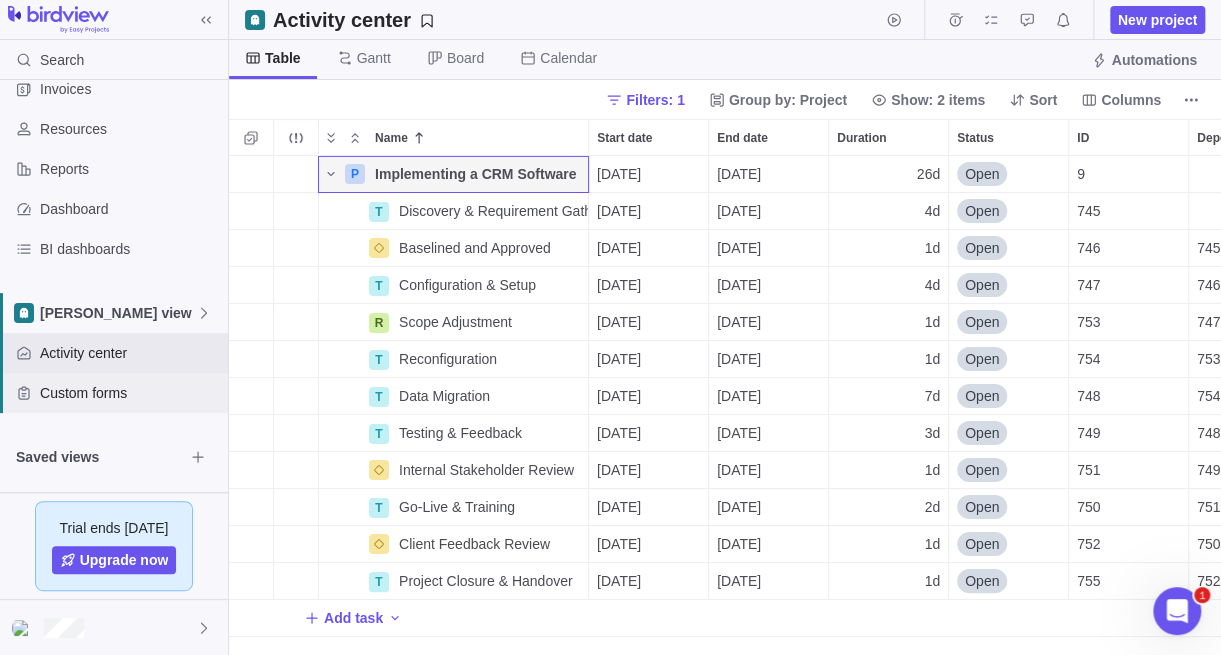 scroll, scrollTop: 0, scrollLeft: 0, axis: both 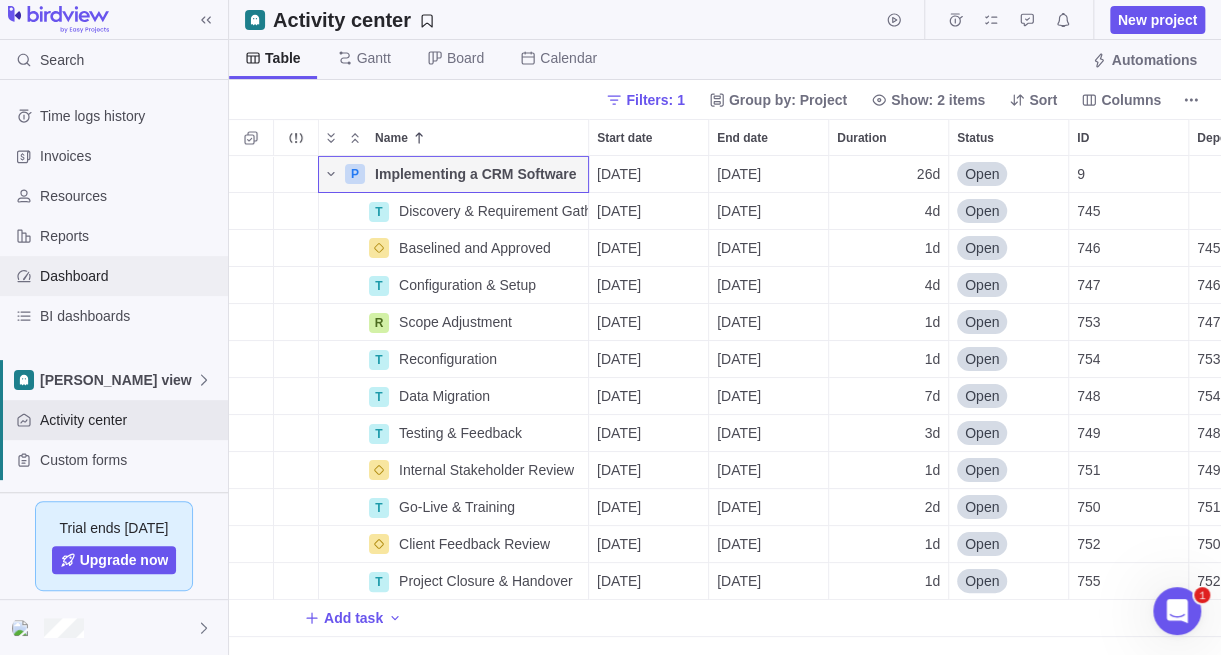 click on "Dashboard" at bounding box center [114, 276] 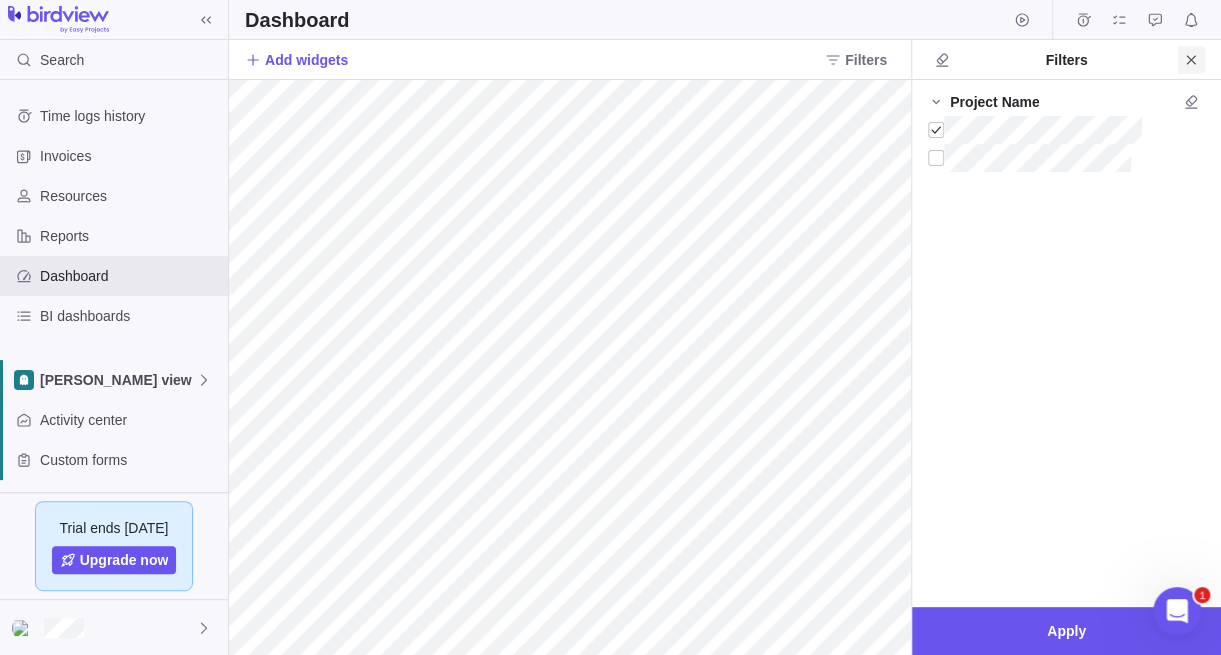 click 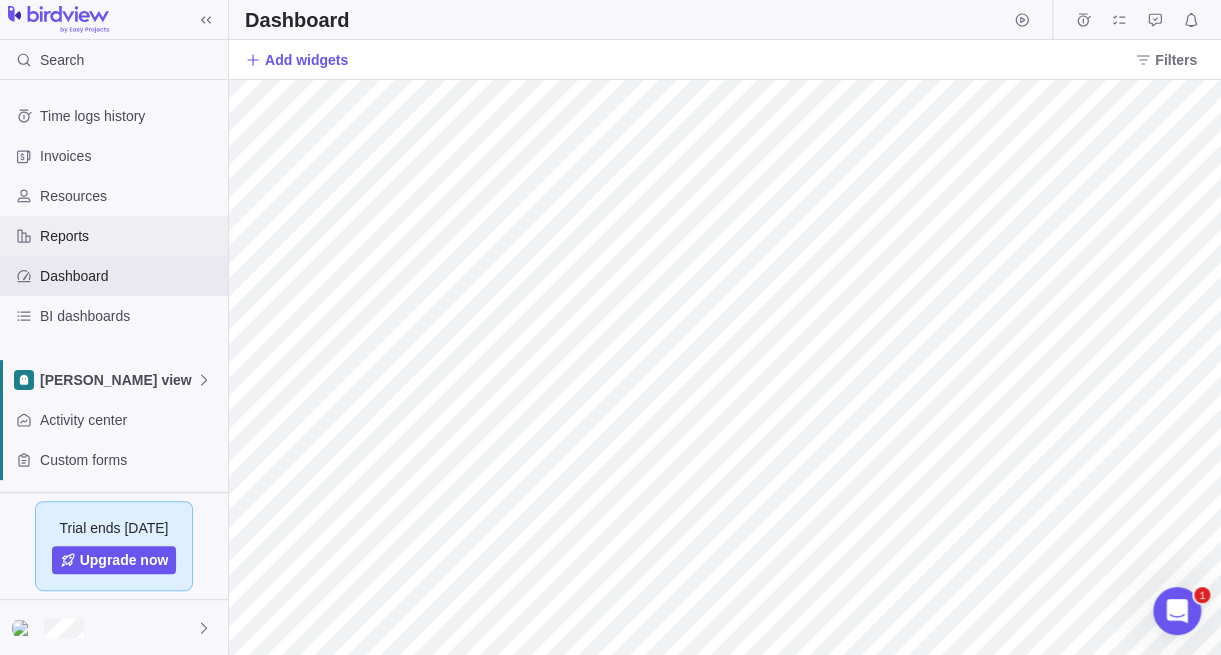click on "Reports" at bounding box center [130, 236] 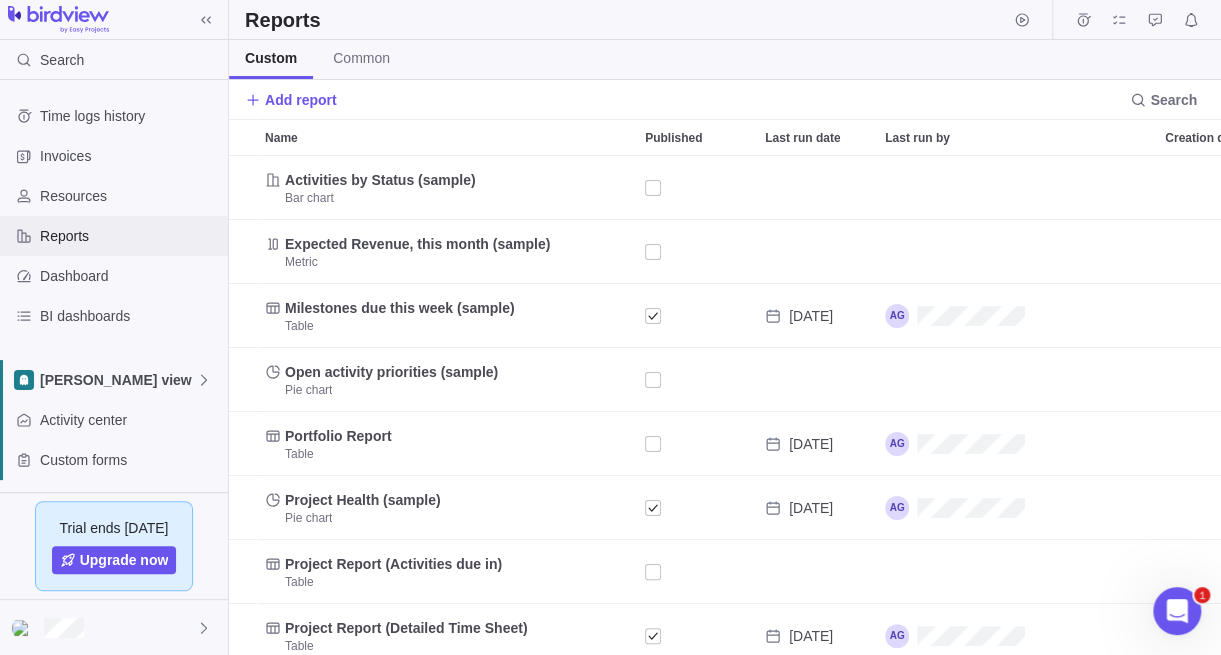 scroll, scrollTop: 15, scrollLeft: 15, axis: both 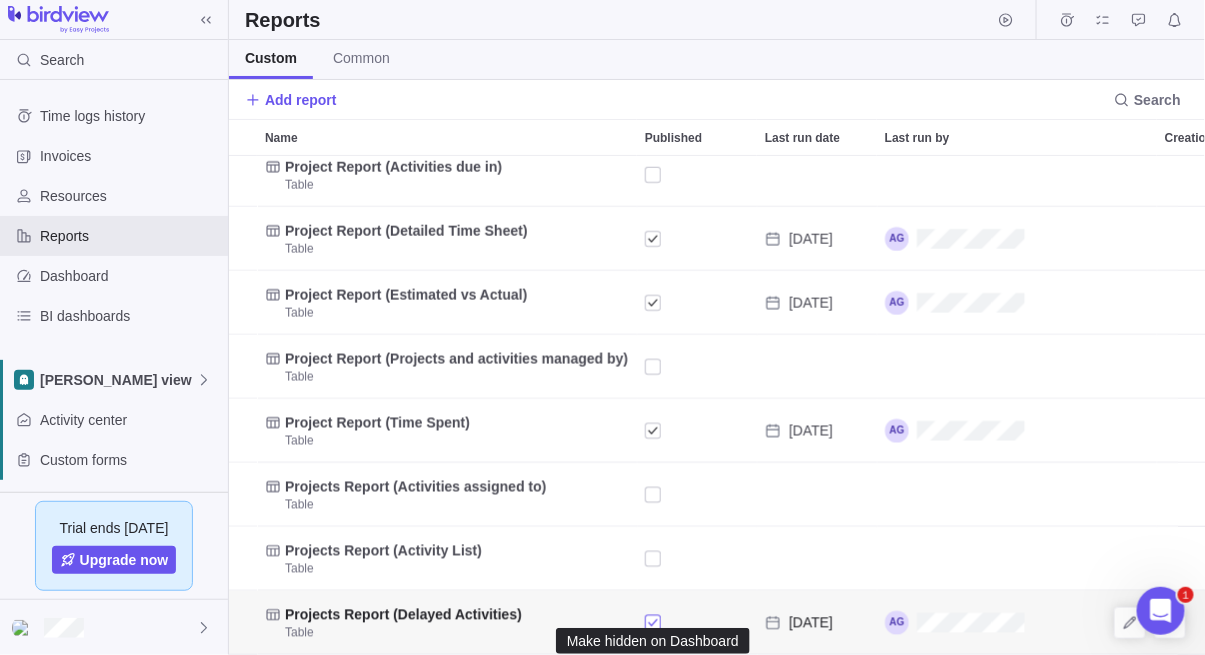 click at bounding box center [653, 623] 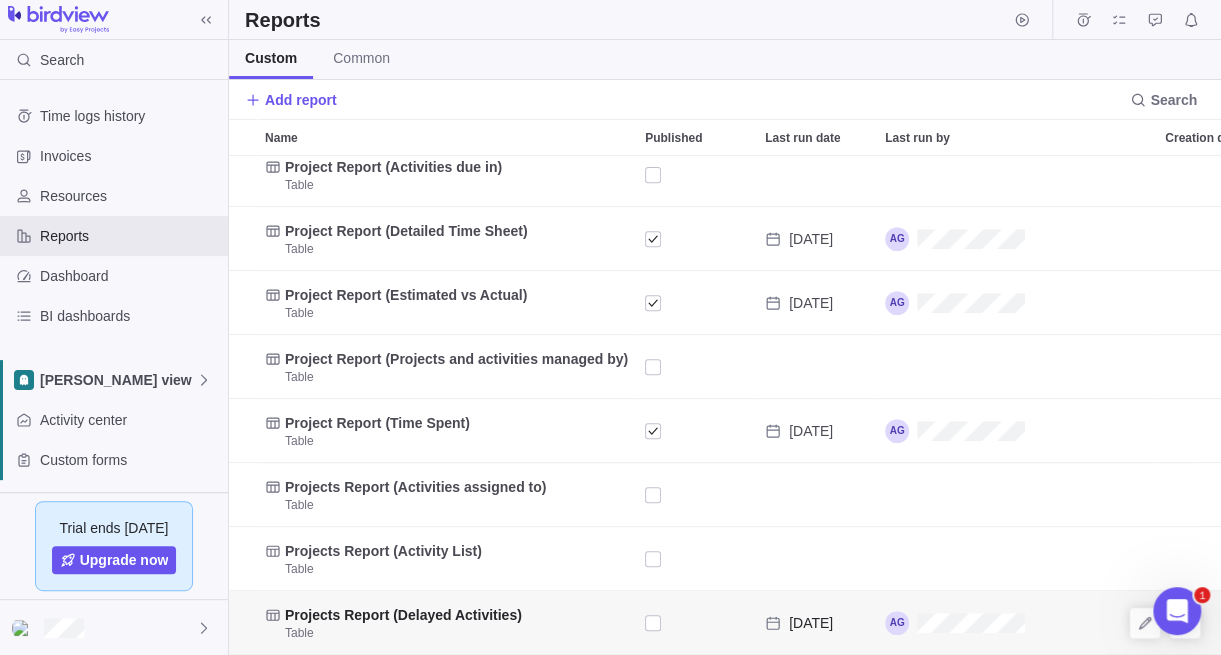 scroll, scrollTop: 15, scrollLeft: 15, axis: both 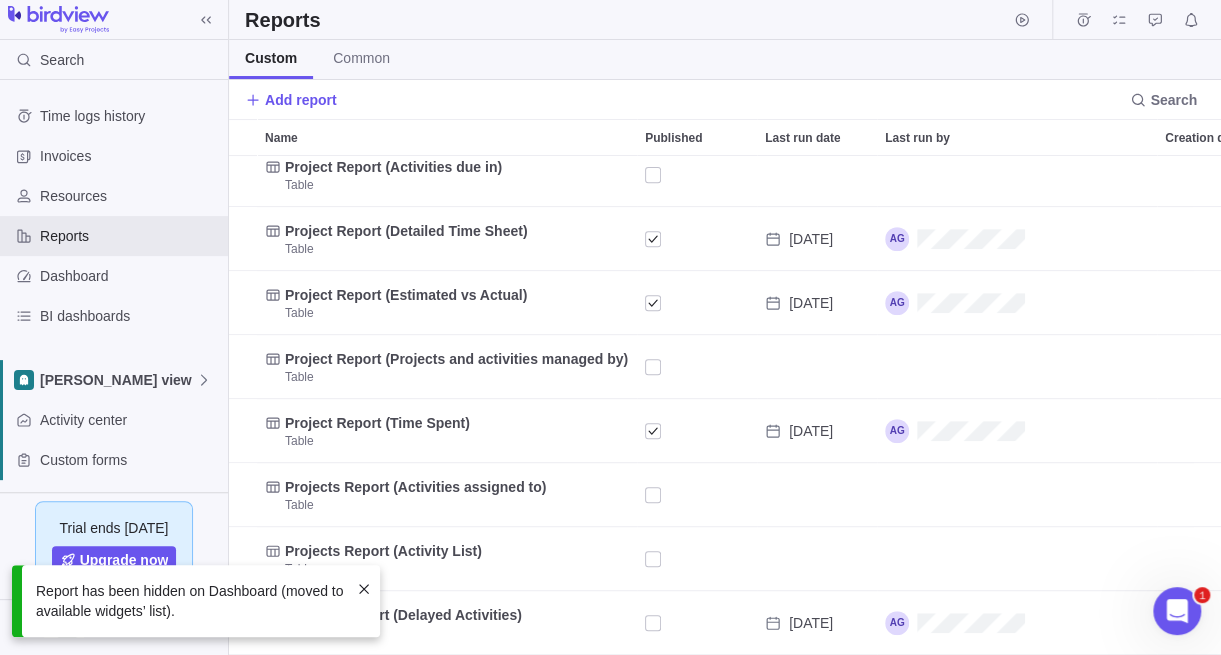 click at bounding box center [364, 589] 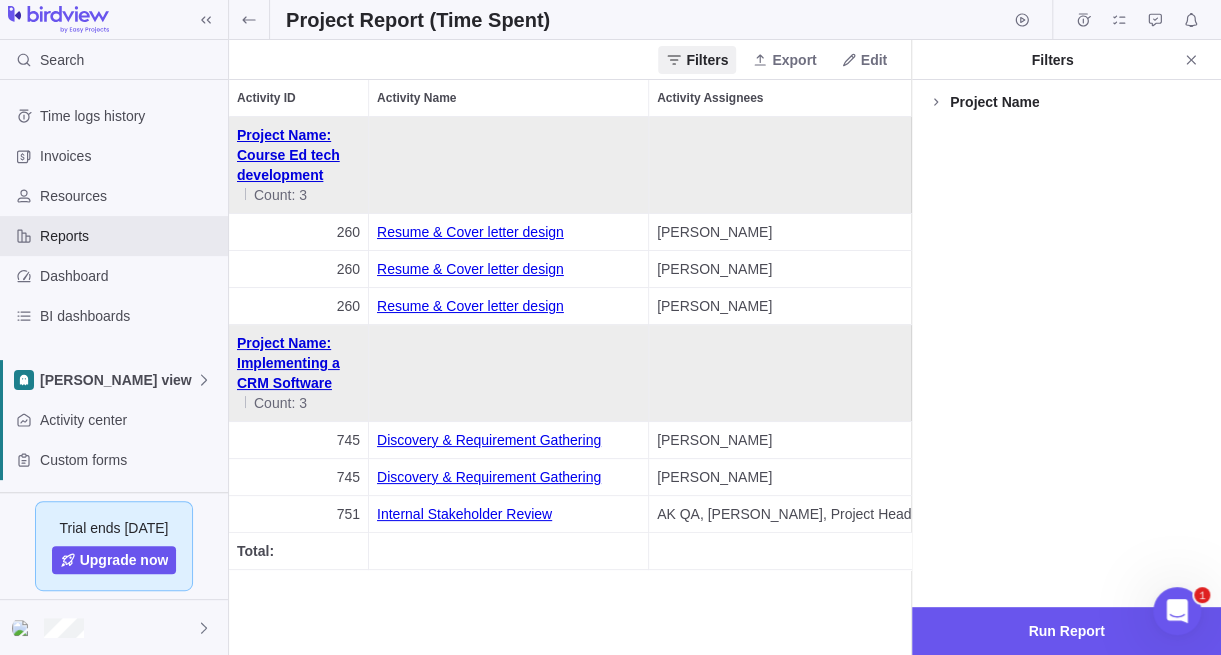 scroll, scrollTop: 15, scrollLeft: 16, axis: both 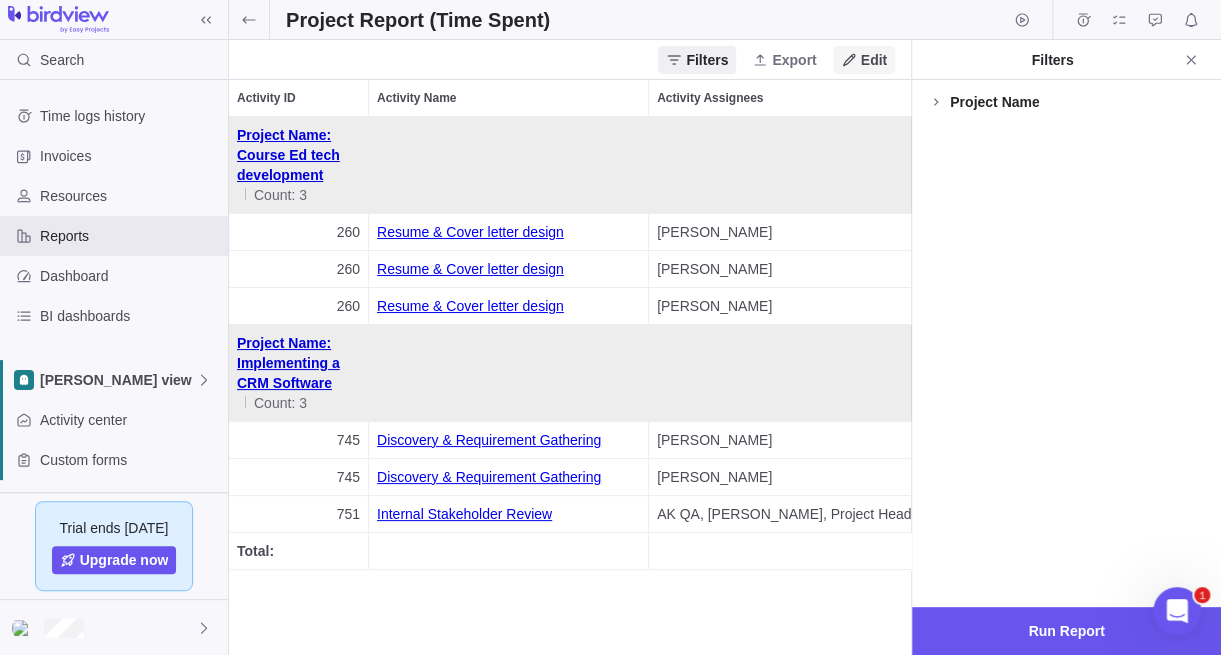 click on "Edit" at bounding box center [874, 60] 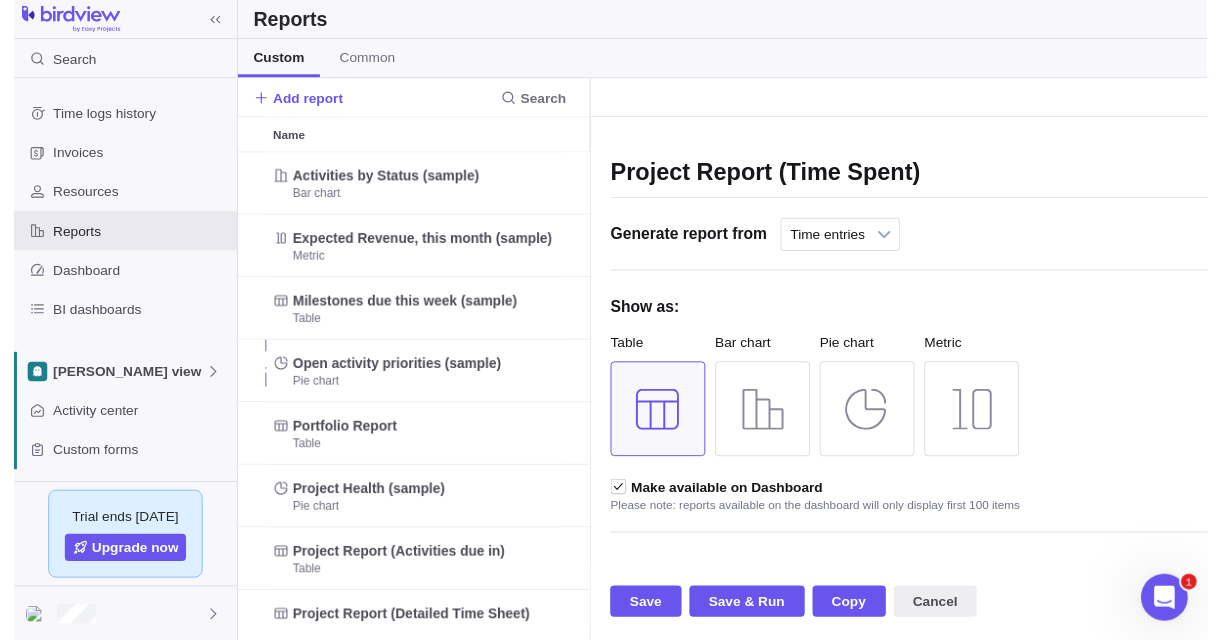 scroll, scrollTop: 0, scrollLeft: 249, axis: horizontal 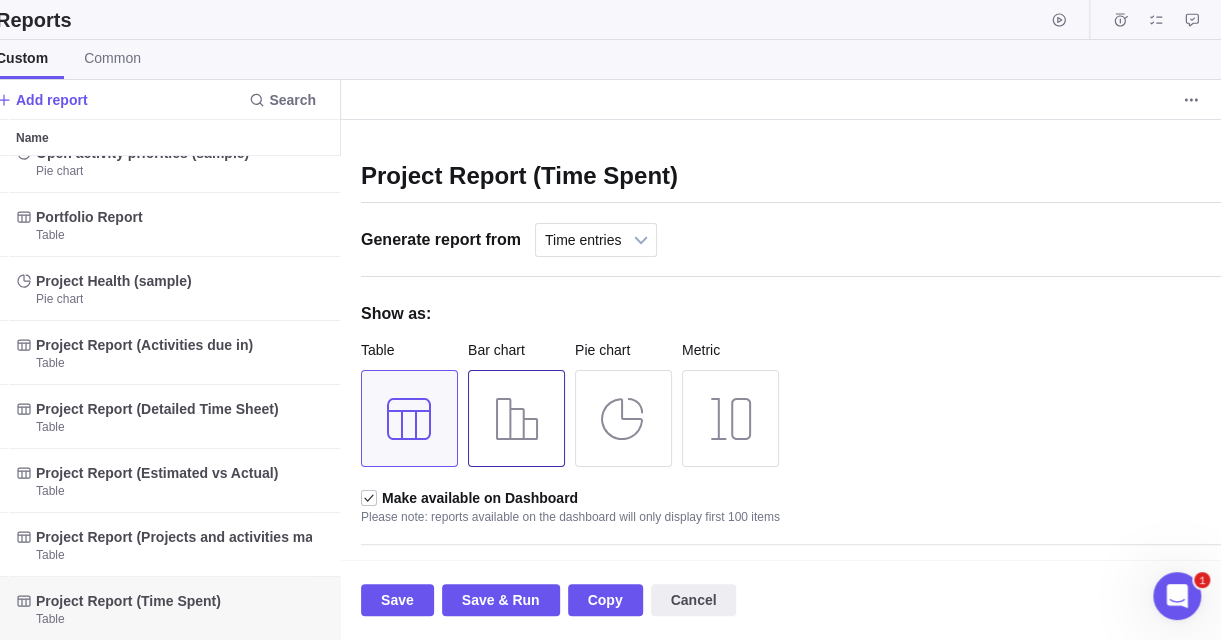 click at bounding box center [516, 418] 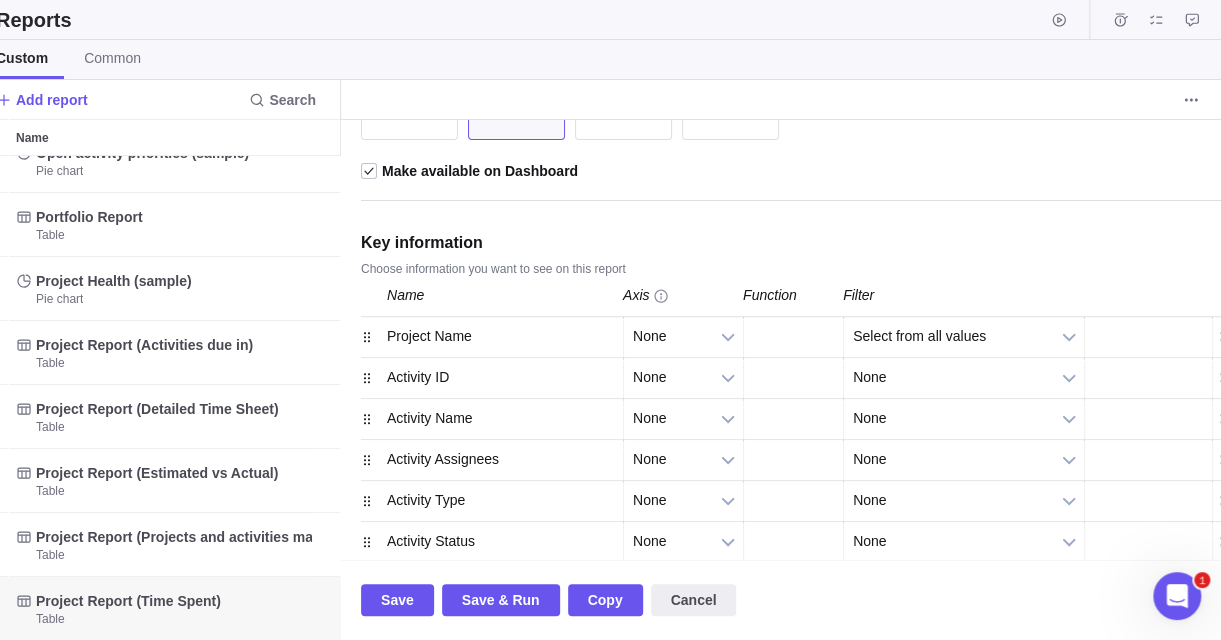 scroll, scrollTop: 400, scrollLeft: 0, axis: vertical 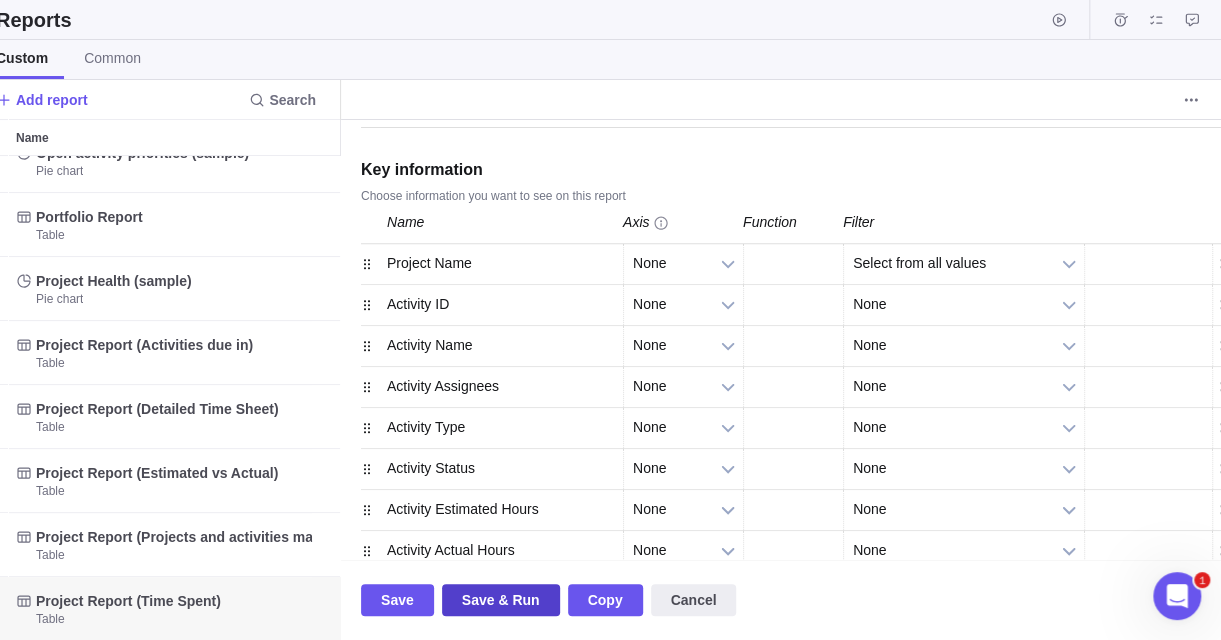 click on "Save & Run" at bounding box center (501, 600) 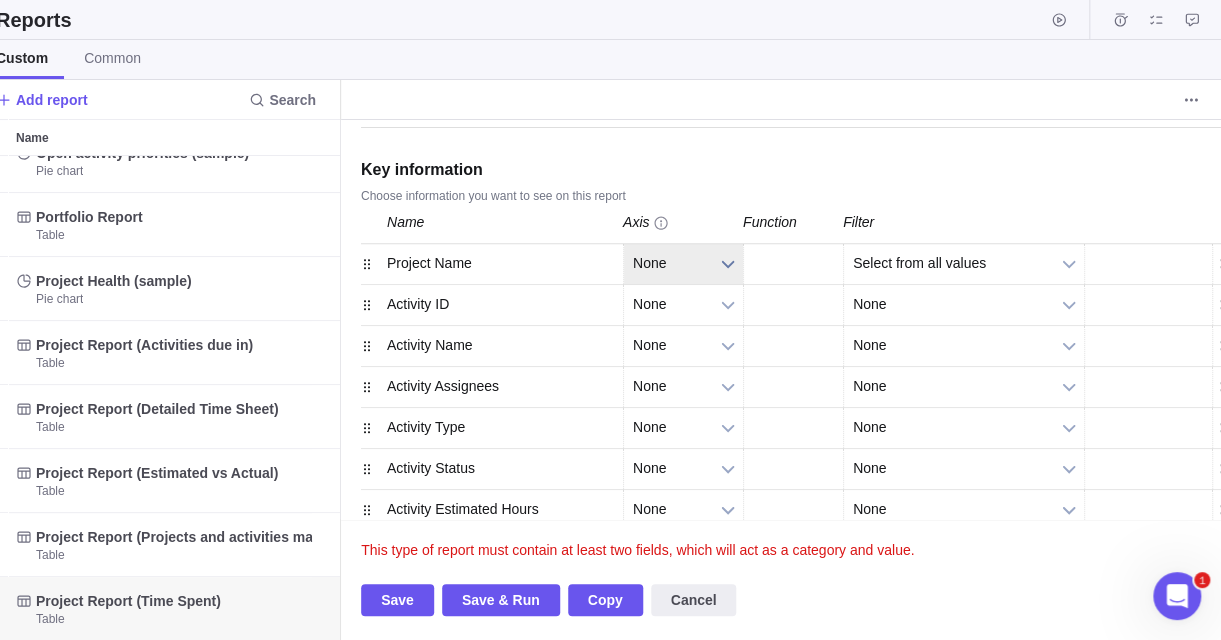 click on "None" at bounding box center [670, 263] 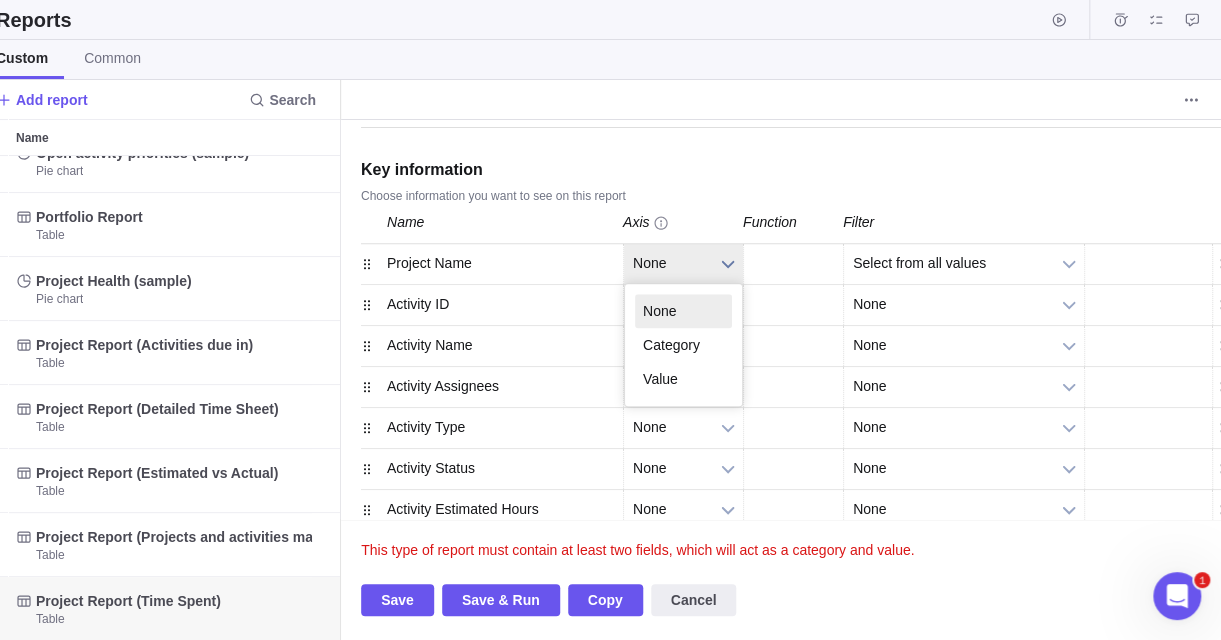 click on "None" at bounding box center (670, 263) 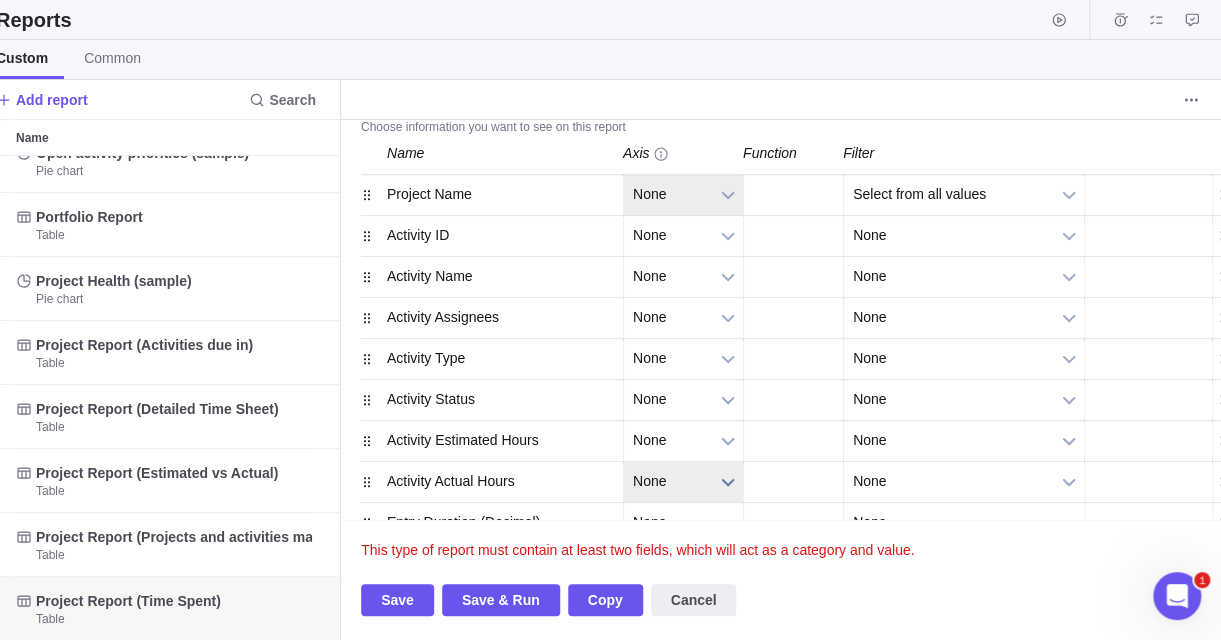 scroll, scrollTop: 530, scrollLeft: 0, axis: vertical 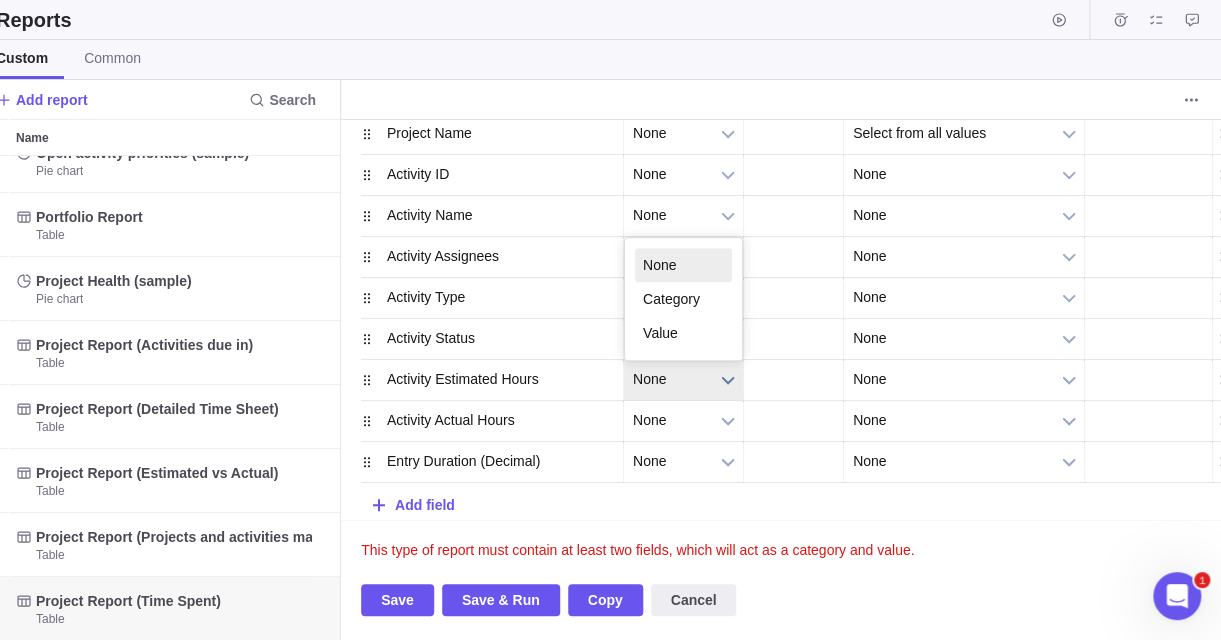 click on "None" at bounding box center [670, 379] 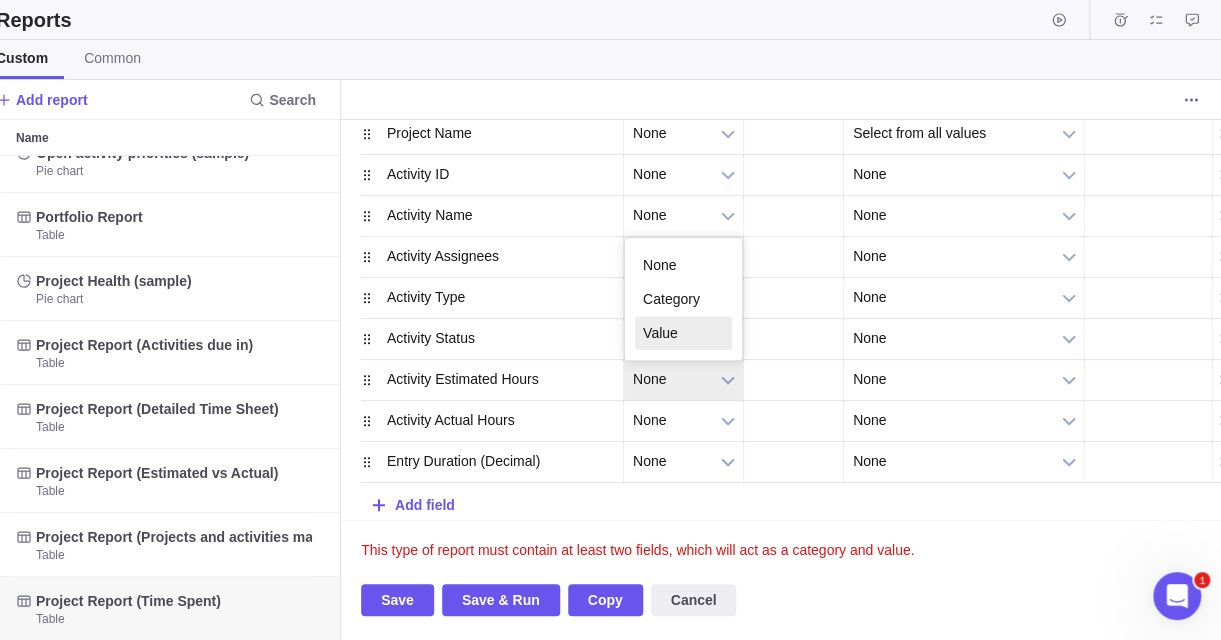 click on "Value" at bounding box center [683, 333] 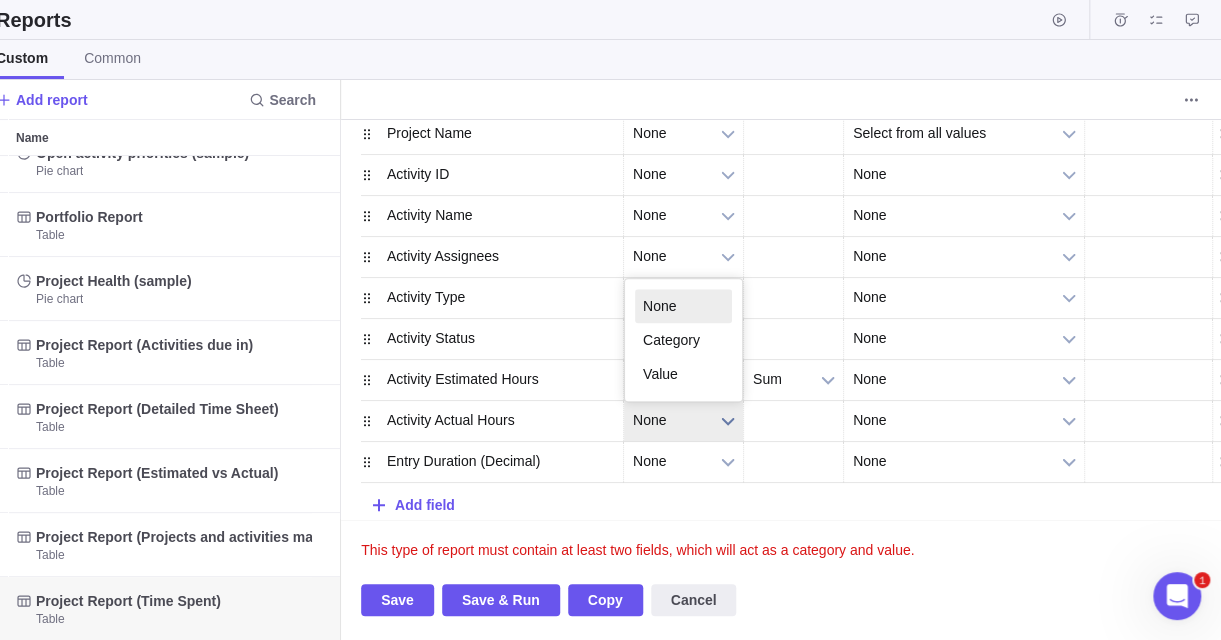 click on "None" at bounding box center [670, 420] 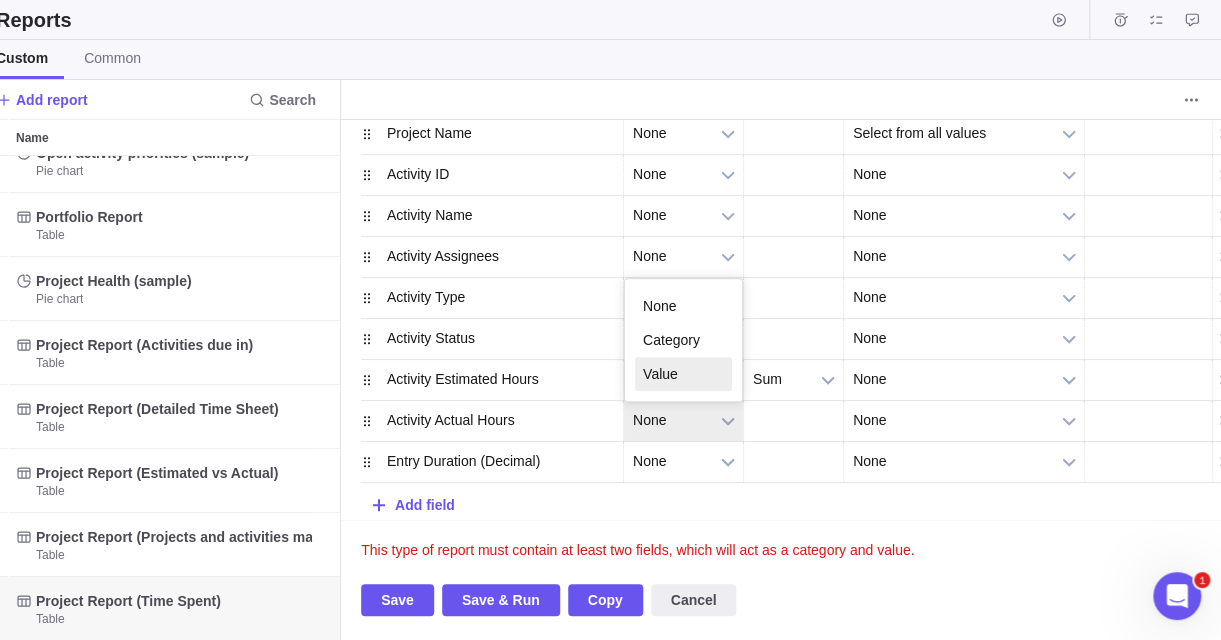 click on "Value" at bounding box center (683, 374) 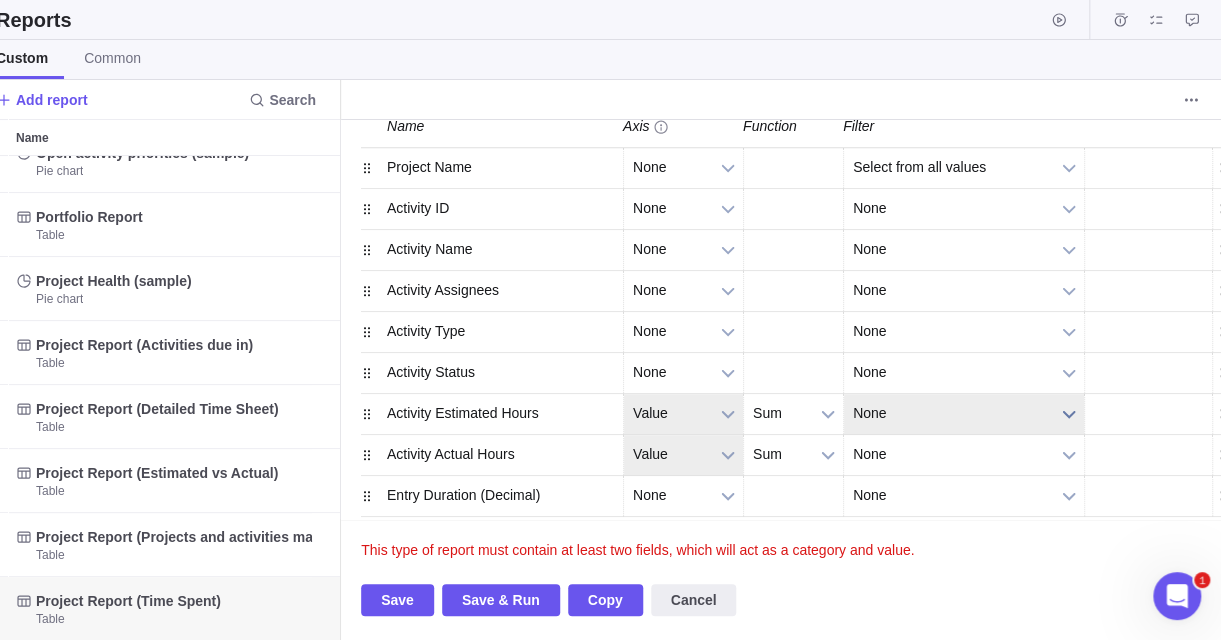 scroll, scrollTop: 530, scrollLeft: 0, axis: vertical 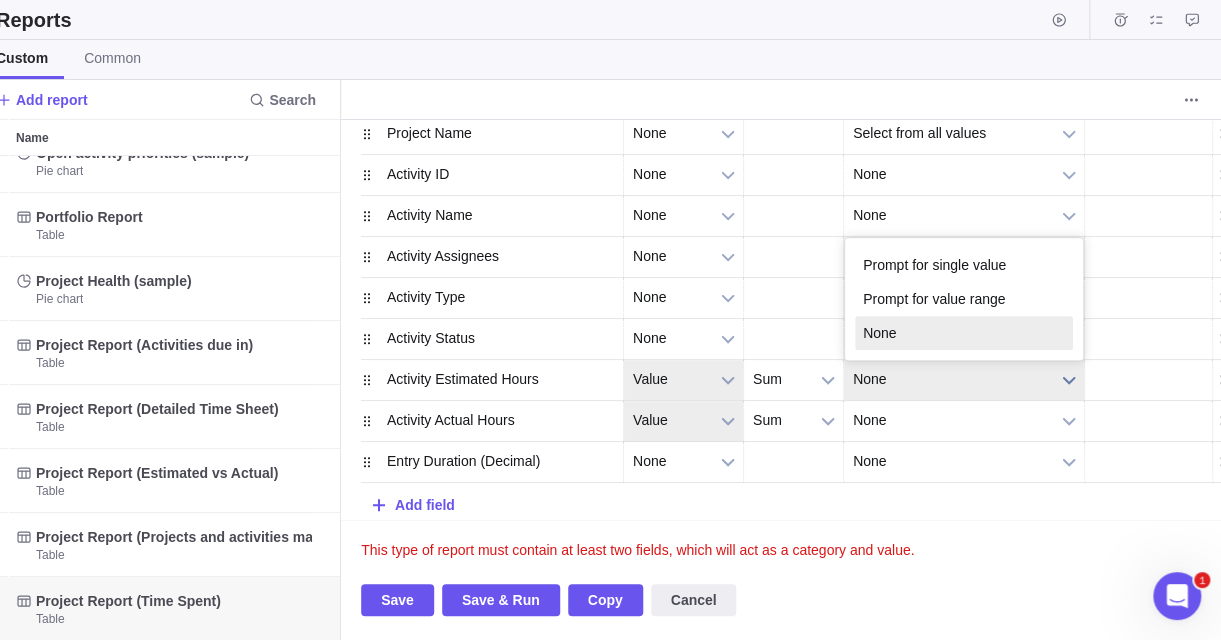 click on "None" at bounding box center [951, 379] 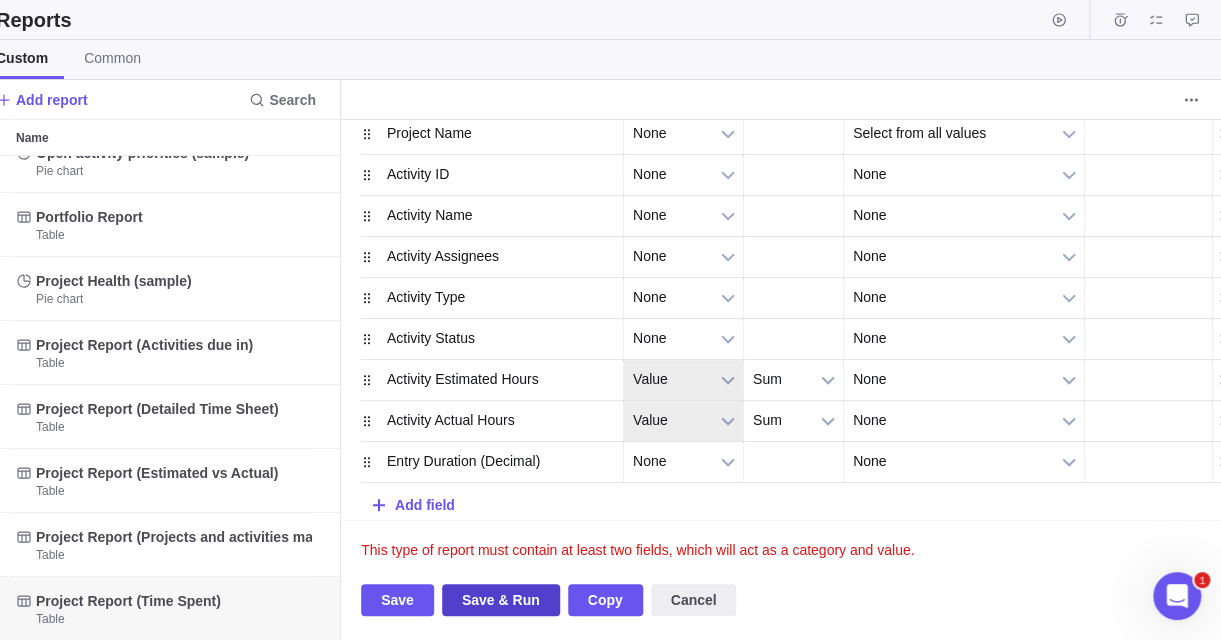 click on "Save & Run" at bounding box center (501, 600) 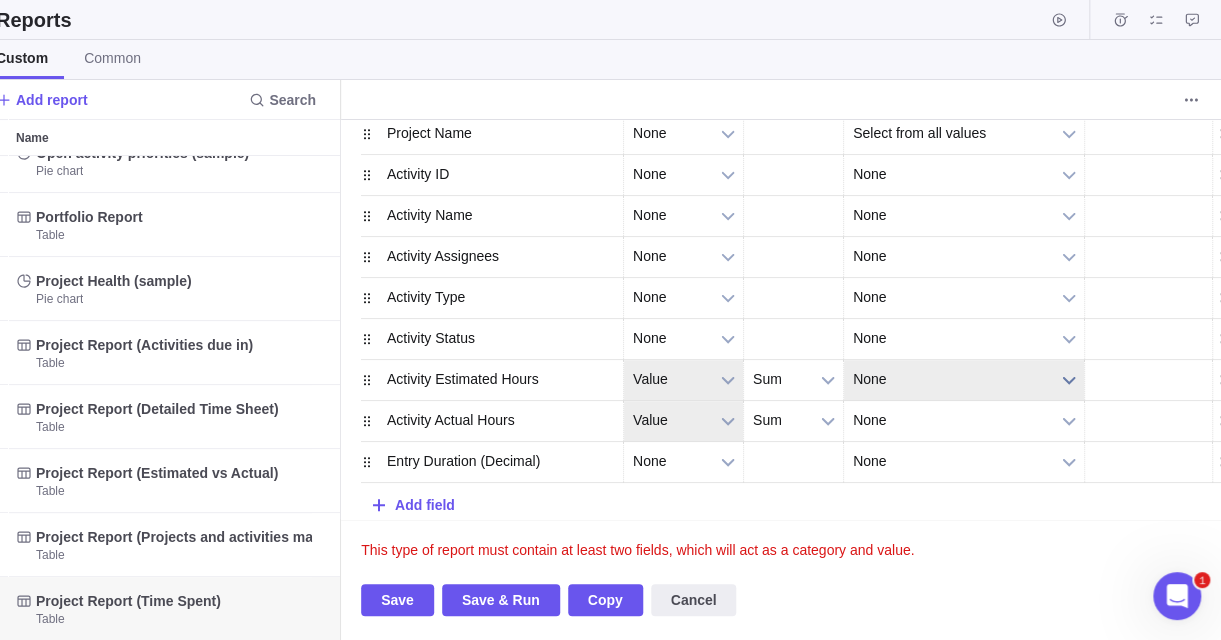 click on "None" at bounding box center [951, 379] 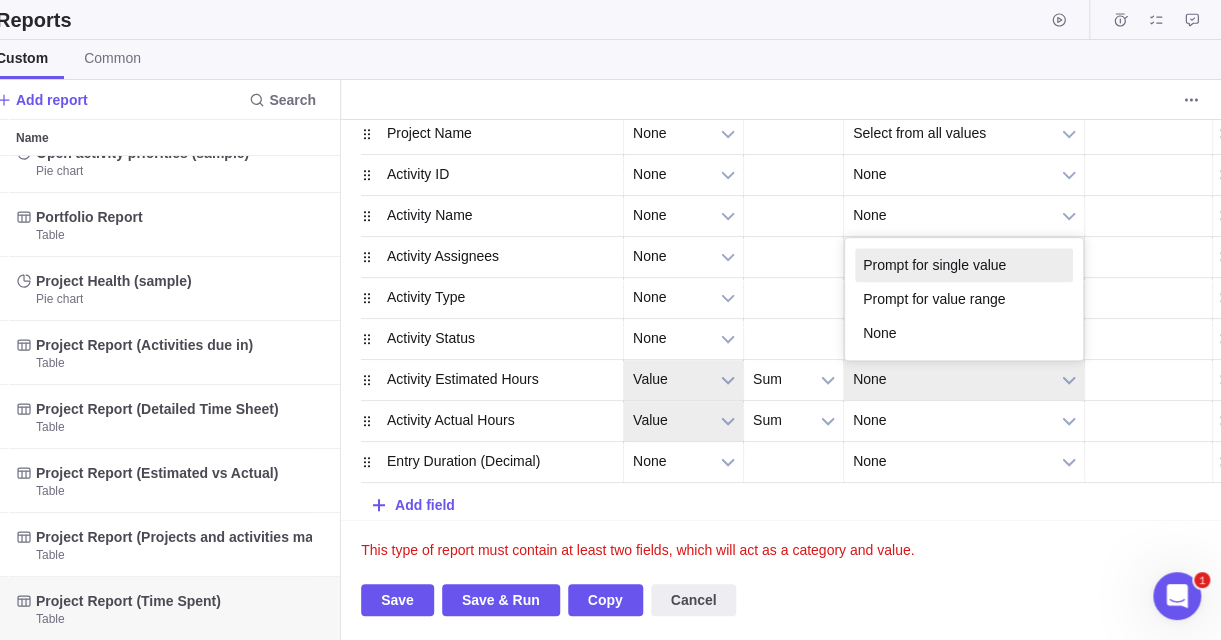 click on "Prompt for single value" at bounding box center [964, 265] 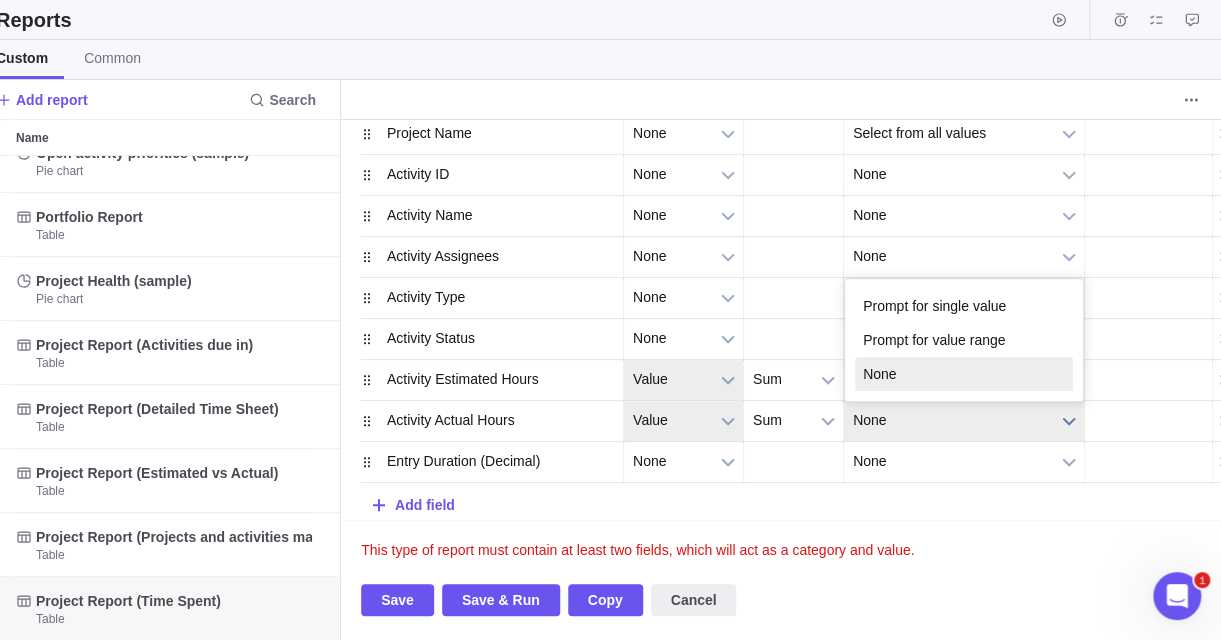 click on "None" at bounding box center [951, 420] 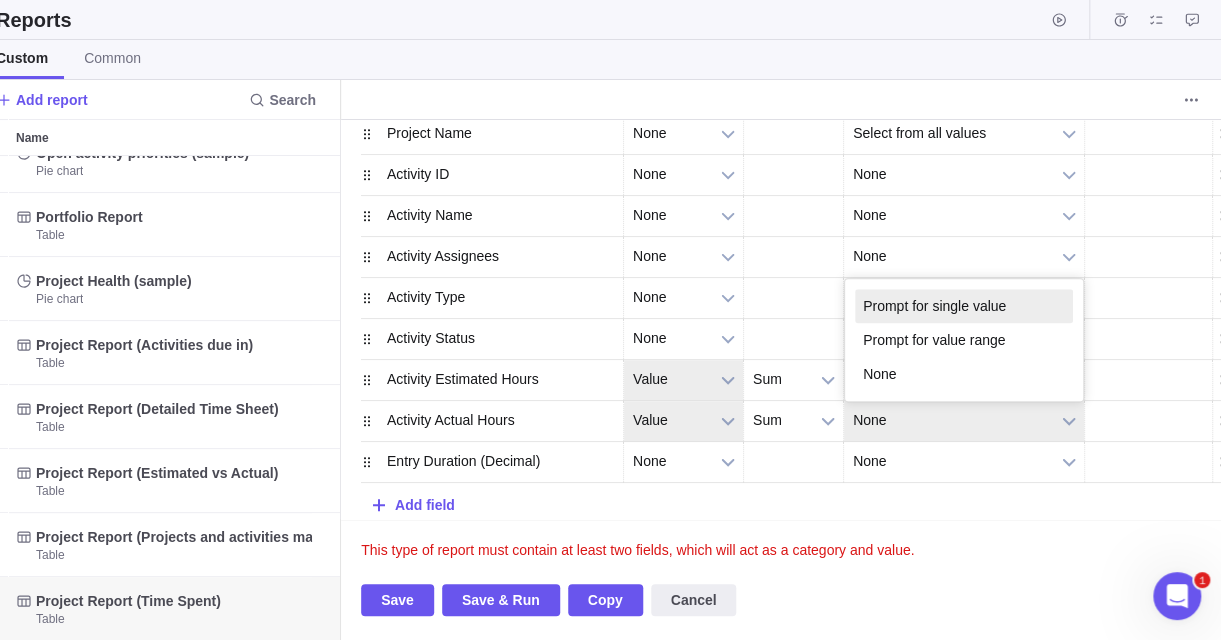 click on "Prompt for single value" at bounding box center [964, 306] 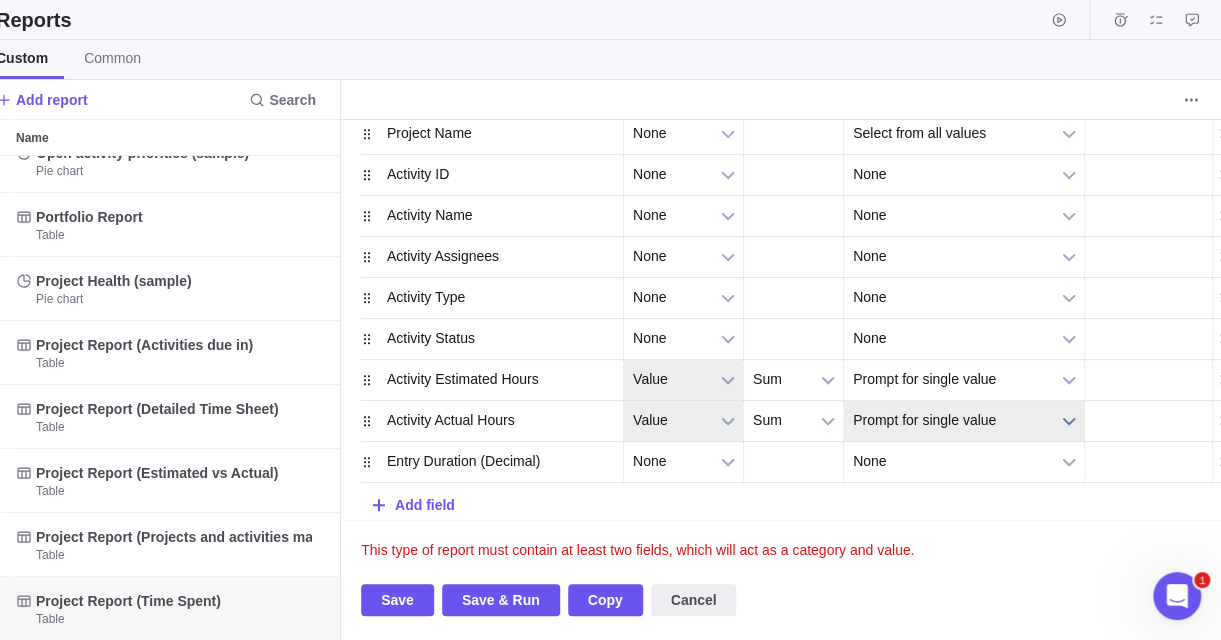 scroll, scrollTop: 0, scrollLeft: 286, axis: horizontal 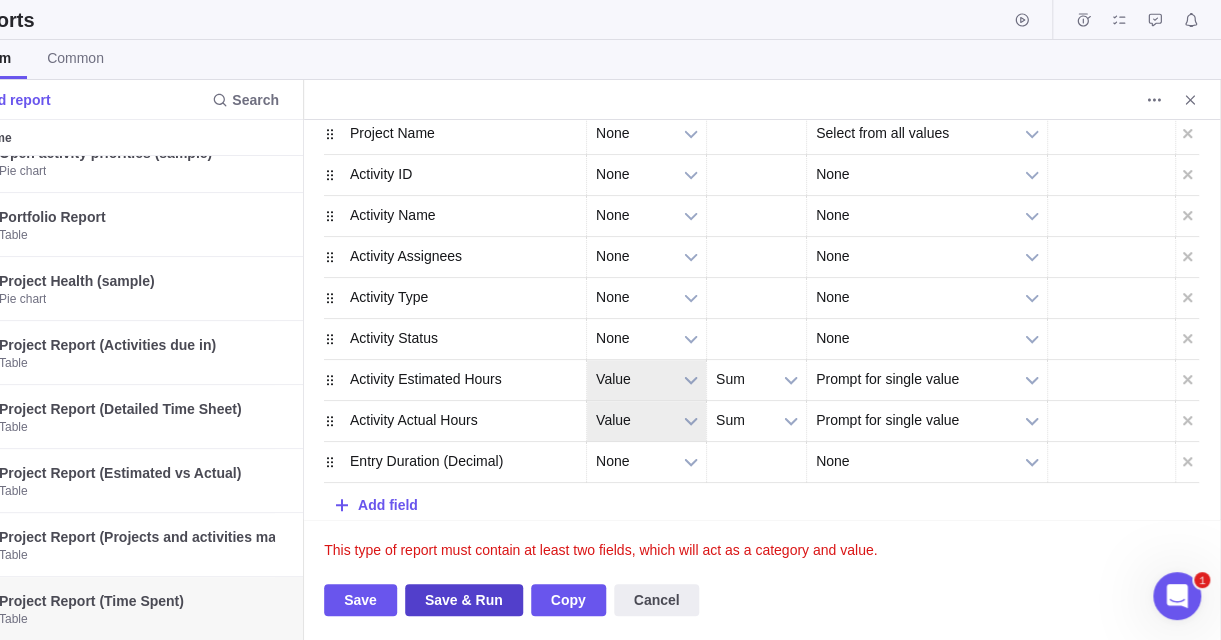 click on "Save & Run" at bounding box center [464, 600] 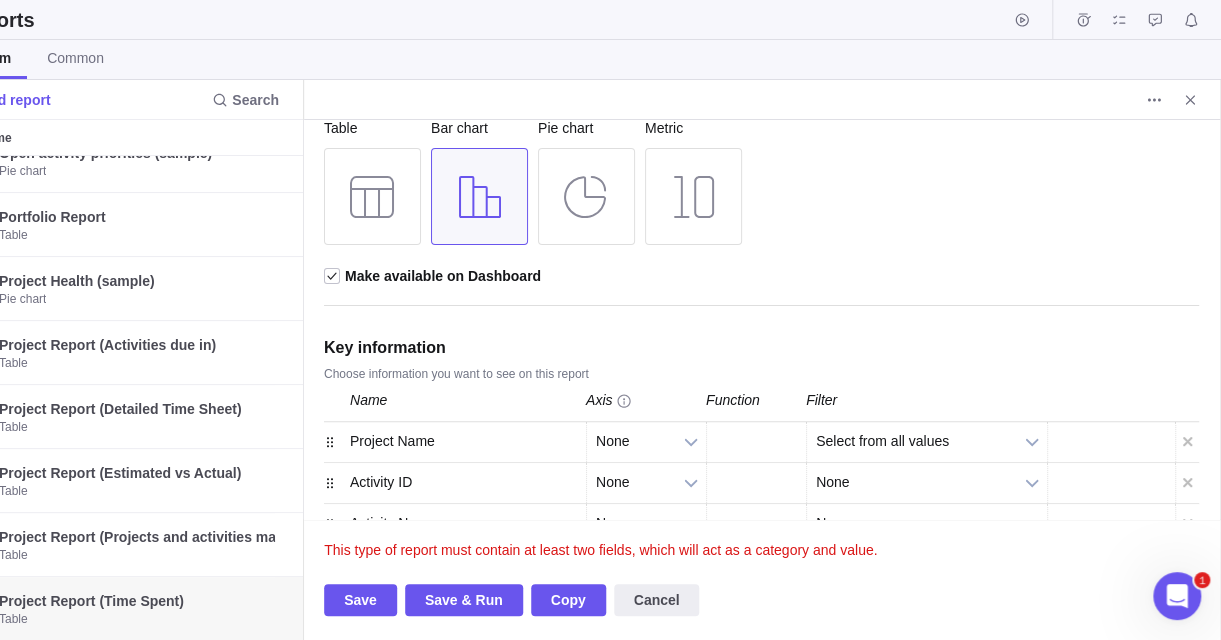 scroll, scrollTop: 530, scrollLeft: 0, axis: vertical 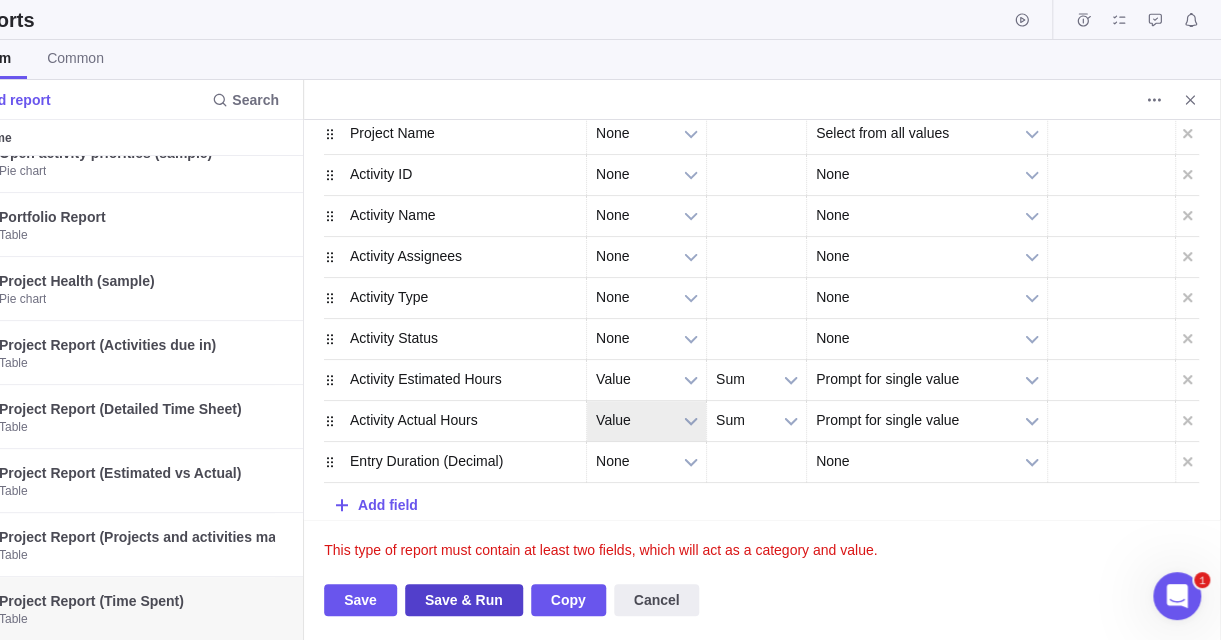 click on "Save & Run" at bounding box center (464, 600) 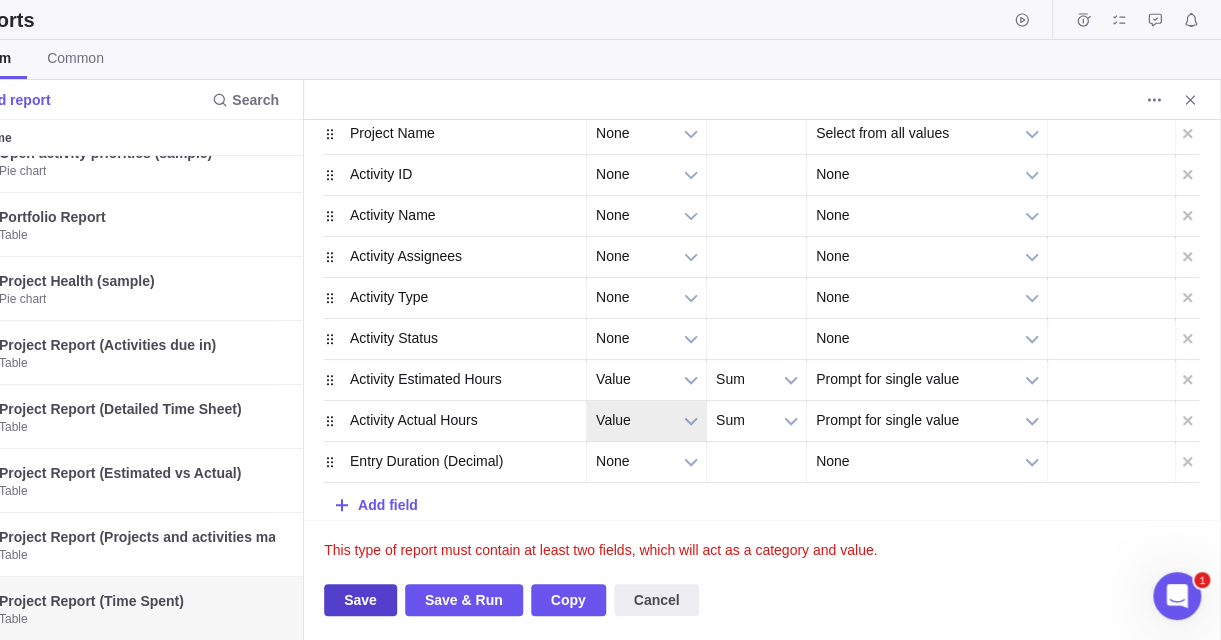 click on "Save" at bounding box center (360, 600) 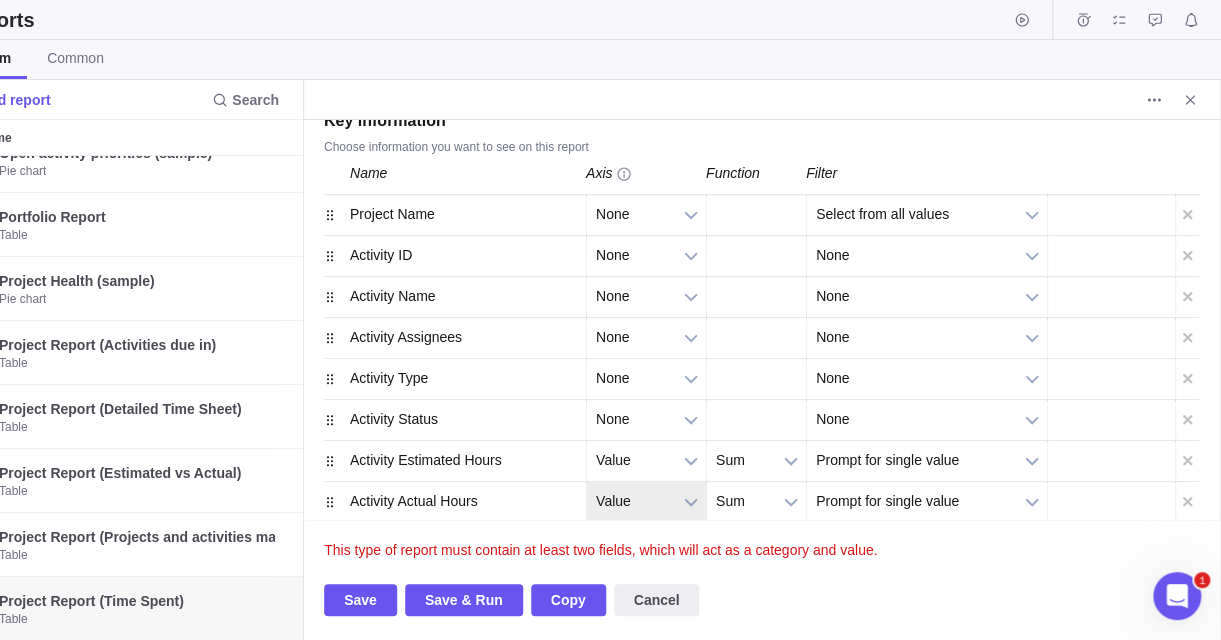 scroll, scrollTop: 530, scrollLeft: 0, axis: vertical 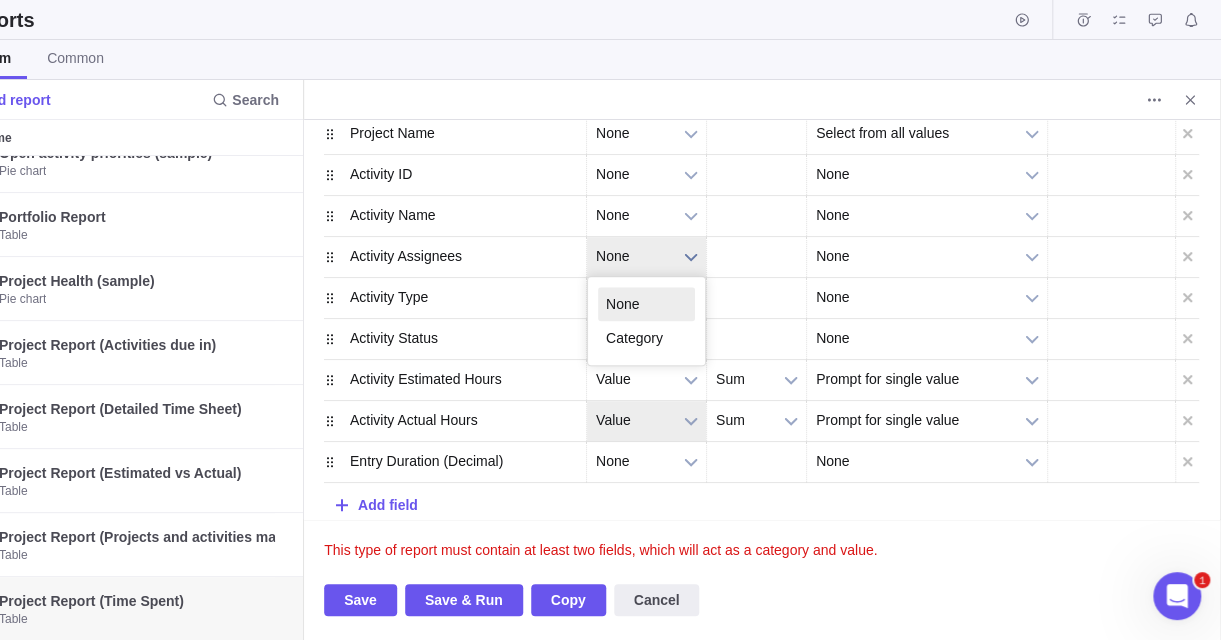click on "None" at bounding box center [633, 256] 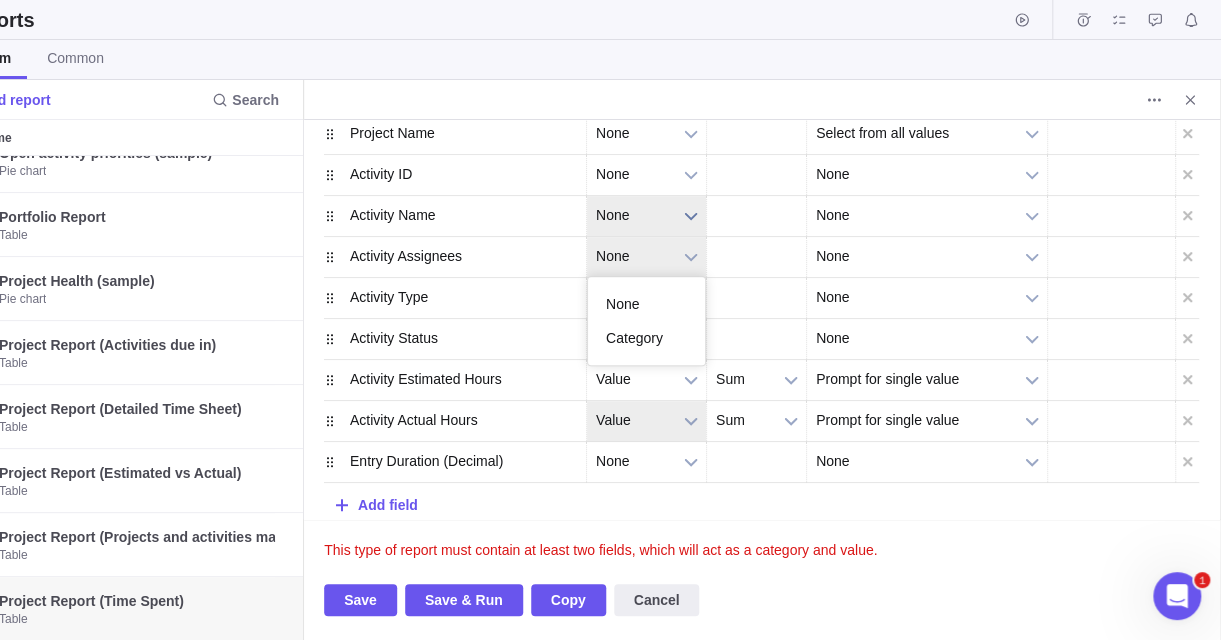 click on "None" at bounding box center (633, 215) 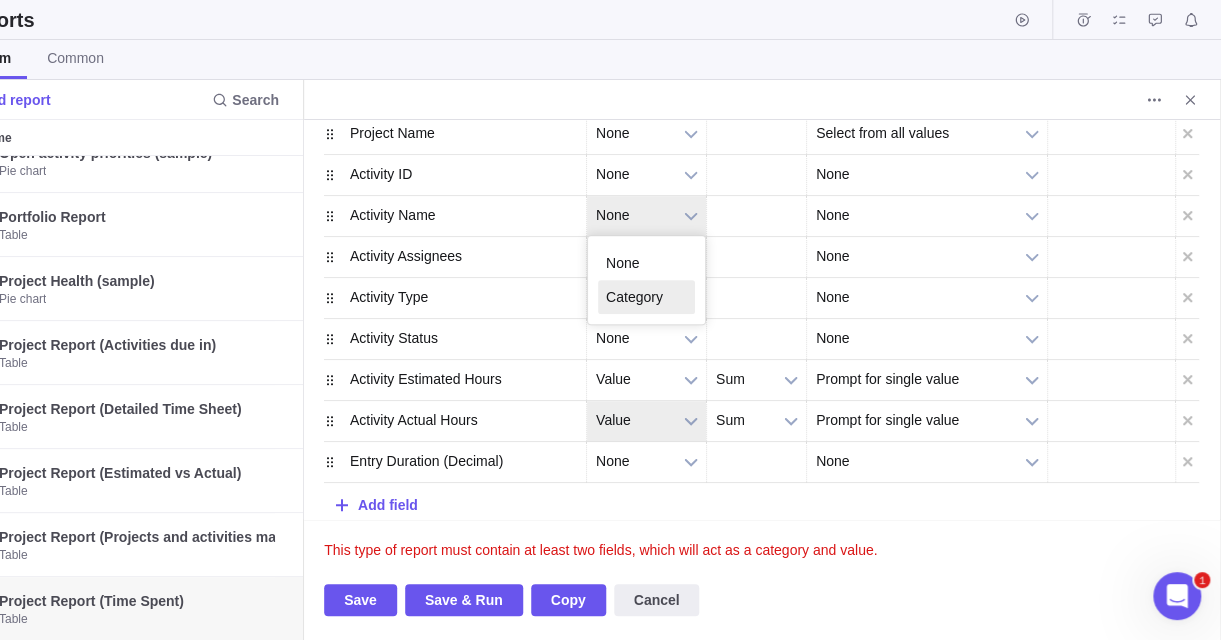 click on "Category" at bounding box center (646, 297) 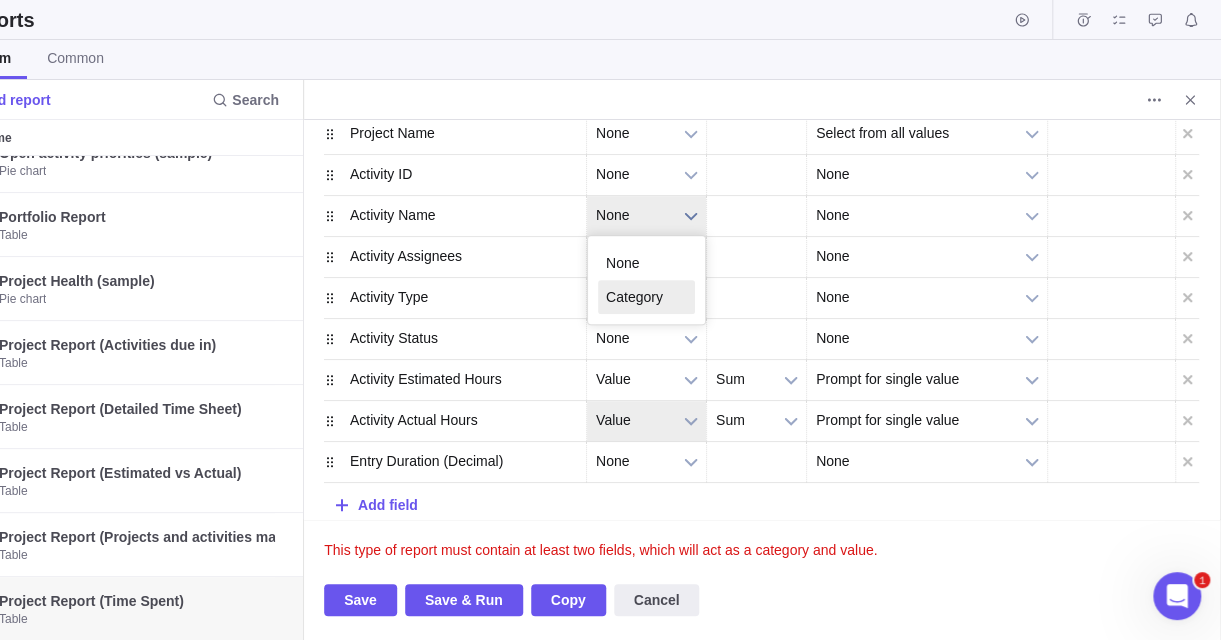 scroll, scrollTop: 490, scrollLeft: 0, axis: vertical 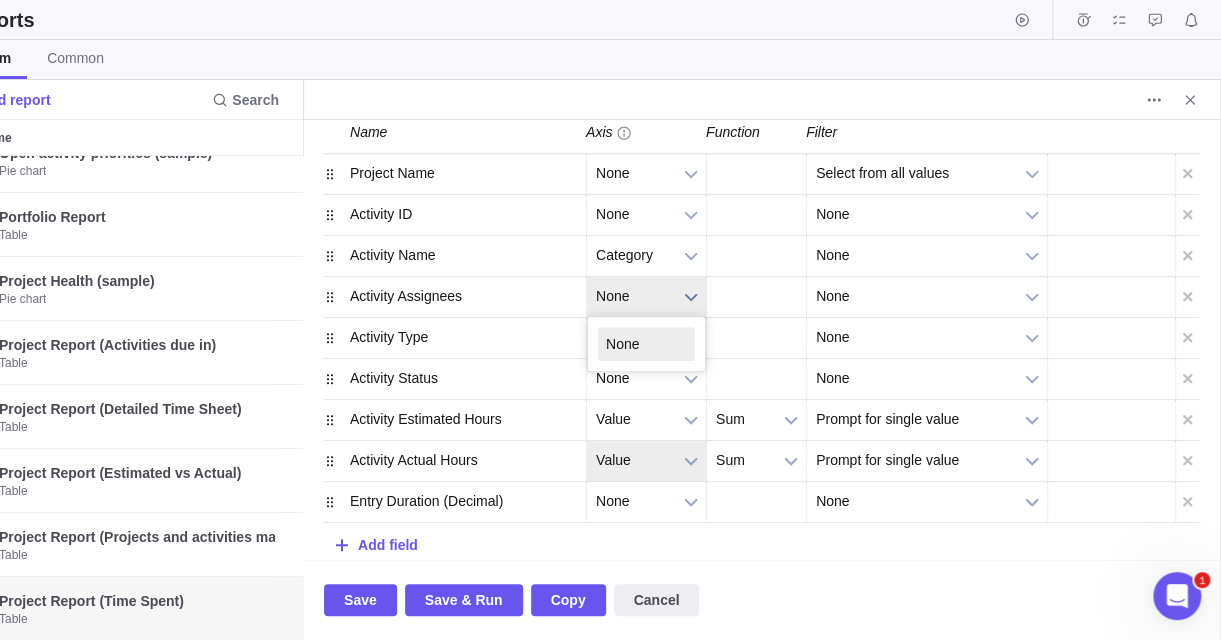 click on "None" at bounding box center (633, 296) 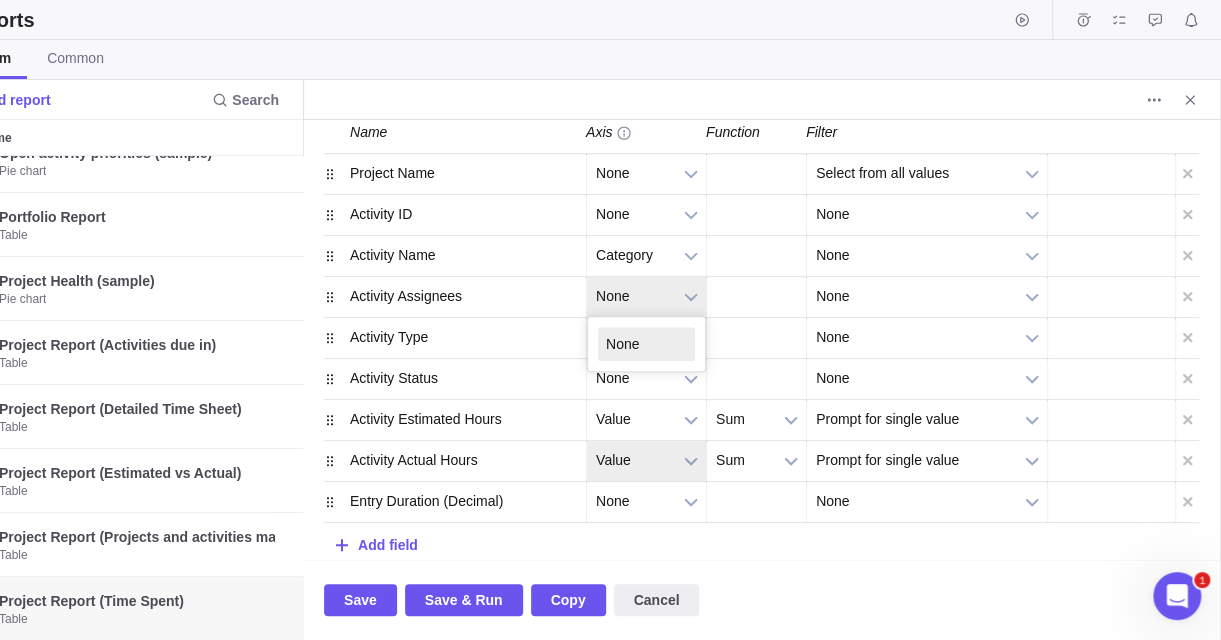 click on "None" at bounding box center (646, 344) 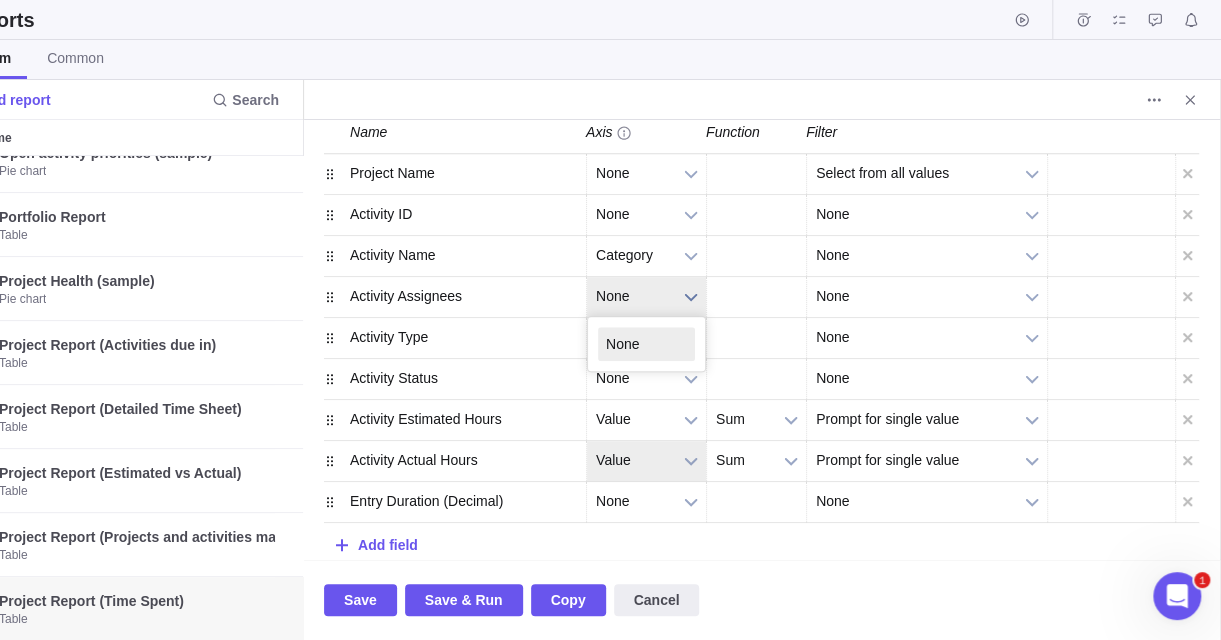 click on "None" at bounding box center [633, 296] 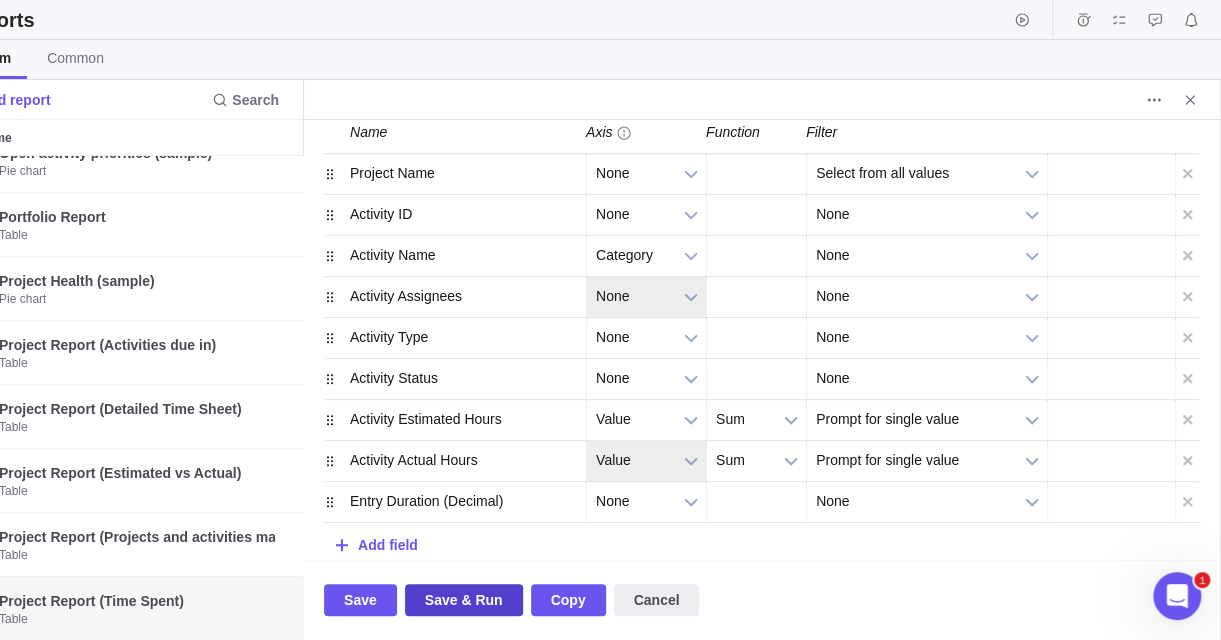 click on "Save & Run" at bounding box center (464, 600) 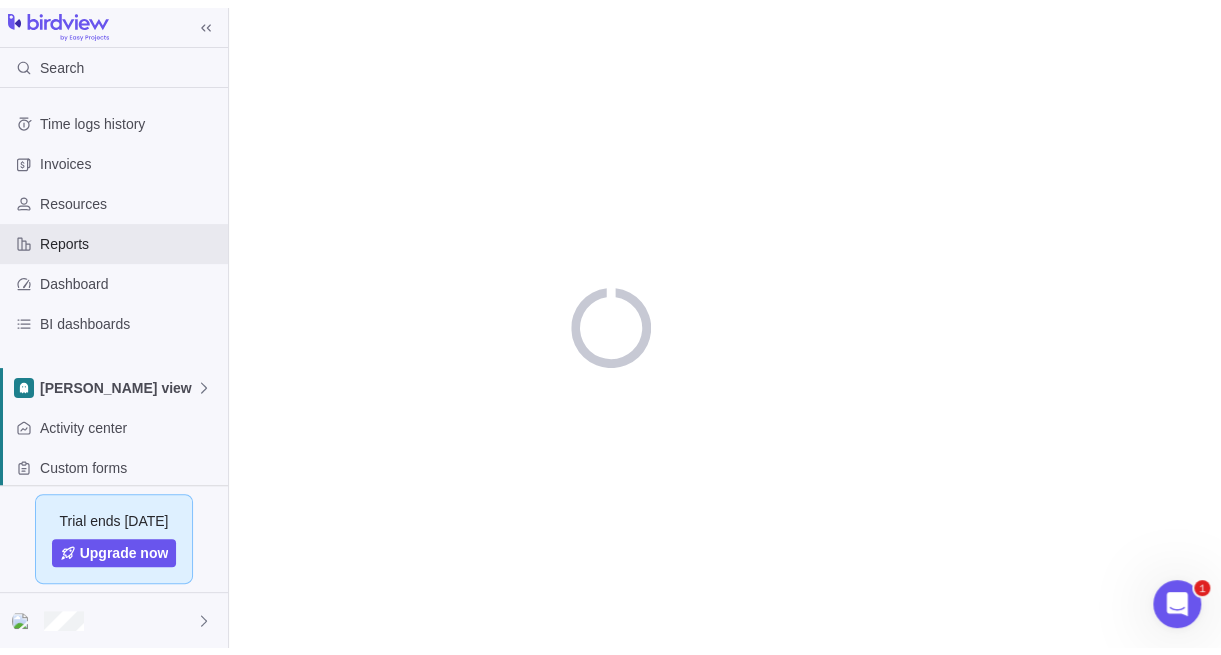 scroll, scrollTop: 0, scrollLeft: 0, axis: both 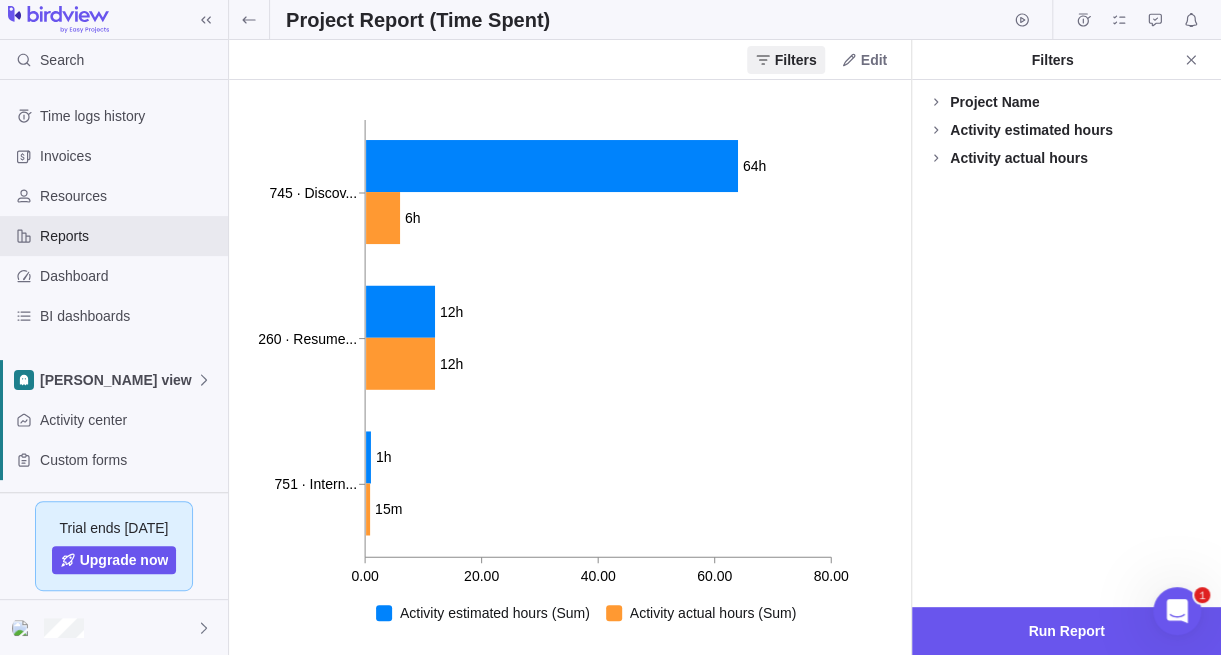 click on "Project Name" at bounding box center [994, 102] 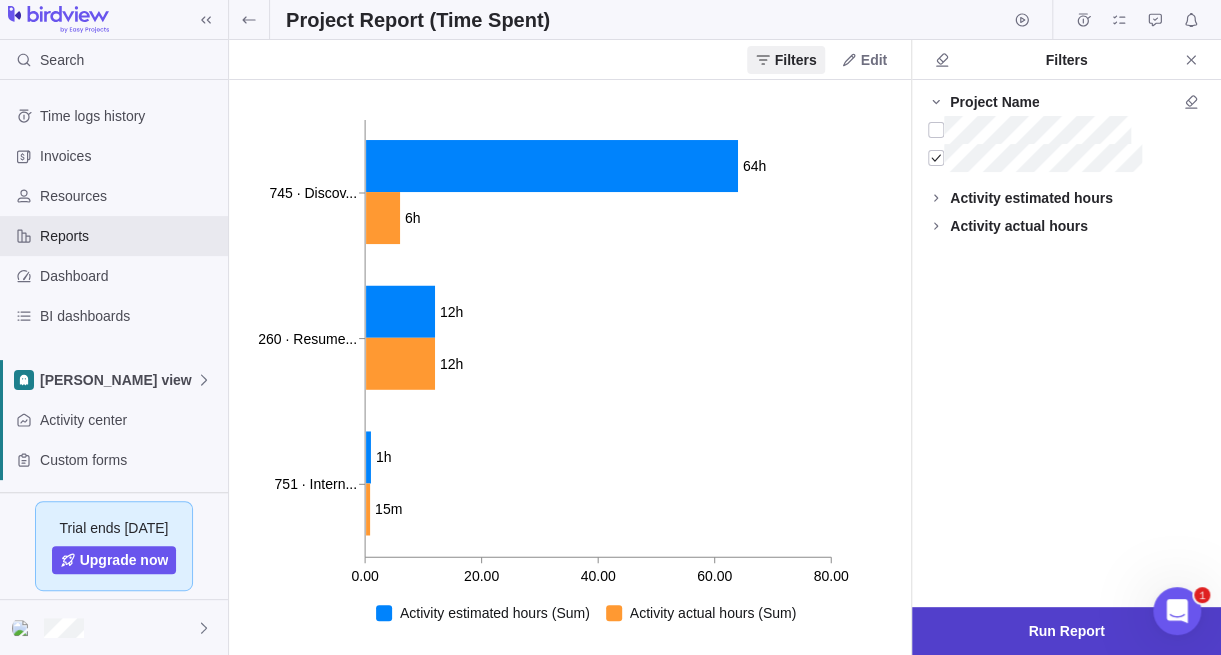click on "Run Report" at bounding box center [1066, 631] 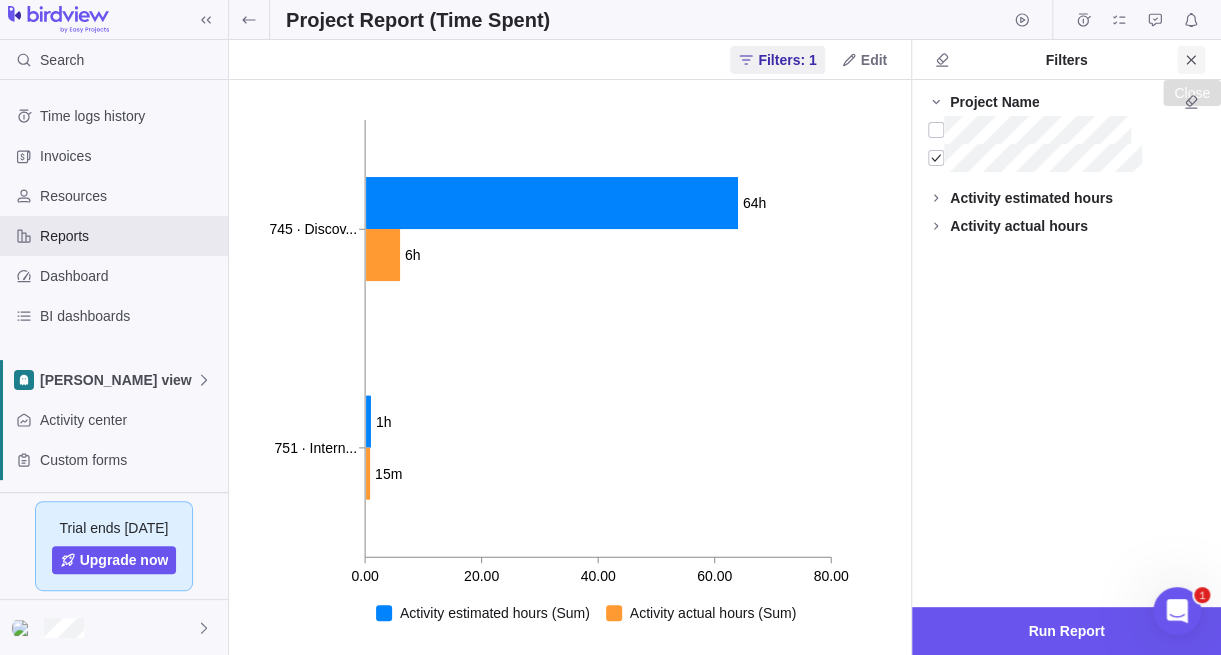 click 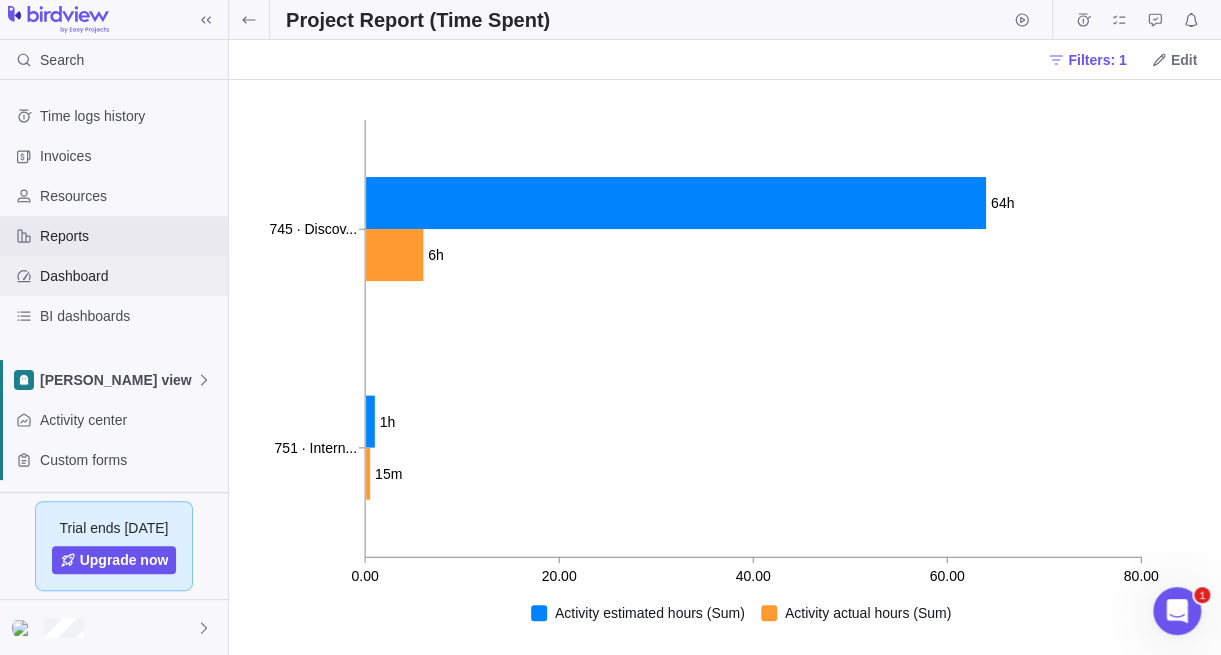 click on "Dashboard" at bounding box center (130, 276) 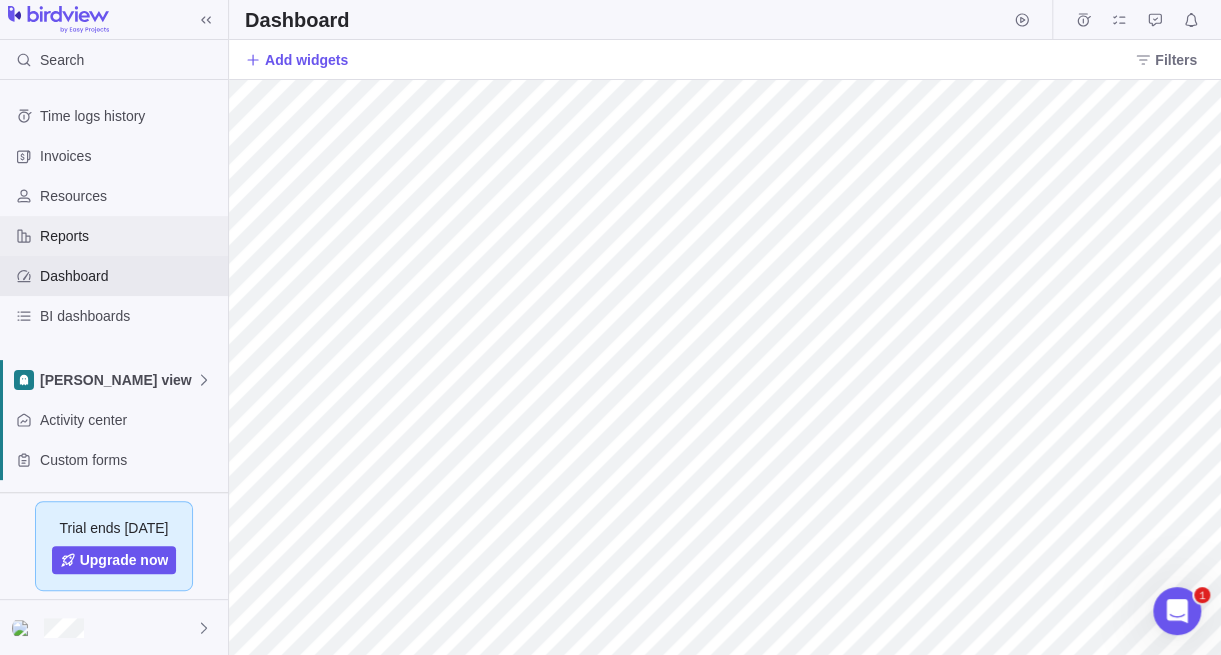 click on "Reports" at bounding box center [130, 236] 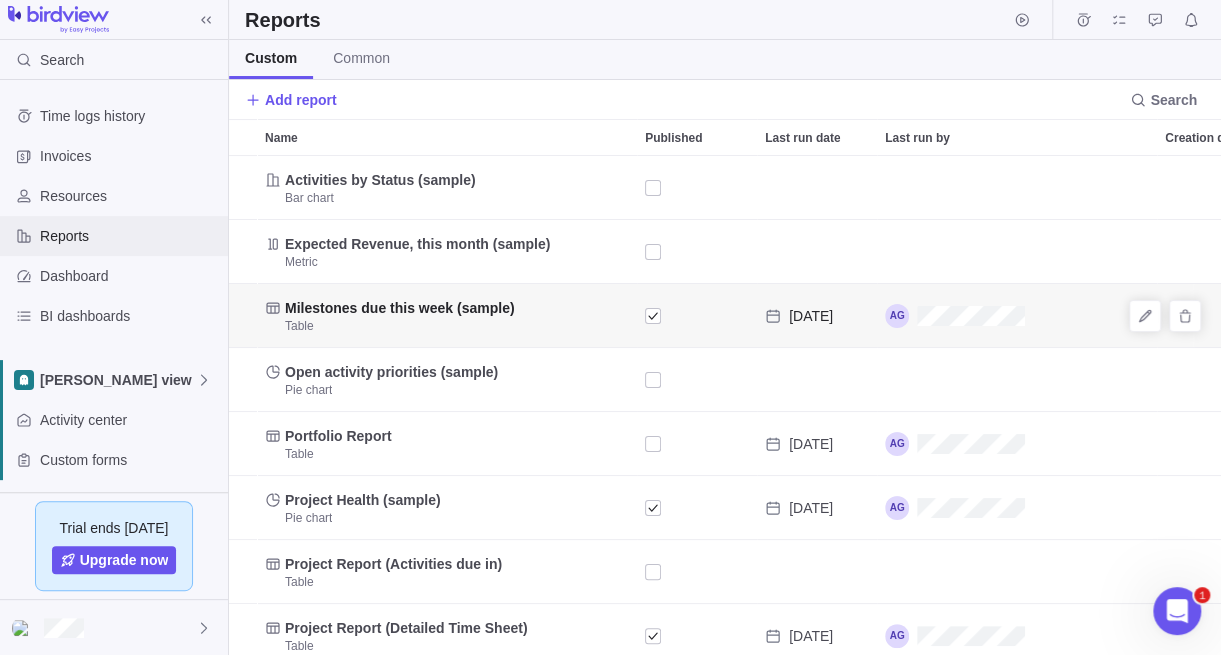 scroll, scrollTop: 15, scrollLeft: 15, axis: both 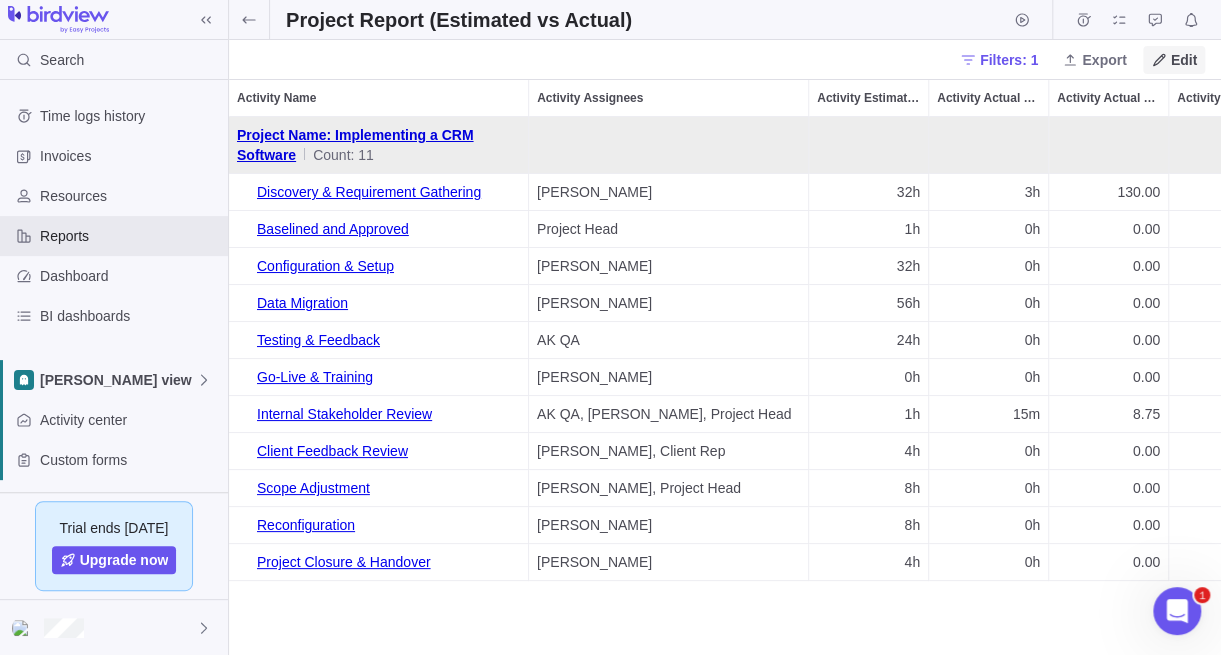 click on "Edit" at bounding box center [1174, 60] 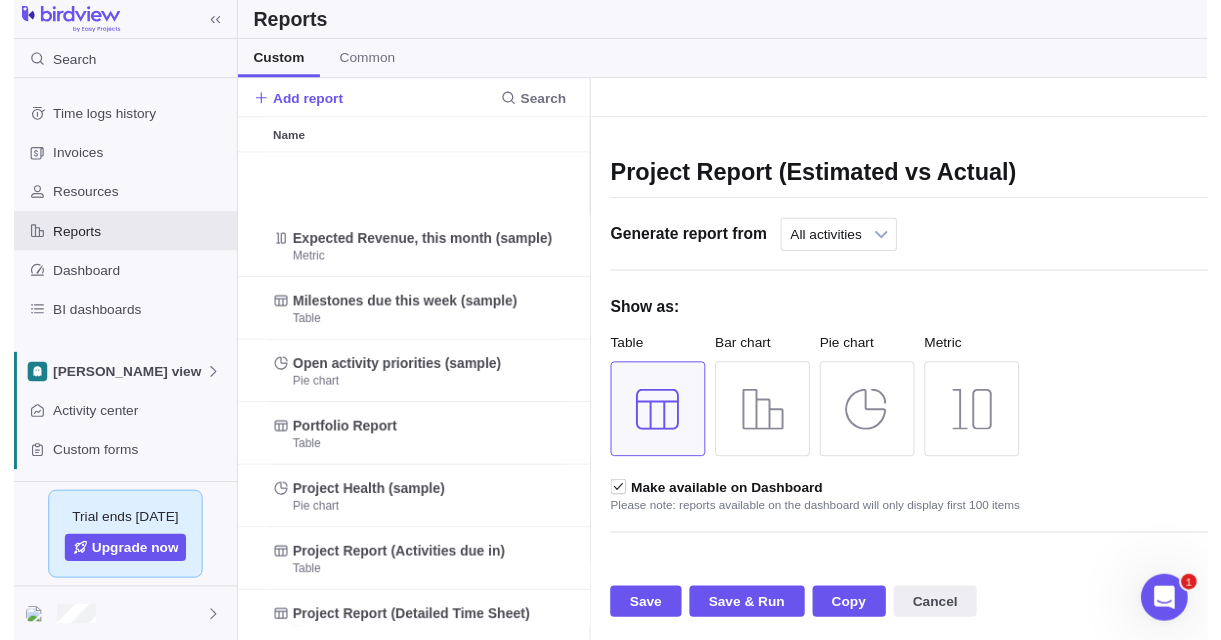 scroll, scrollTop: 0, scrollLeft: 249, axis: horizontal 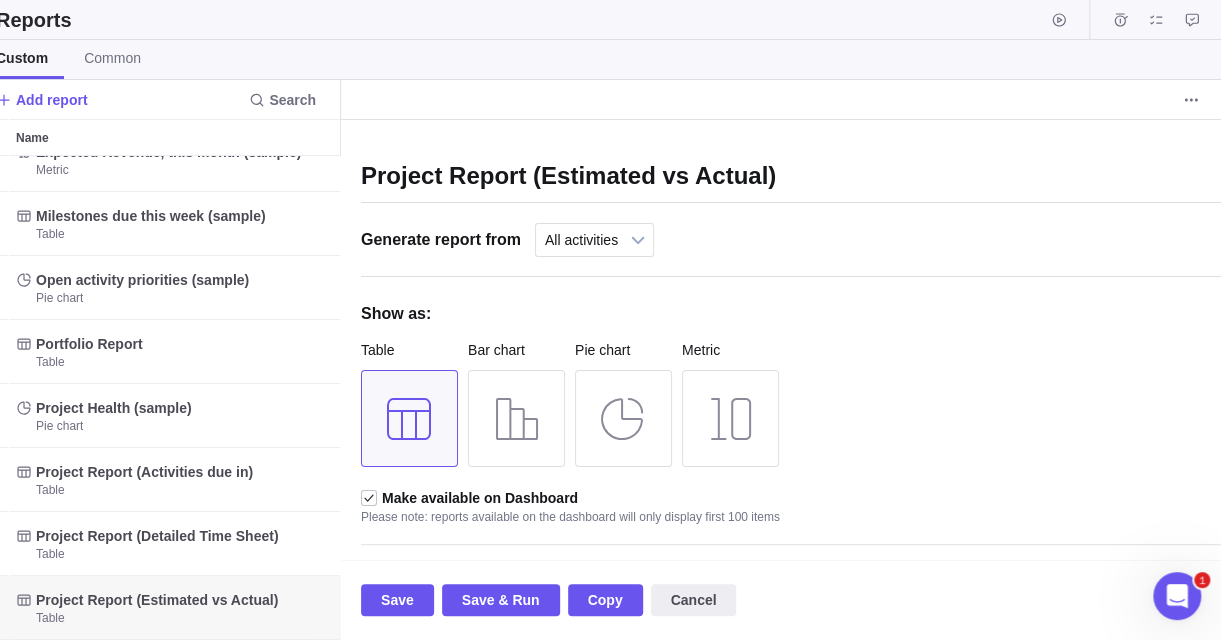 click on "Project Report (Estimated vs Actual)
Generate report from
Projects All activities All activities (hierarchical) Tasks Tasks (hierarchical) Issues Issues (hierarchical) Requests Requests (hierarchical) Time entries Messages Portfolio Payments Expenses All activities Projects All activities All activities (hierarchical) Tasks Tasks (hierarchical) Issues Issues (hierarchical) Requests Requests (hierarchical) Time entries Messages Portfolio Payments Expenses
Show as:
Table
Bar chart
Pie chart
Metric
Make available on Dashboard
Please note: reports available on the dashboard will only display first 100 items
Key information
Choose information you want to see on this report
Name
Axis" at bounding box center (798, 646) 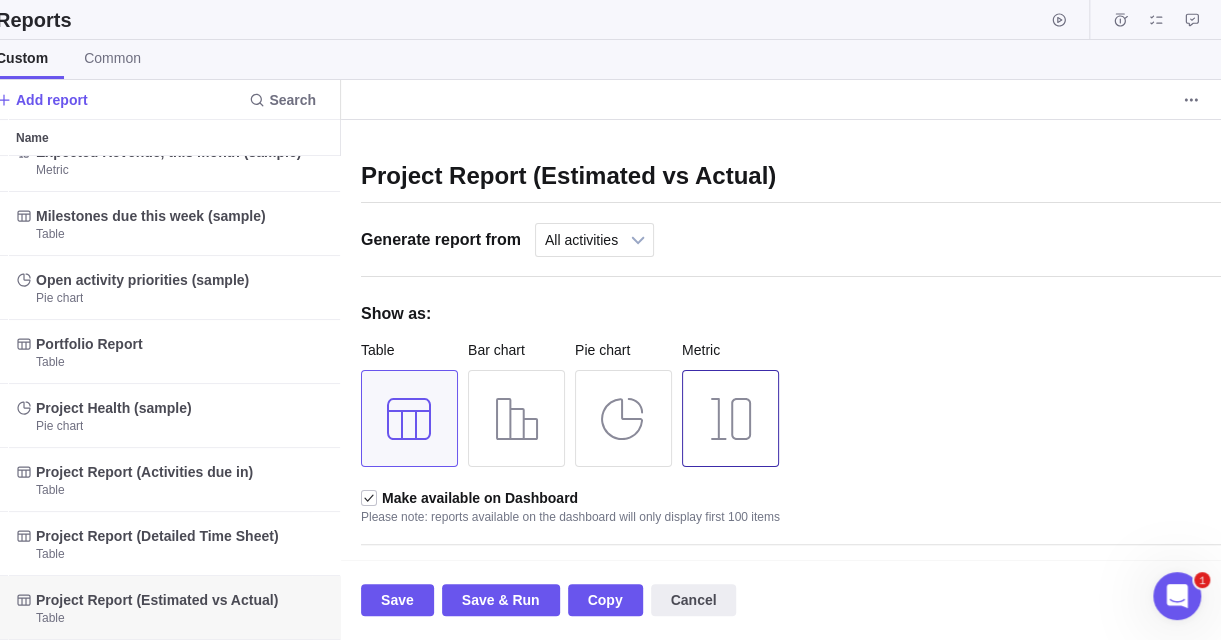 click at bounding box center (730, 418) 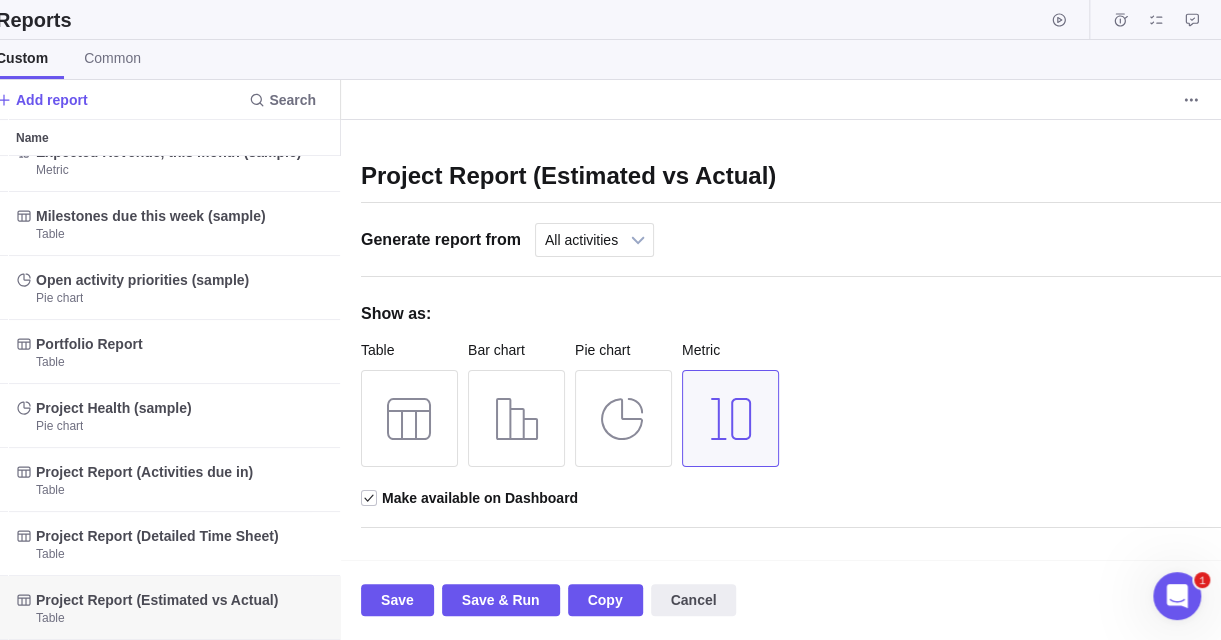 scroll, scrollTop: 300, scrollLeft: 0, axis: vertical 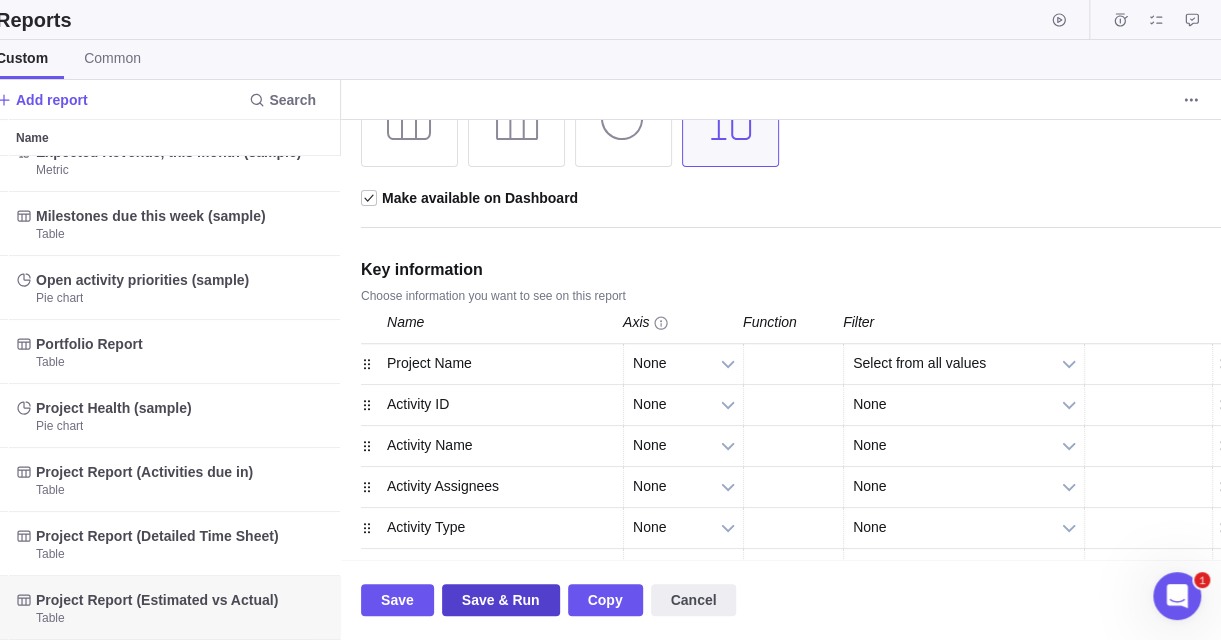 click on "Save & Run" at bounding box center [501, 600] 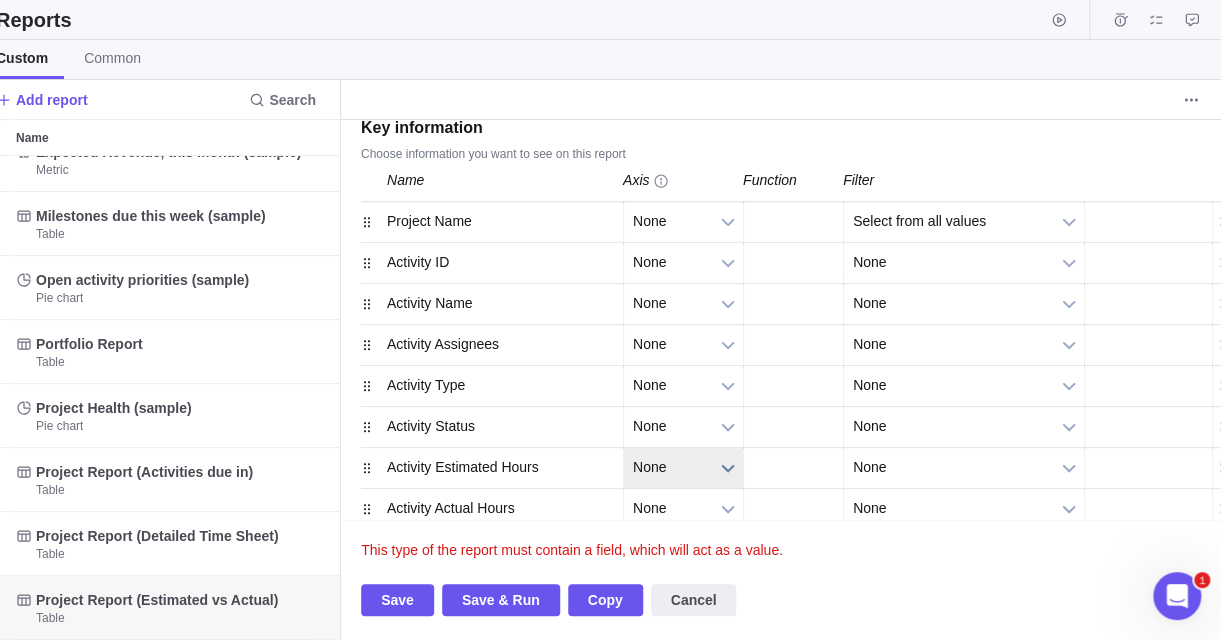 scroll, scrollTop: 500, scrollLeft: 0, axis: vertical 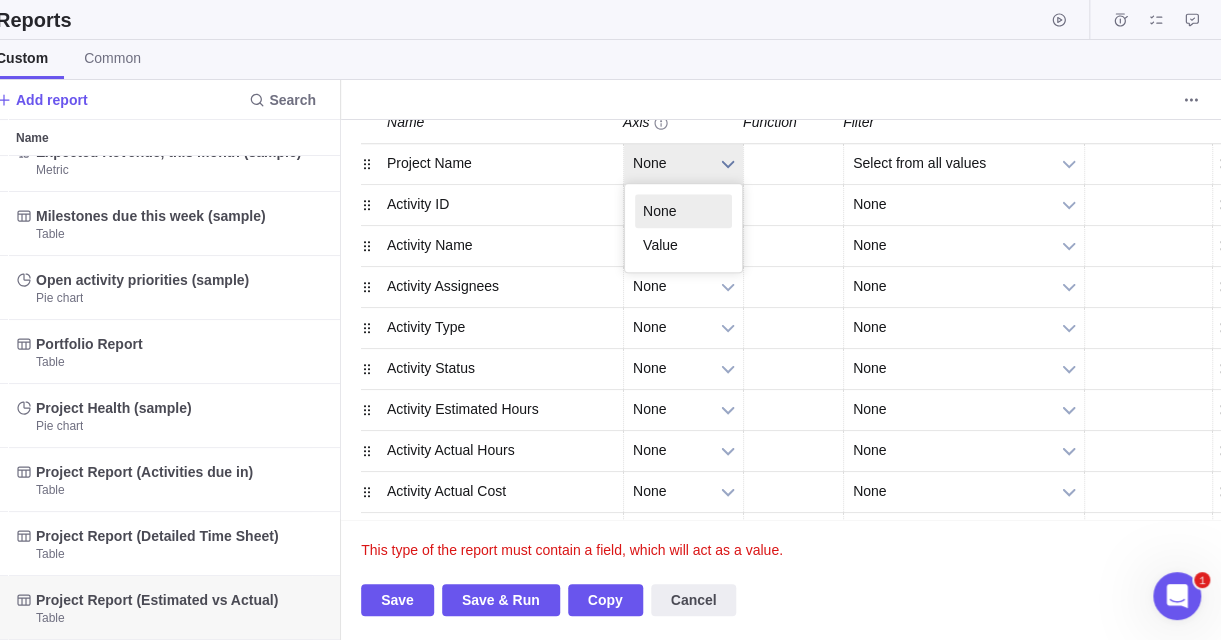 click on "None" at bounding box center [670, 163] 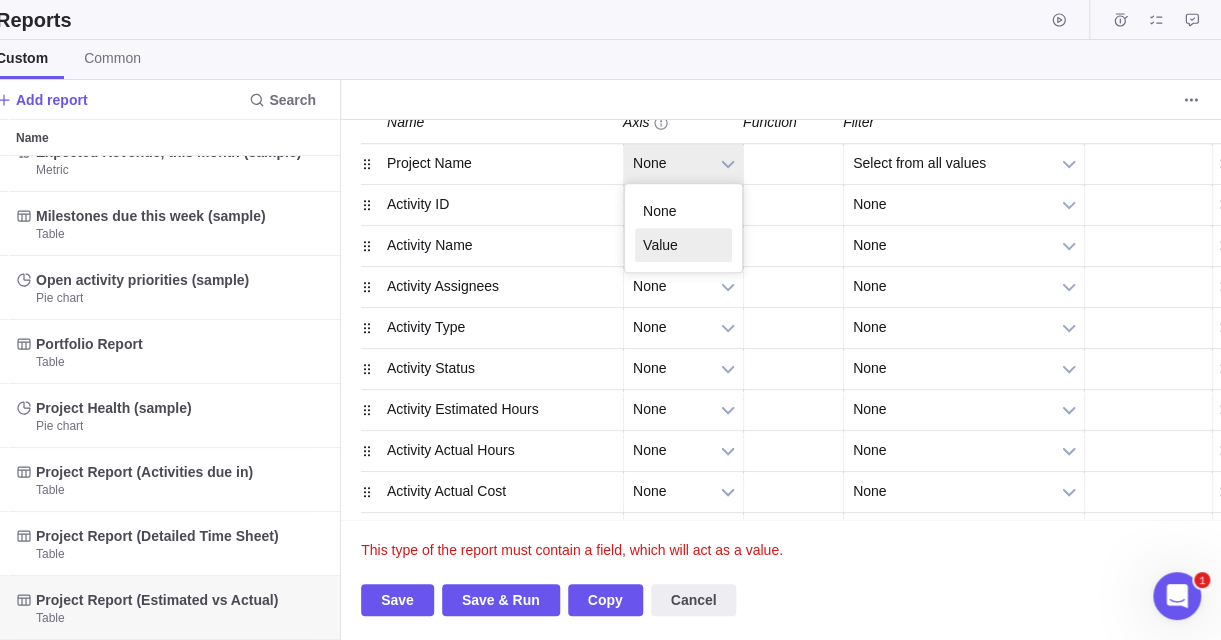 click on "Value" at bounding box center (683, 245) 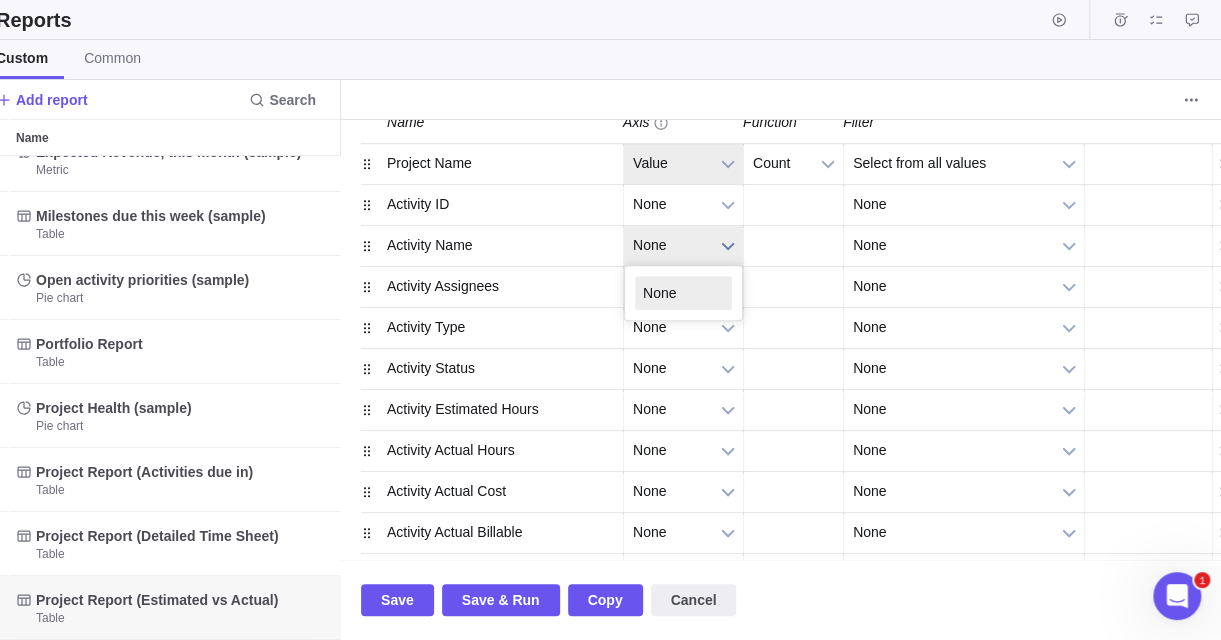 click on "None" at bounding box center [670, 245] 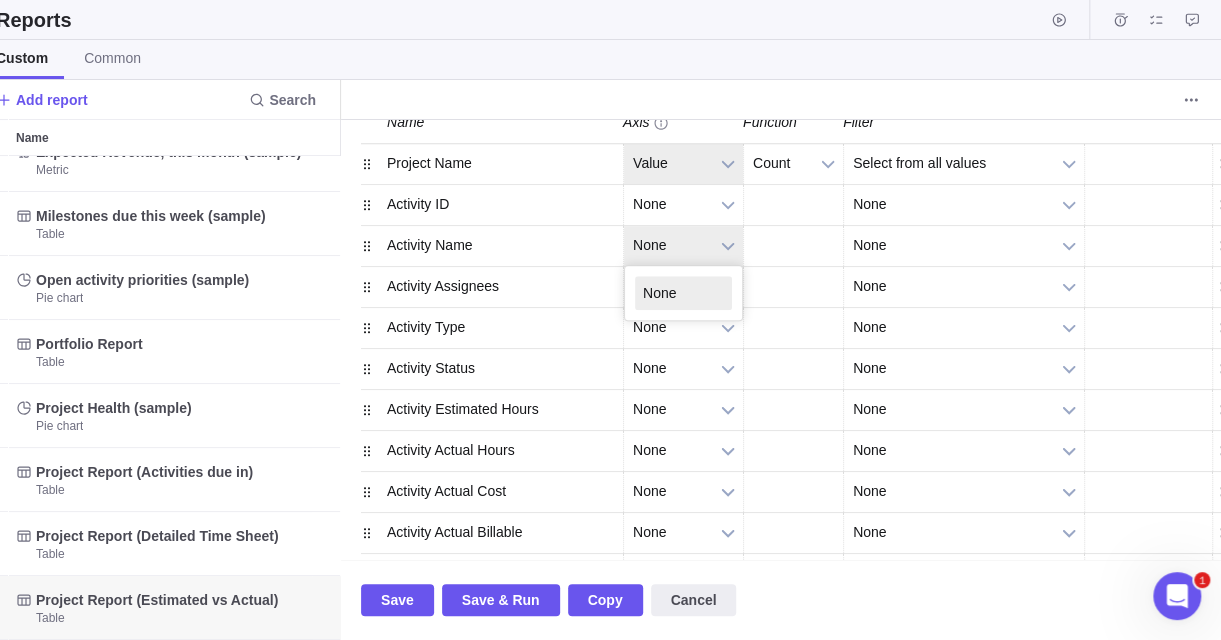 click on "None" at bounding box center (683, 293) 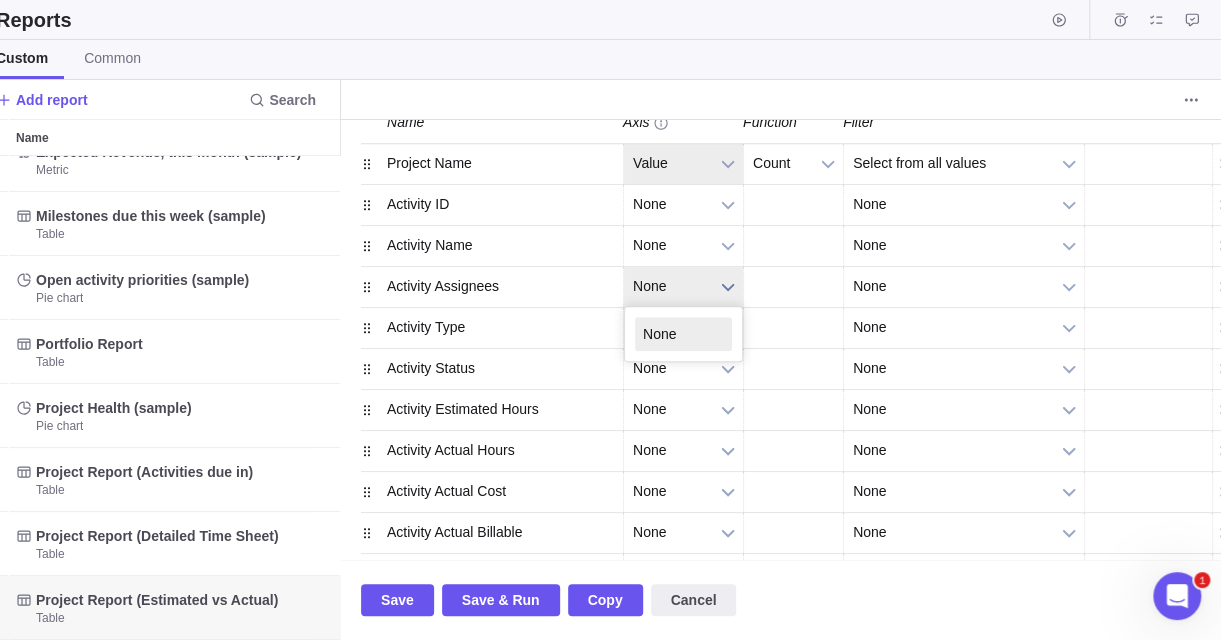 click on "None" at bounding box center (670, 286) 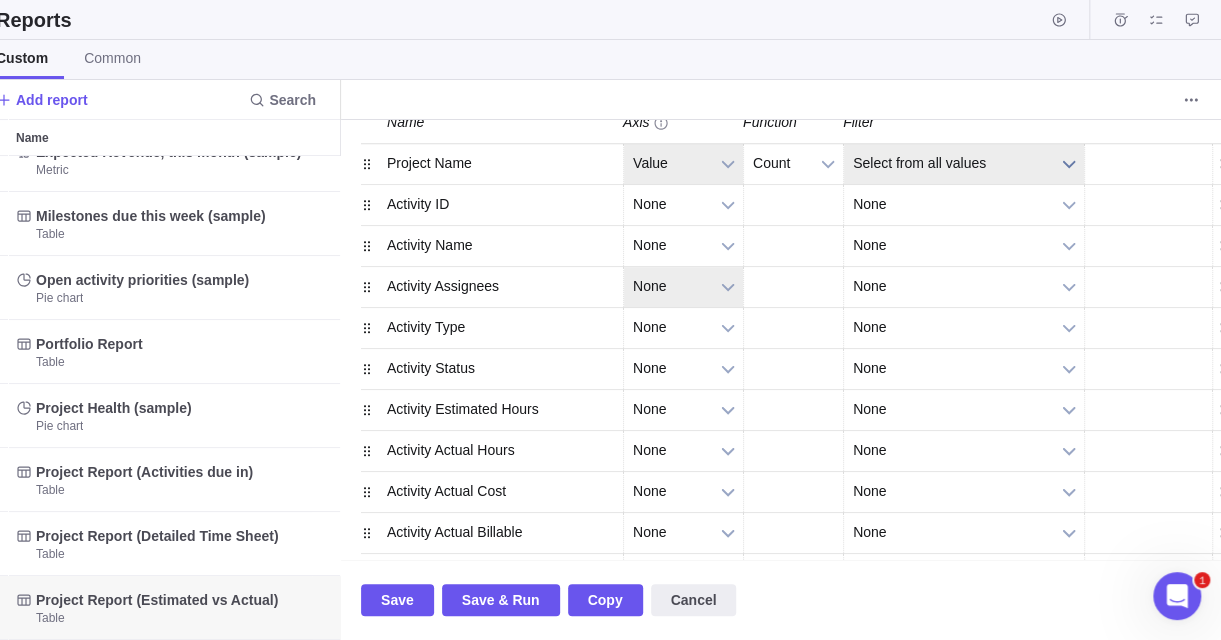 click on "Select from all values" at bounding box center (951, 163) 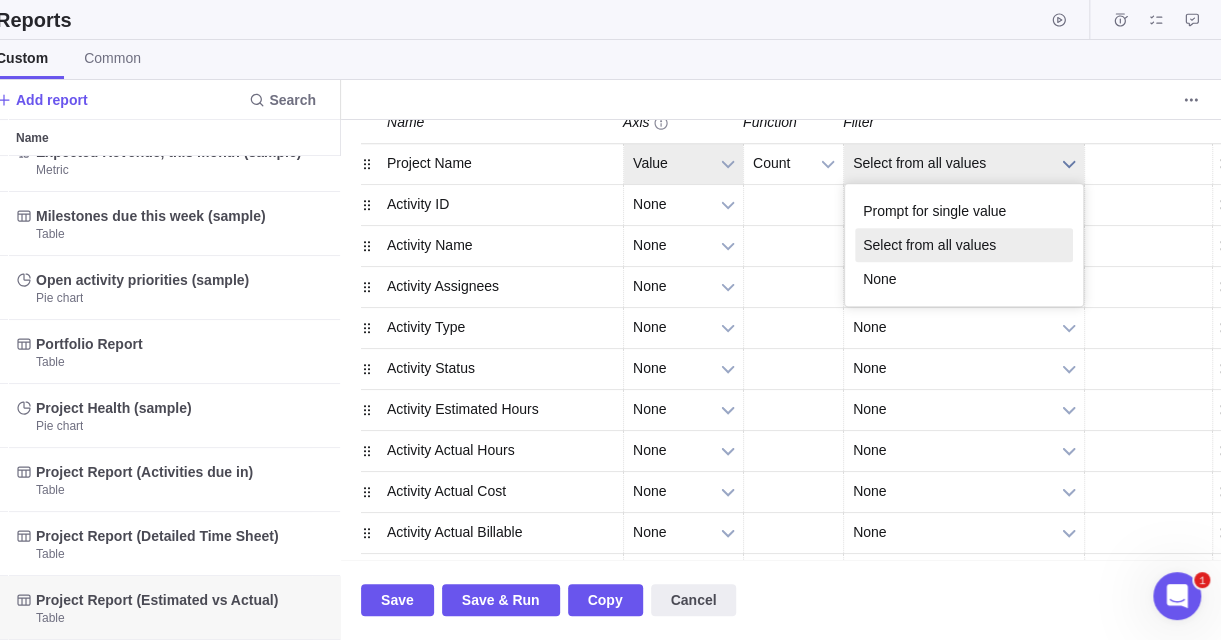 click on "Select from all values" at bounding box center (951, 163) 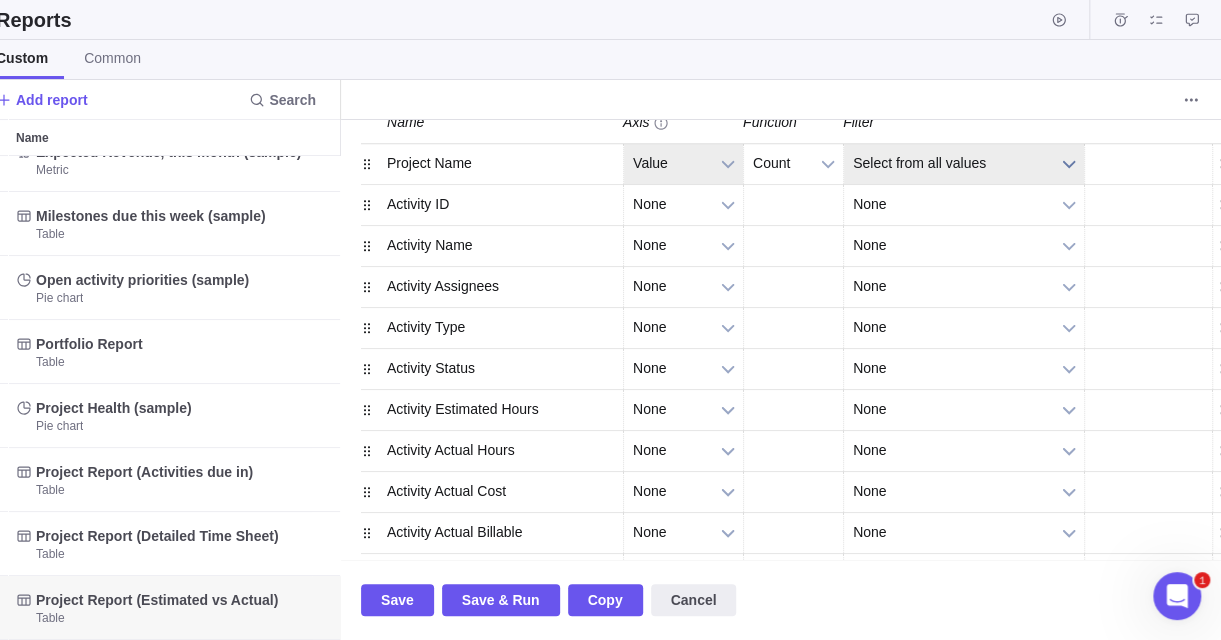 click on "Select from all values" at bounding box center [951, 163] 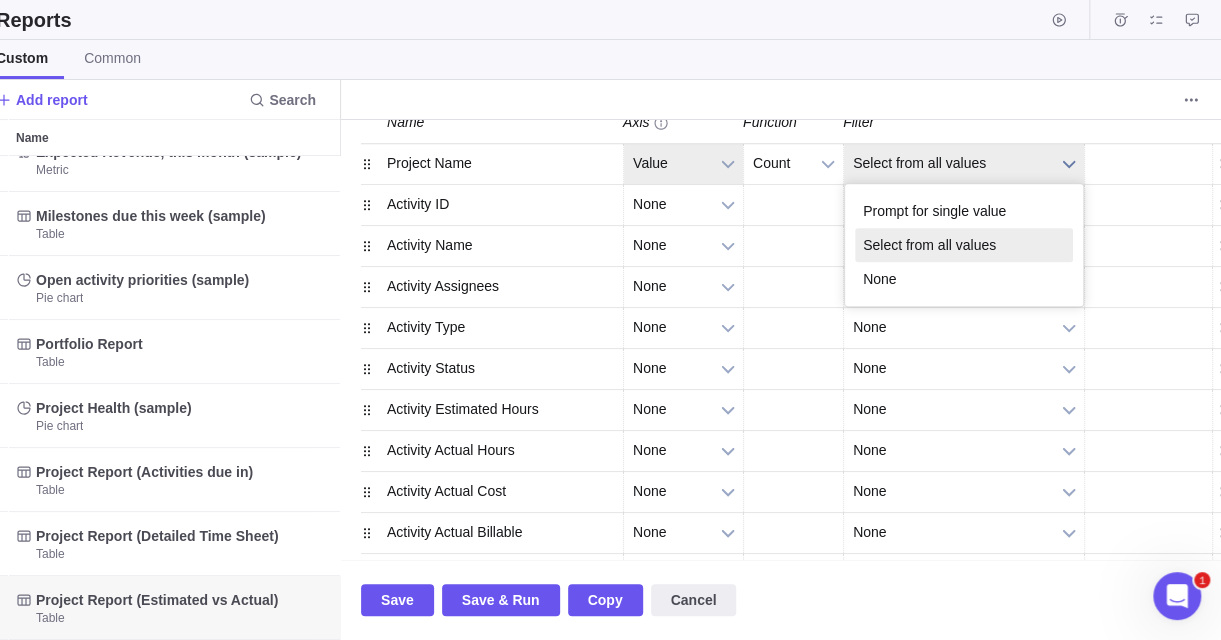 click on "Select from all values" at bounding box center (951, 163) 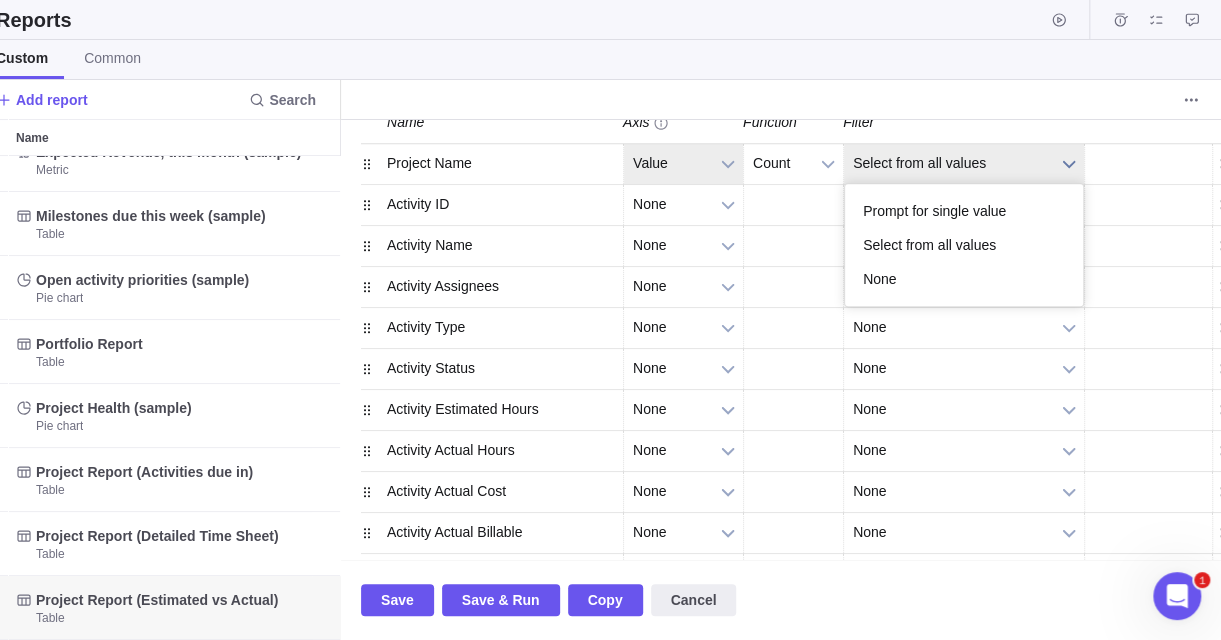 click on "Select from all values" at bounding box center [951, 163] 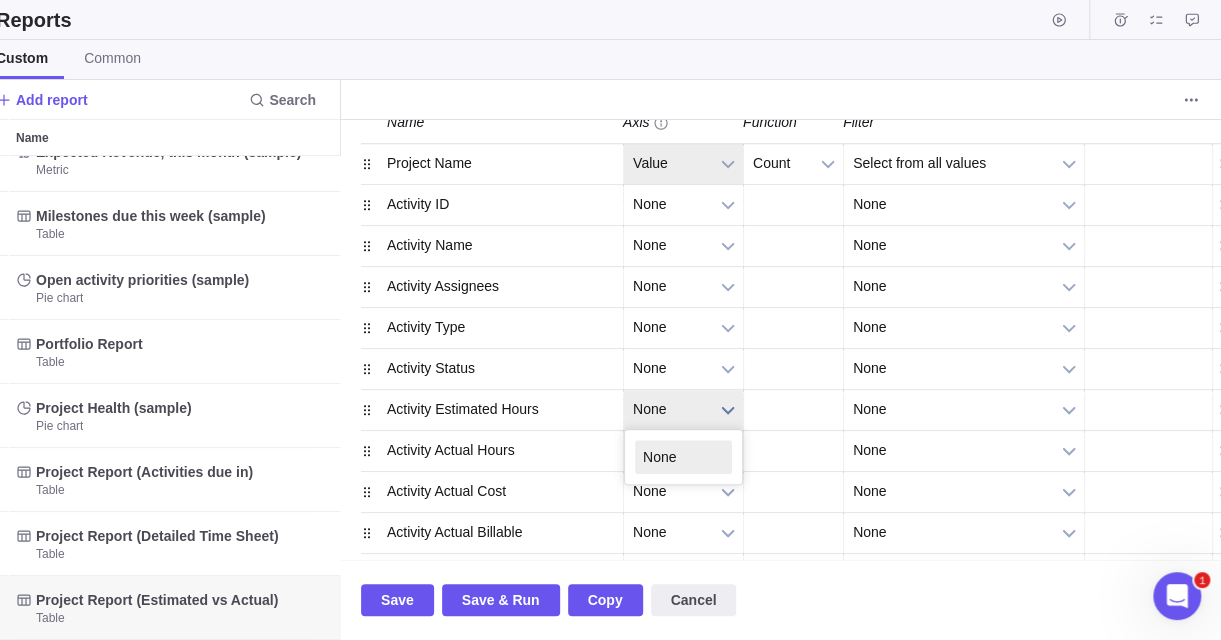 click on "None" at bounding box center [670, 409] 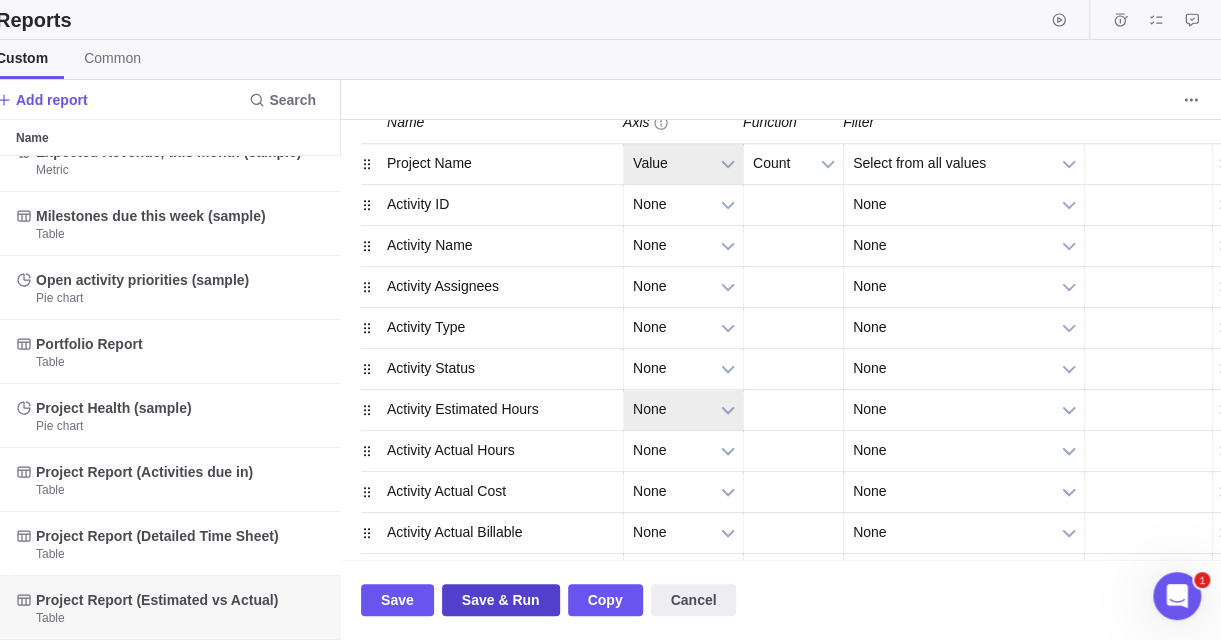 click on "Save & Run" at bounding box center (501, 600) 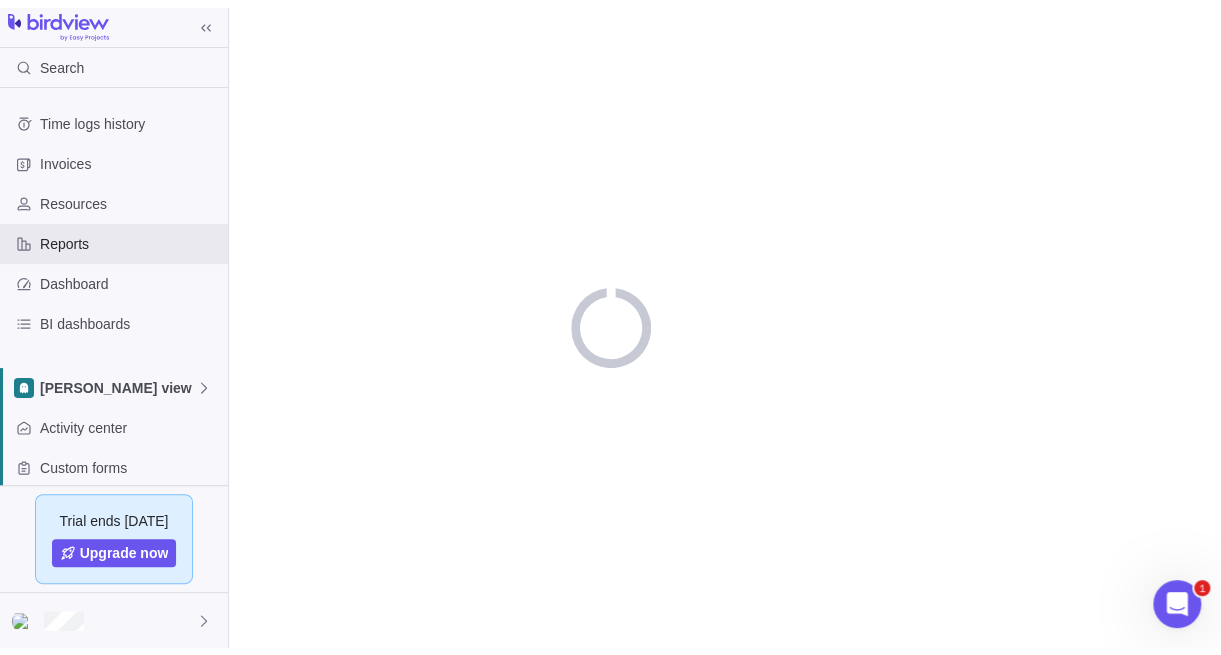 scroll, scrollTop: 0, scrollLeft: 0, axis: both 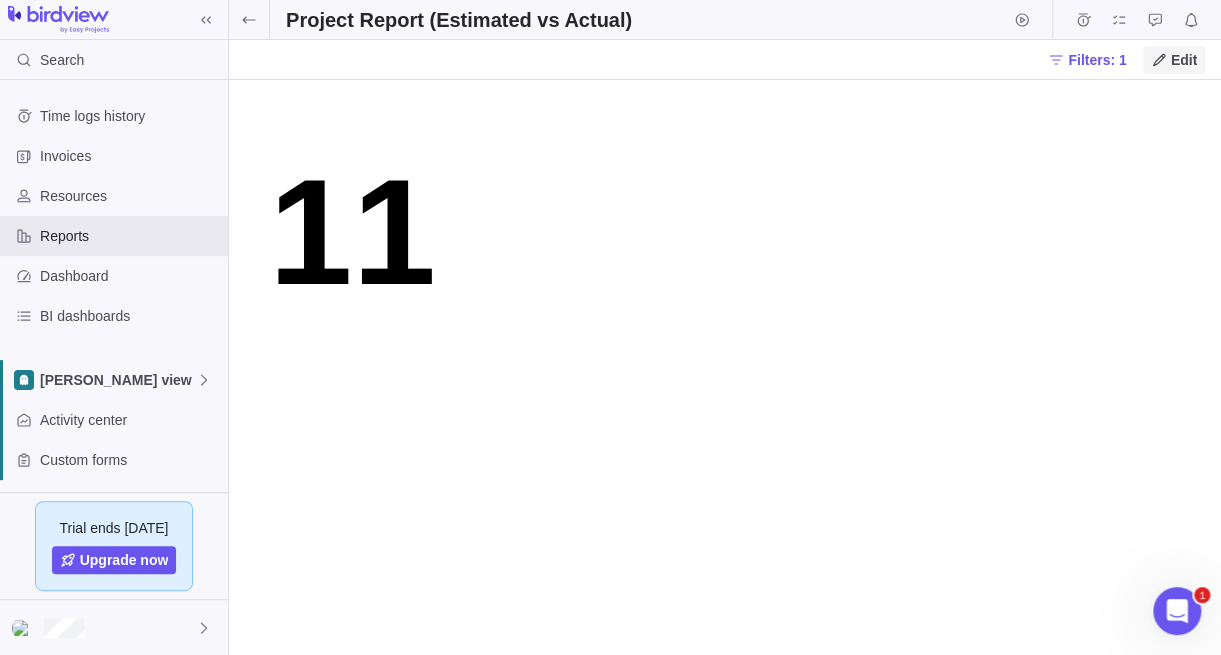 click on "Edit" at bounding box center (1184, 60) 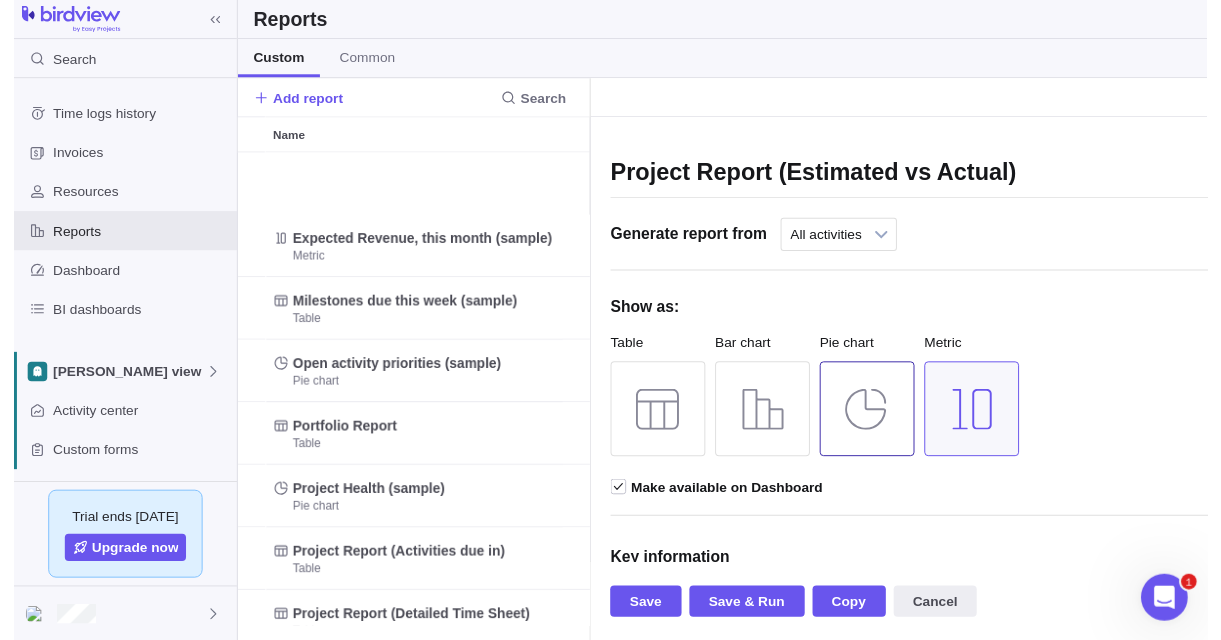 scroll, scrollTop: 0, scrollLeft: 249, axis: horizontal 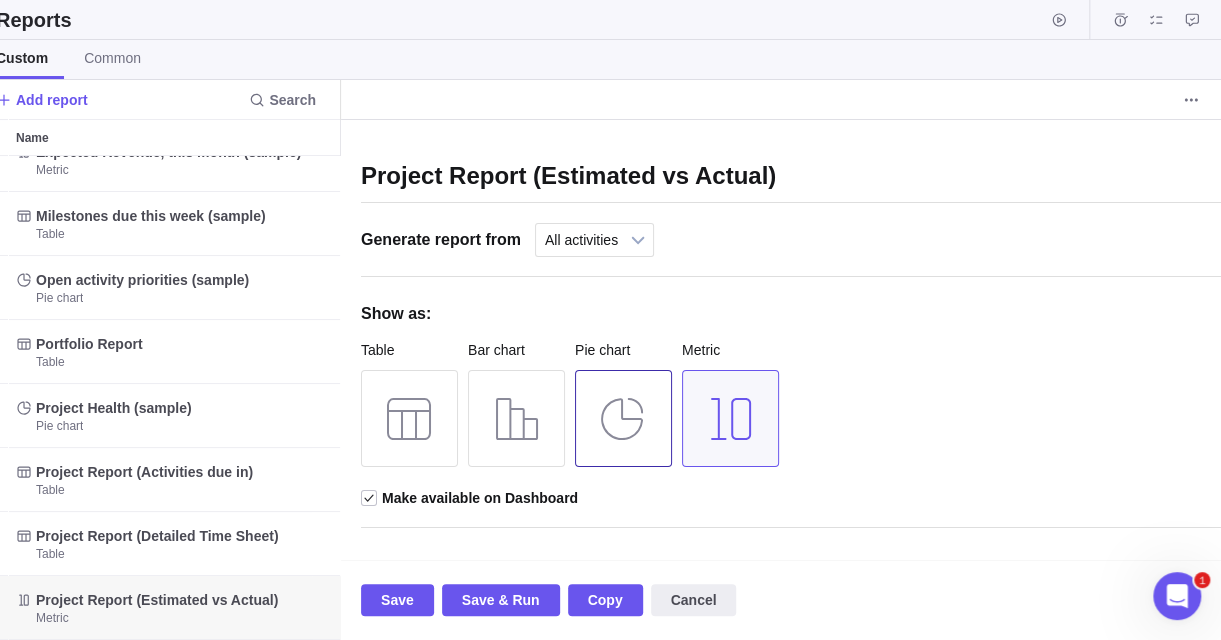 click at bounding box center [623, 418] 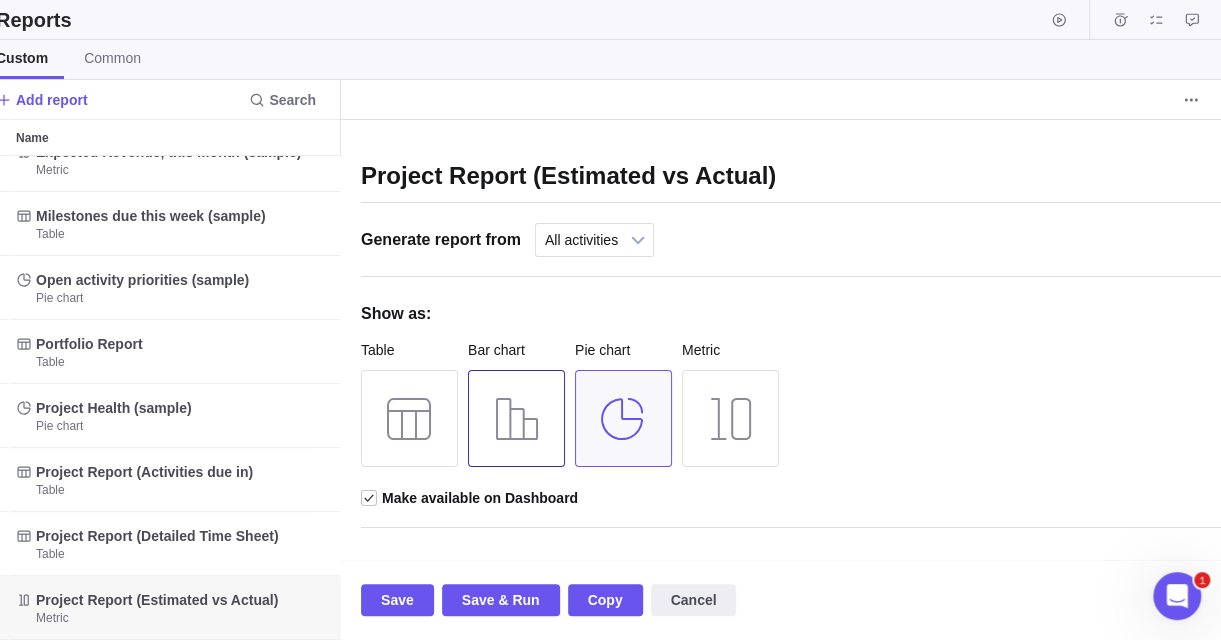 click at bounding box center [516, 418] 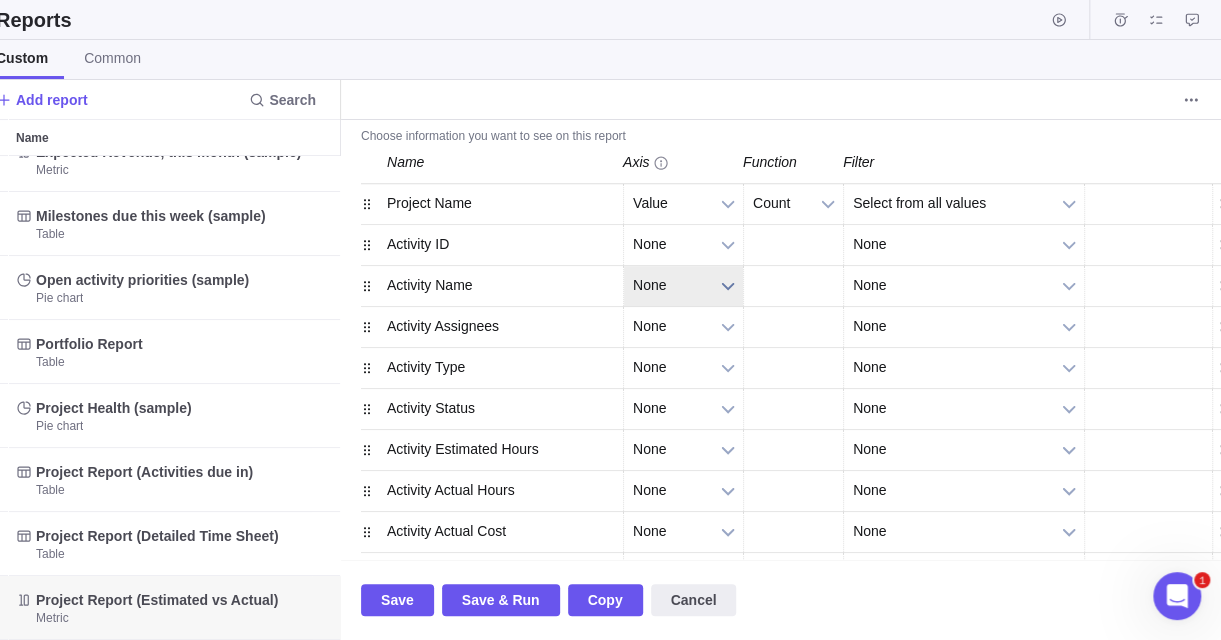 scroll, scrollTop: 572, scrollLeft: 0, axis: vertical 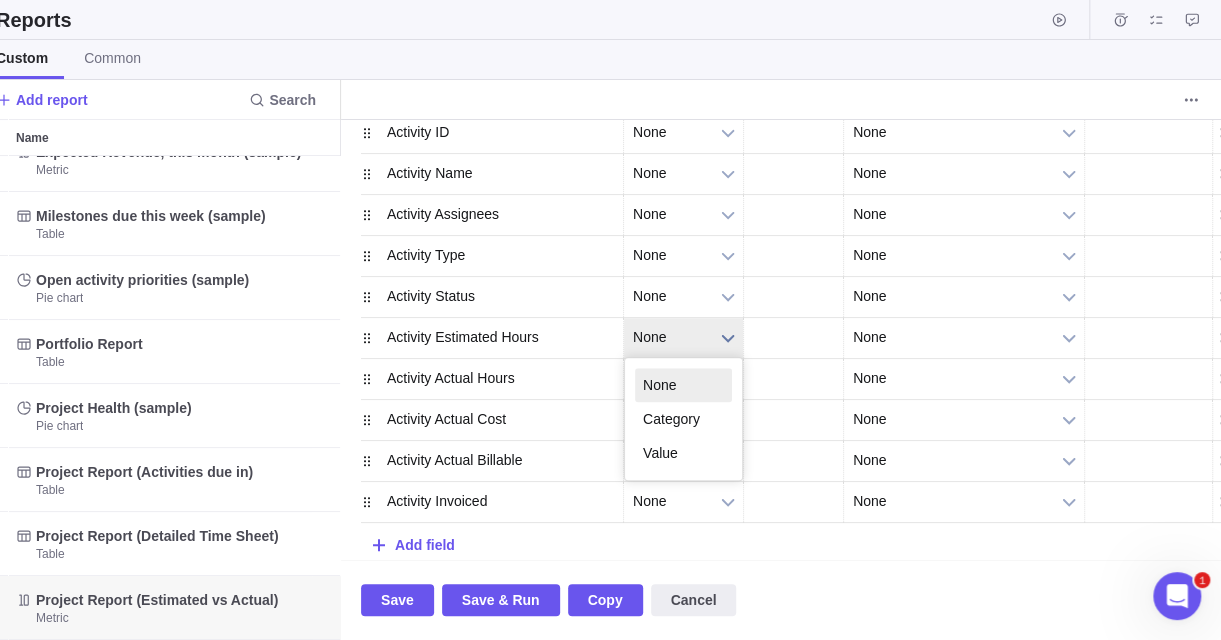 click on "None" at bounding box center [670, 337] 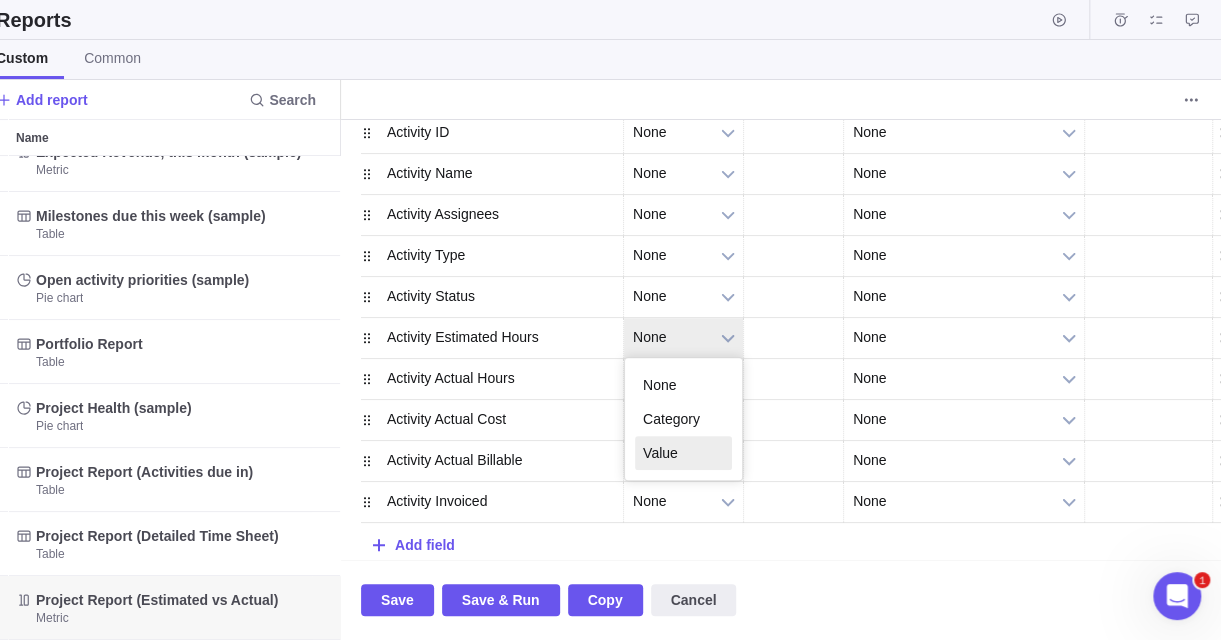 click on "Value" at bounding box center (683, 453) 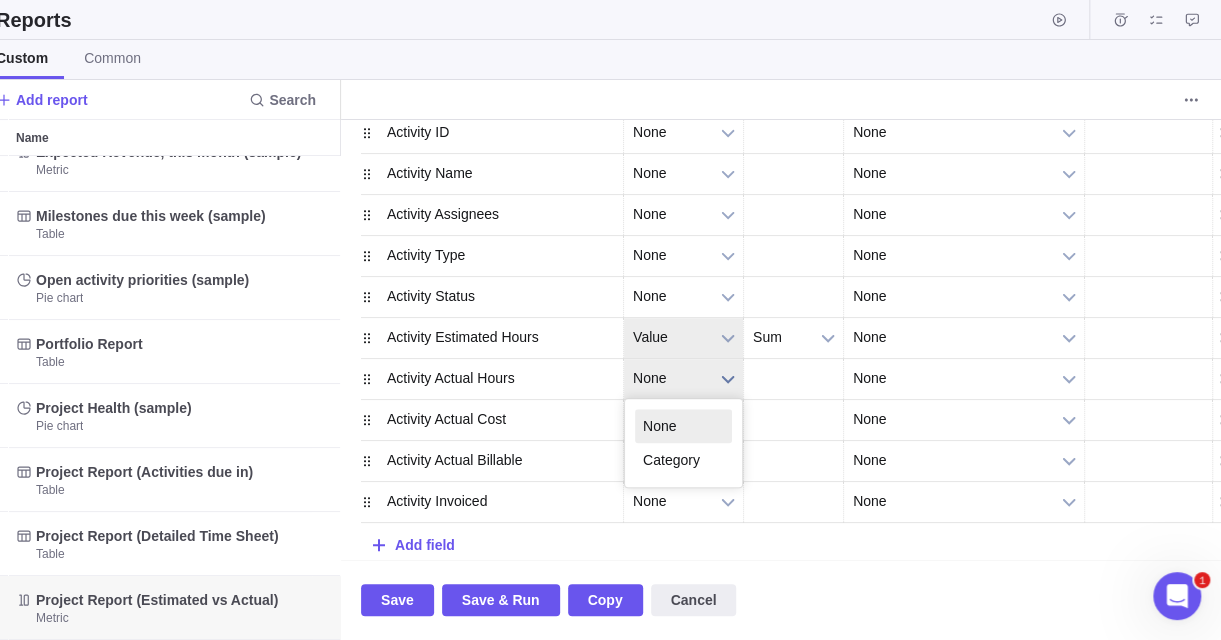 click on "None" at bounding box center [670, 378] 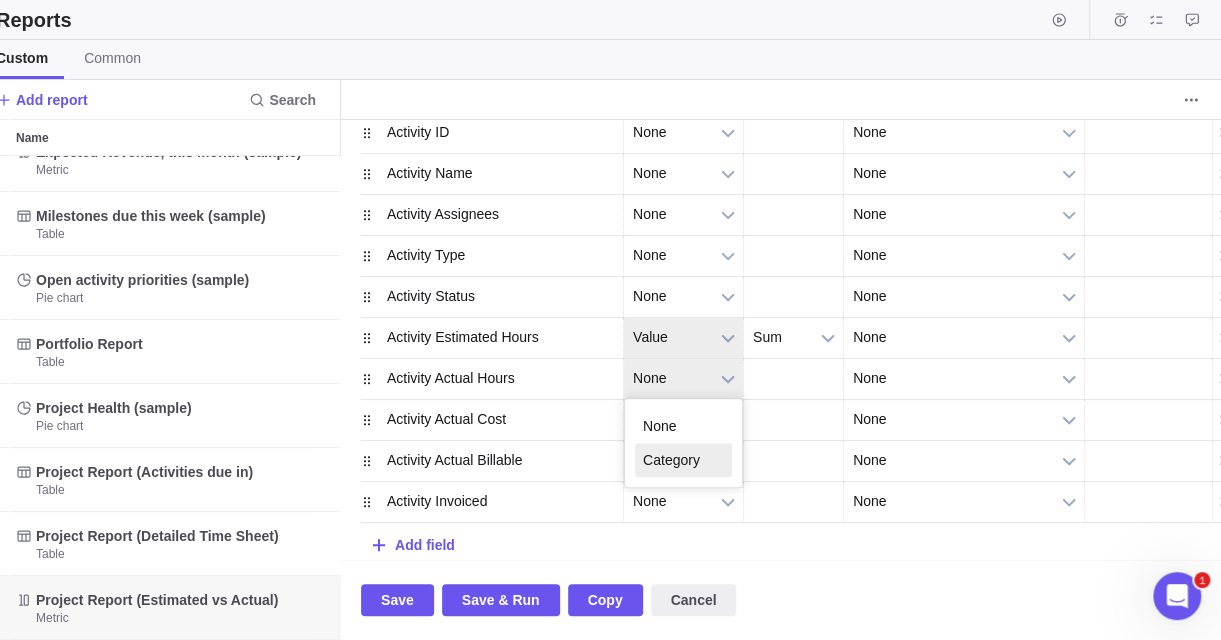 click on "Category" at bounding box center [683, 460] 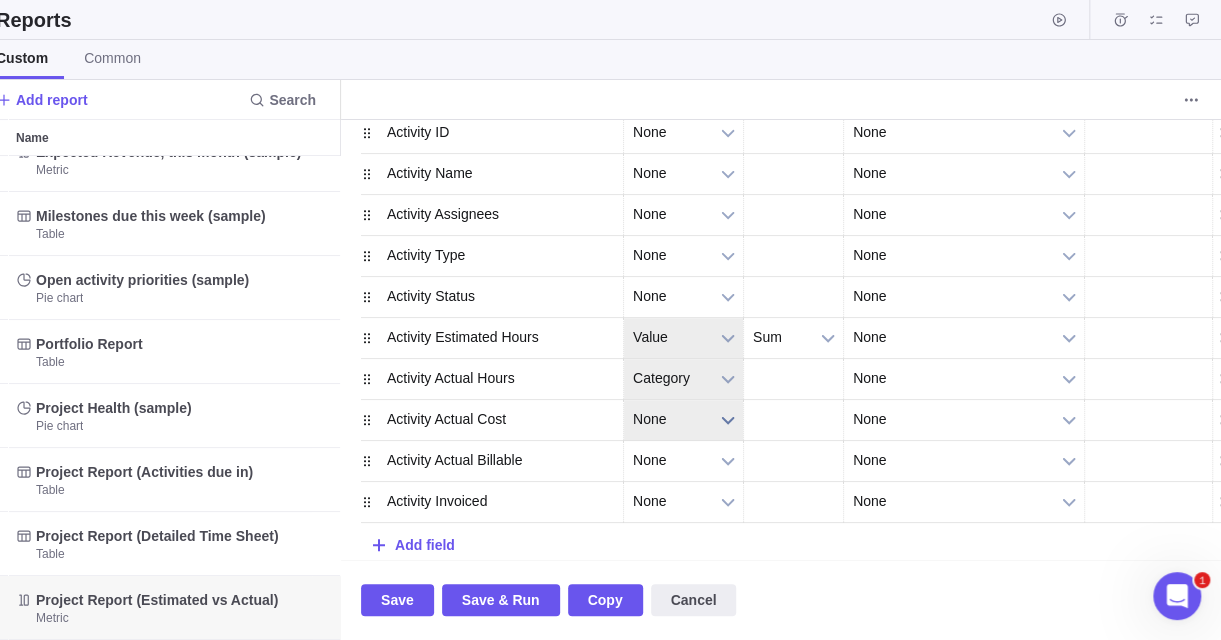 click on "None" at bounding box center (670, 419) 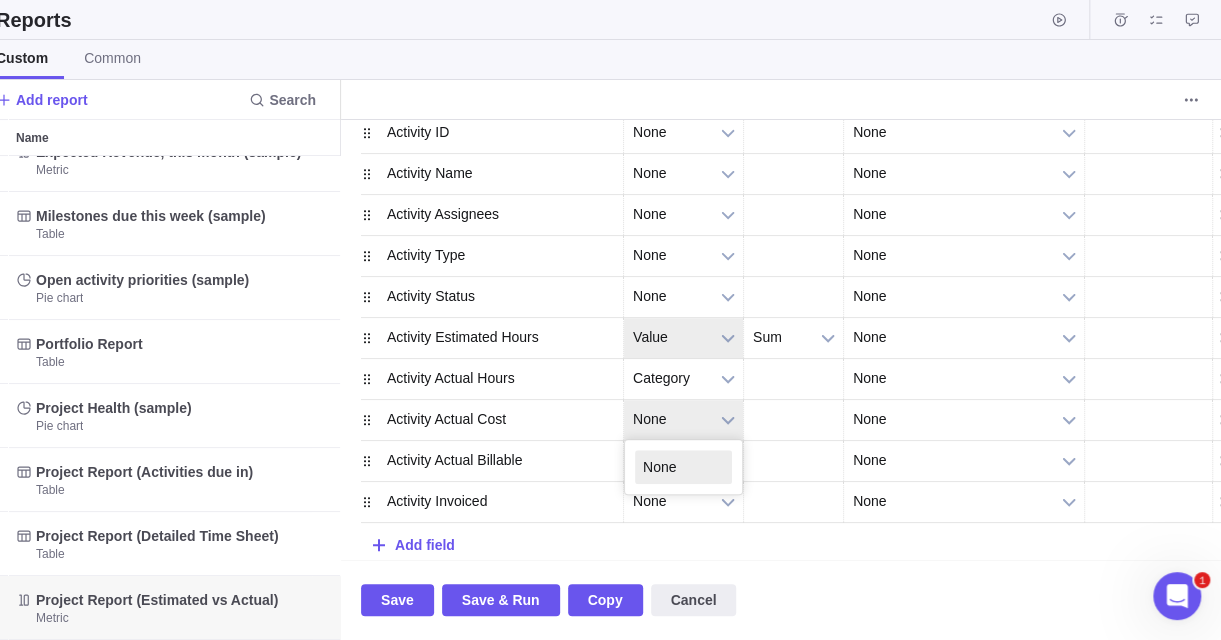 click on "None" at bounding box center [683, 467] 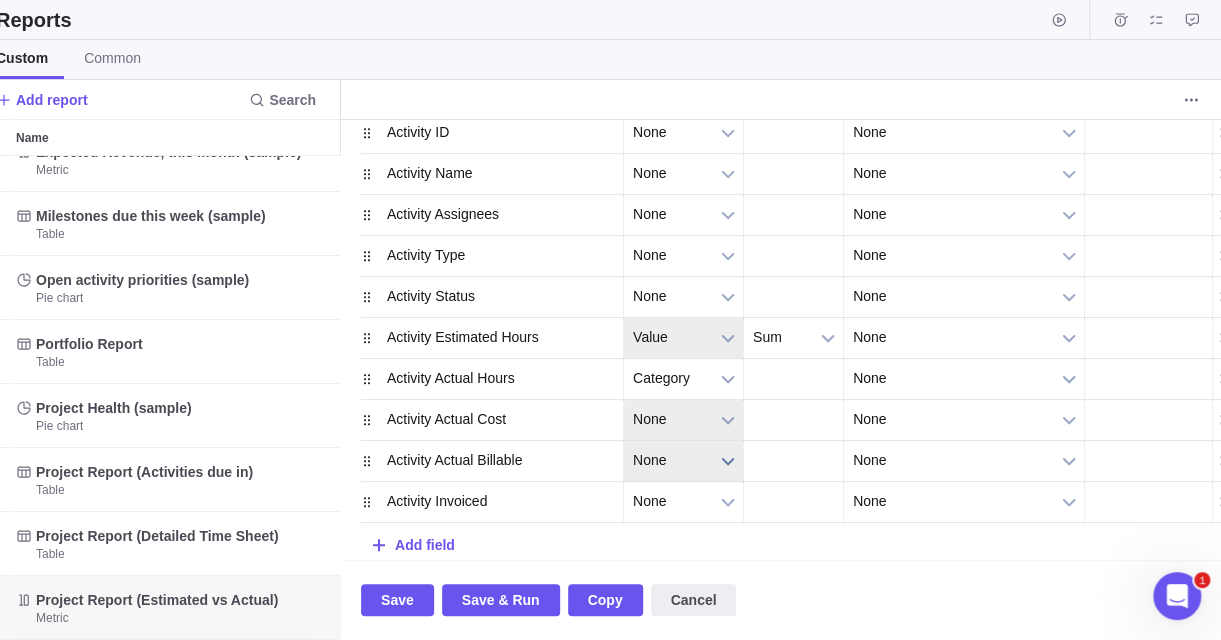 click on "None" at bounding box center (670, 460) 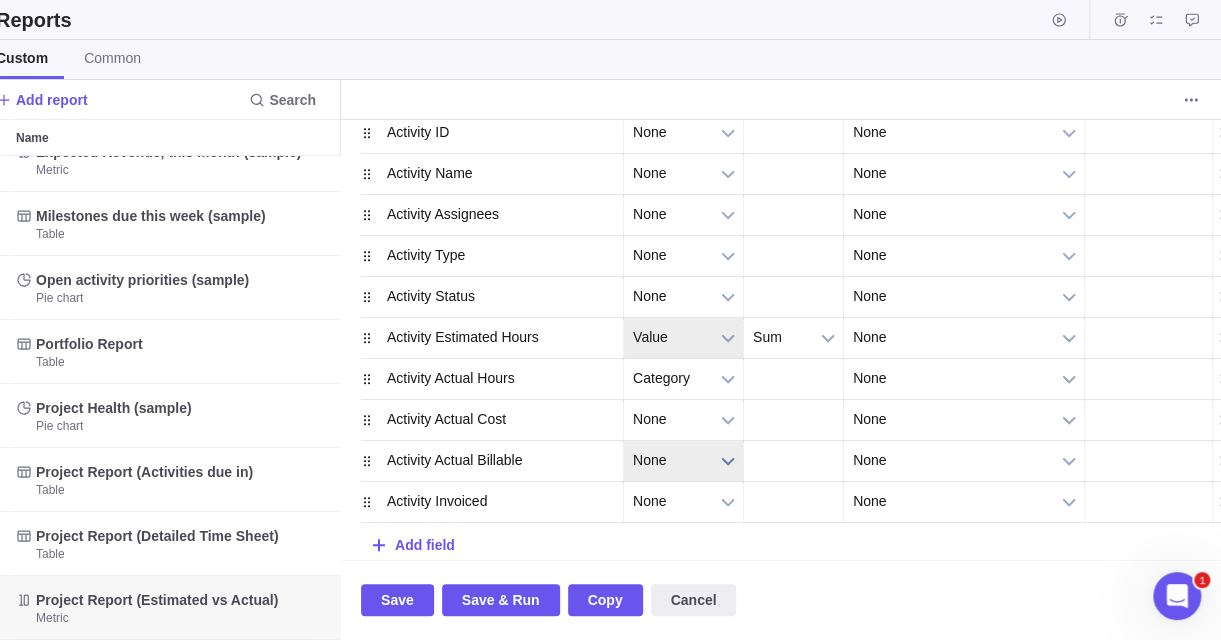 click on "None" at bounding box center [670, 460] 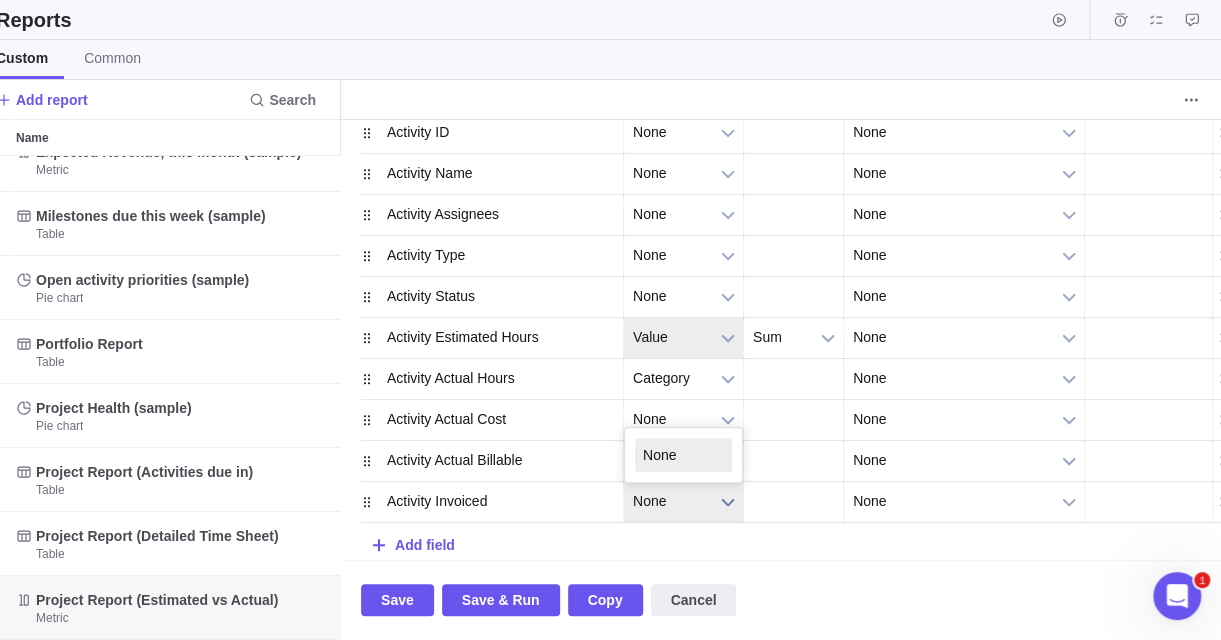 click on "None" at bounding box center (670, 501) 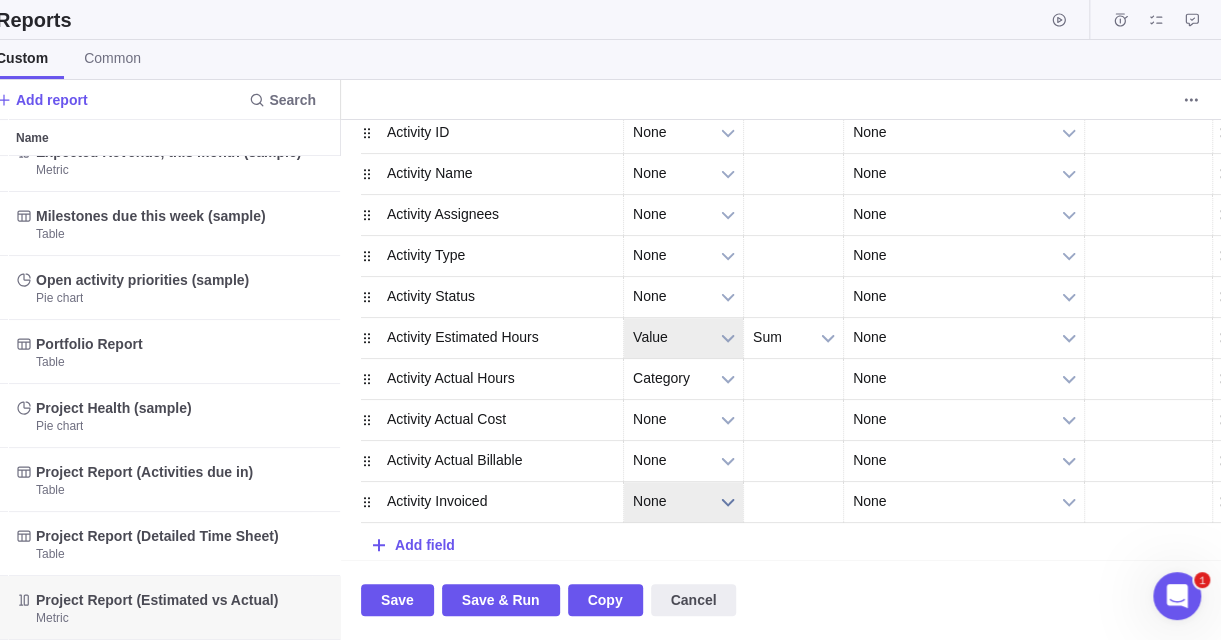 click on "None" at bounding box center (670, 501) 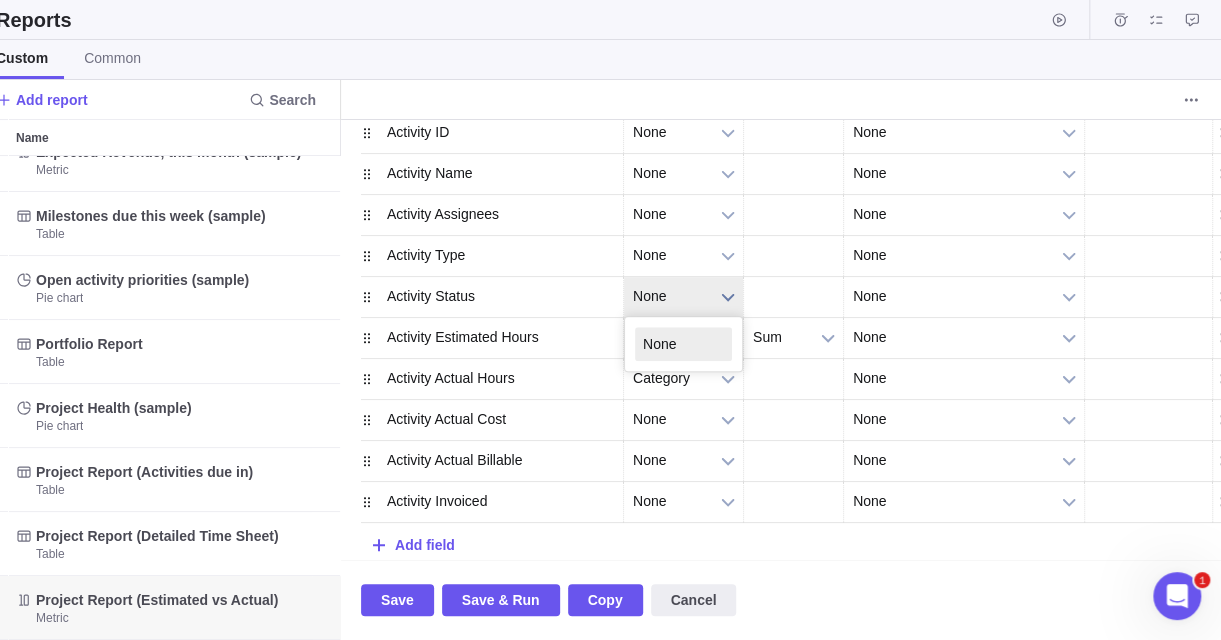 click on "None" at bounding box center (670, 296) 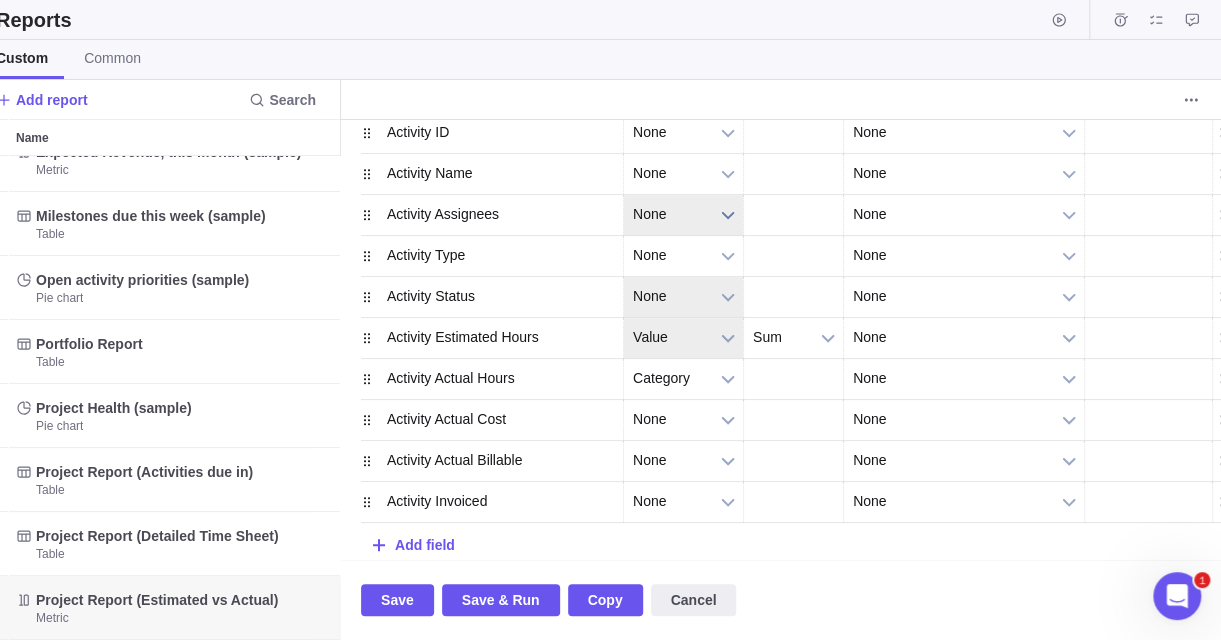 click on "None" at bounding box center (670, 214) 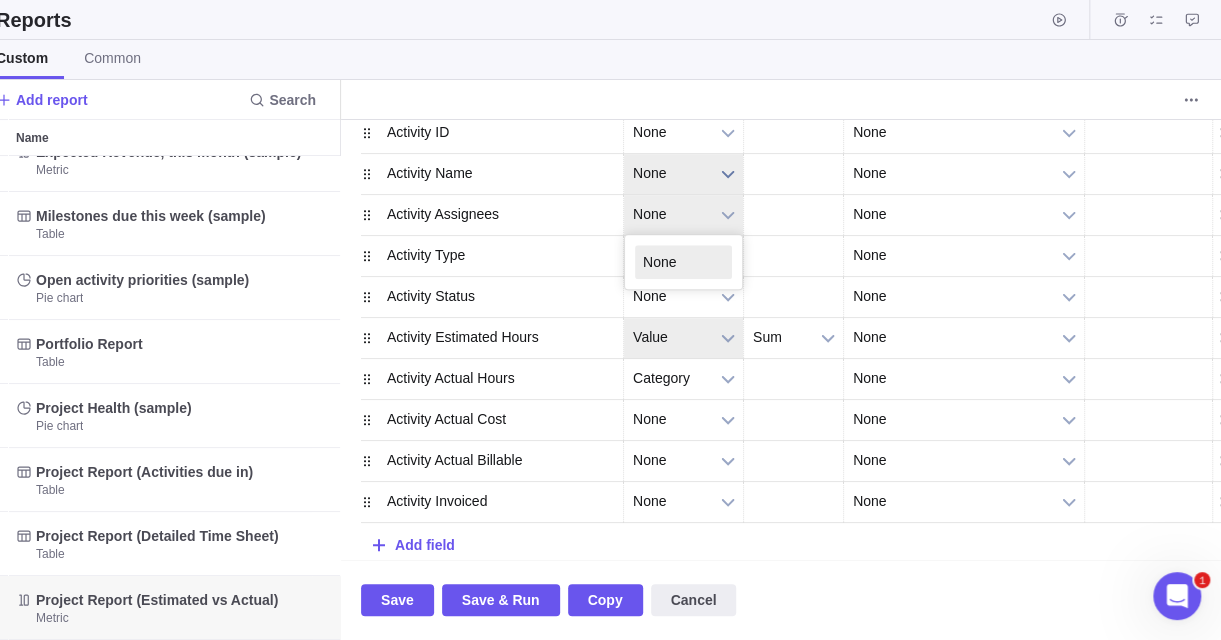 click on "None" at bounding box center (670, 173) 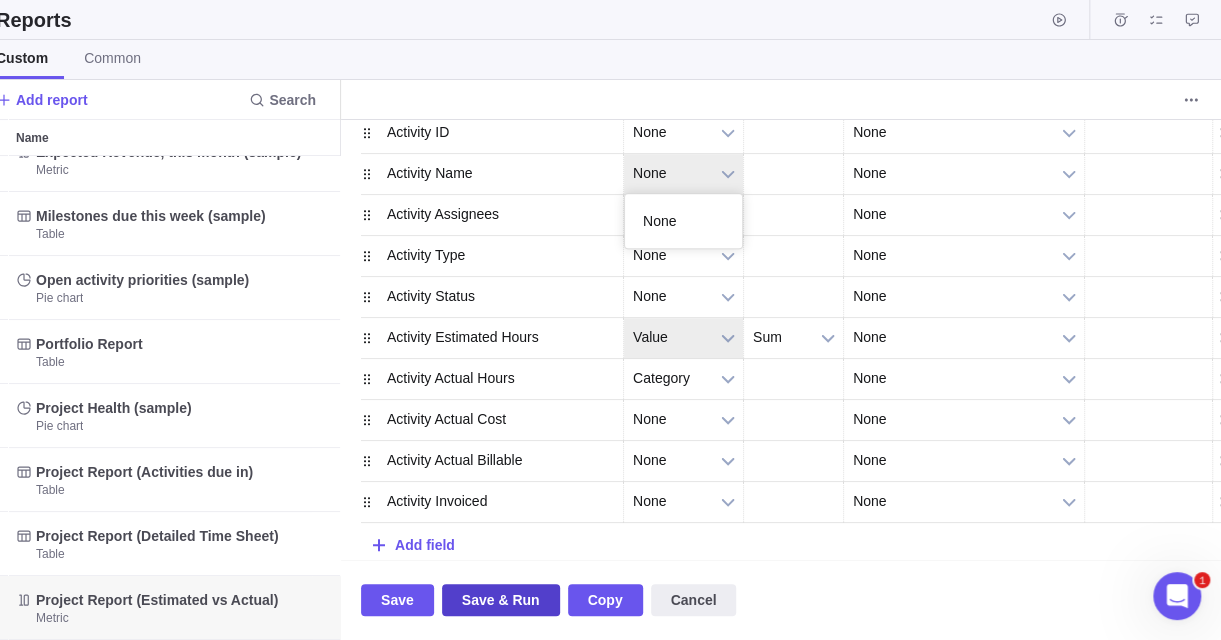 click on "Save & Run" at bounding box center [501, 600] 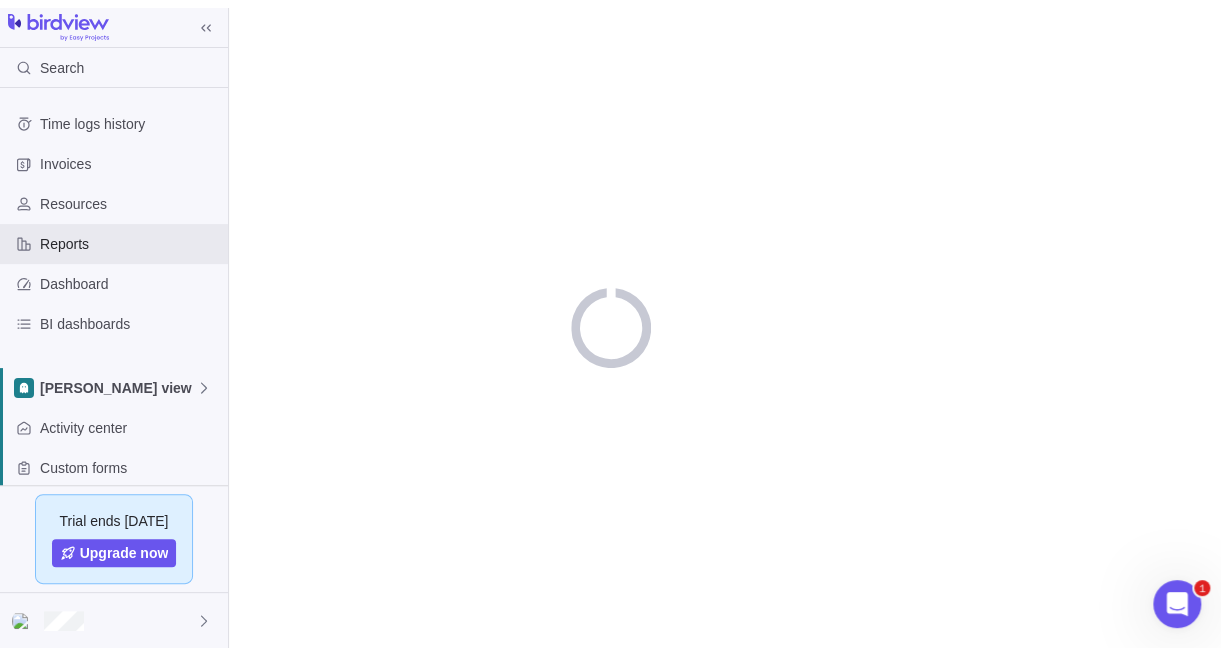 scroll, scrollTop: 0, scrollLeft: 0, axis: both 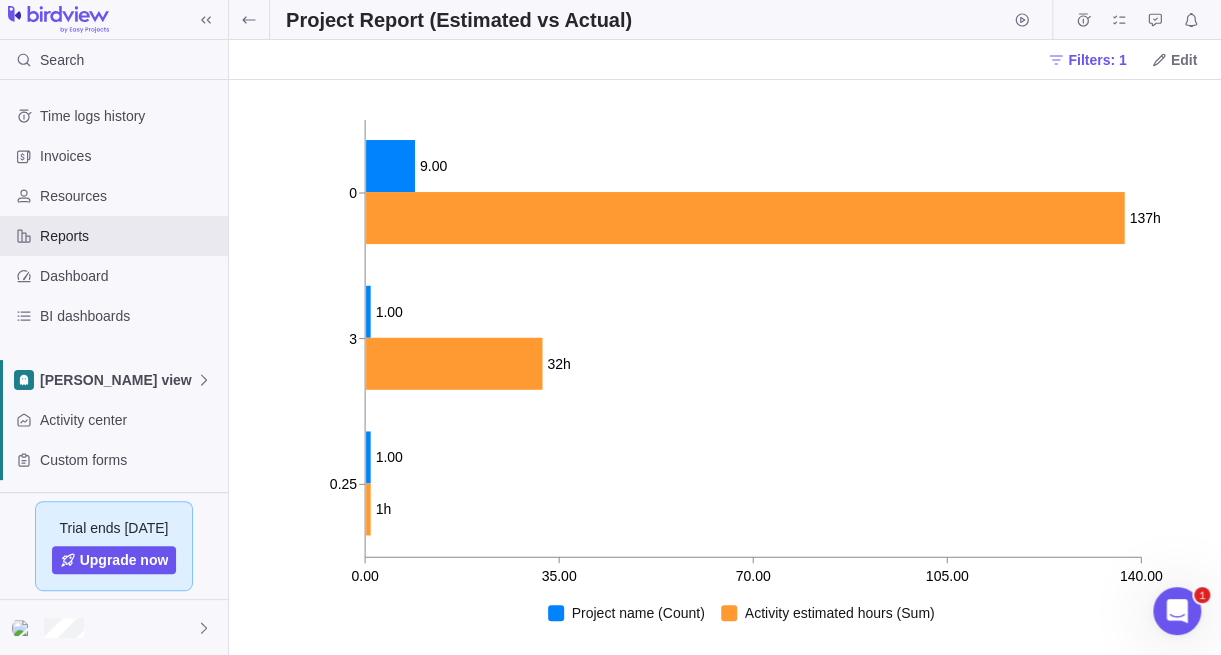 click on "Filters: 1 Edit" at bounding box center [725, 60] 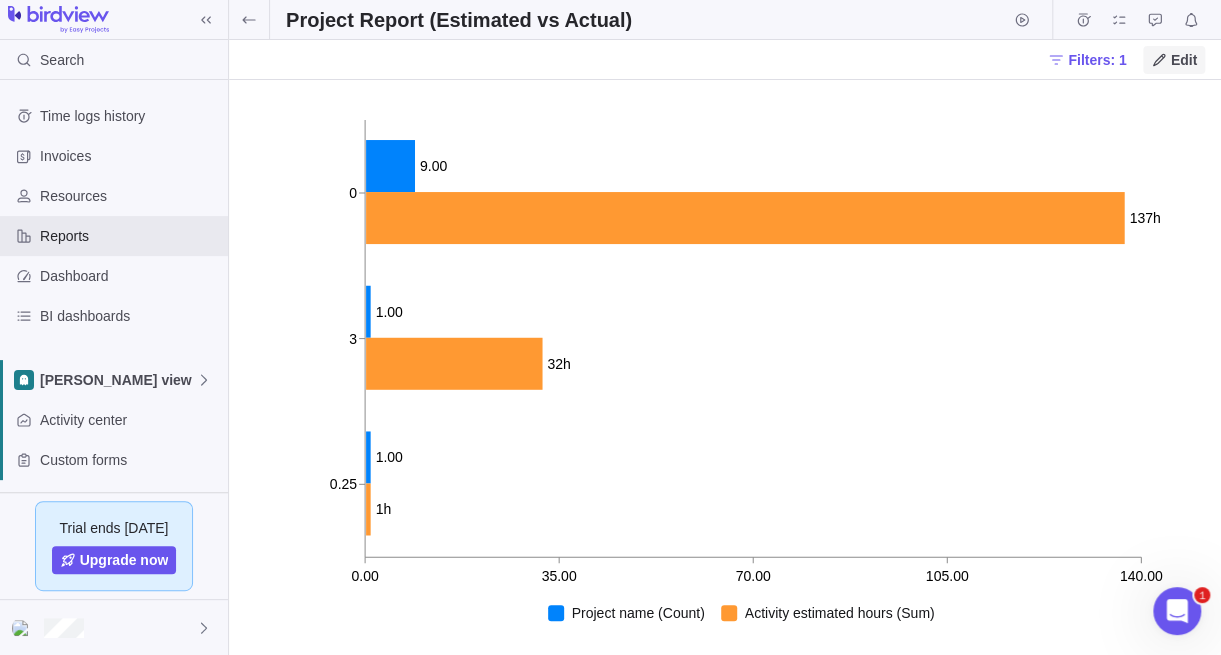click on "Edit" at bounding box center [1174, 60] 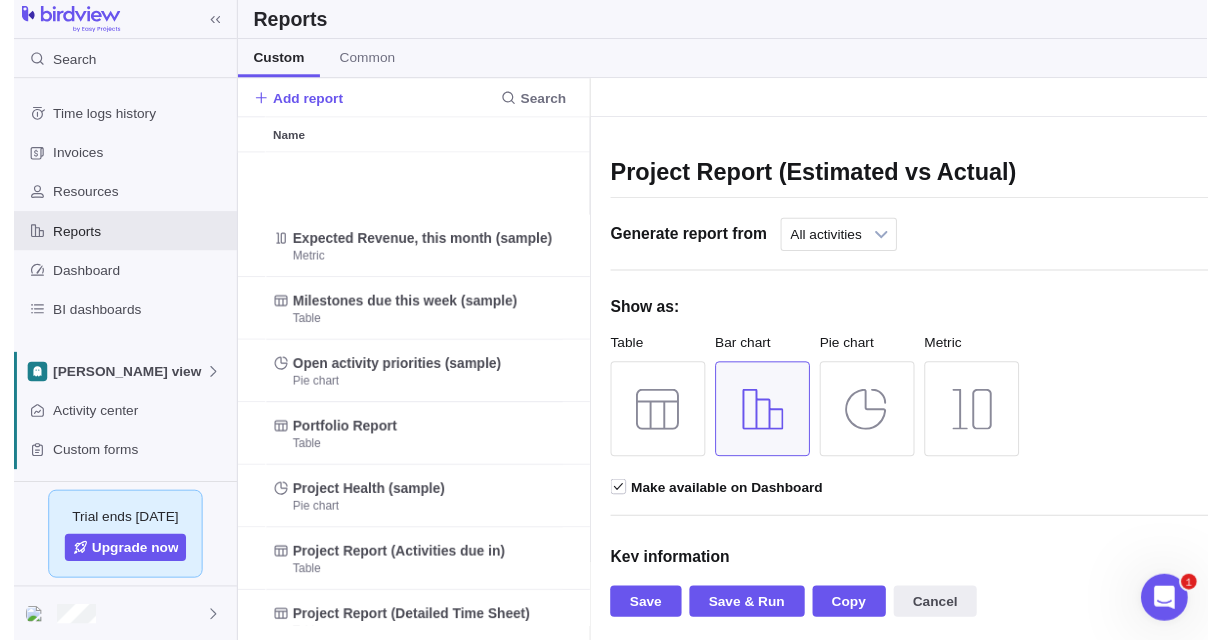 scroll, scrollTop: 0, scrollLeft: 249, axis: horizontal 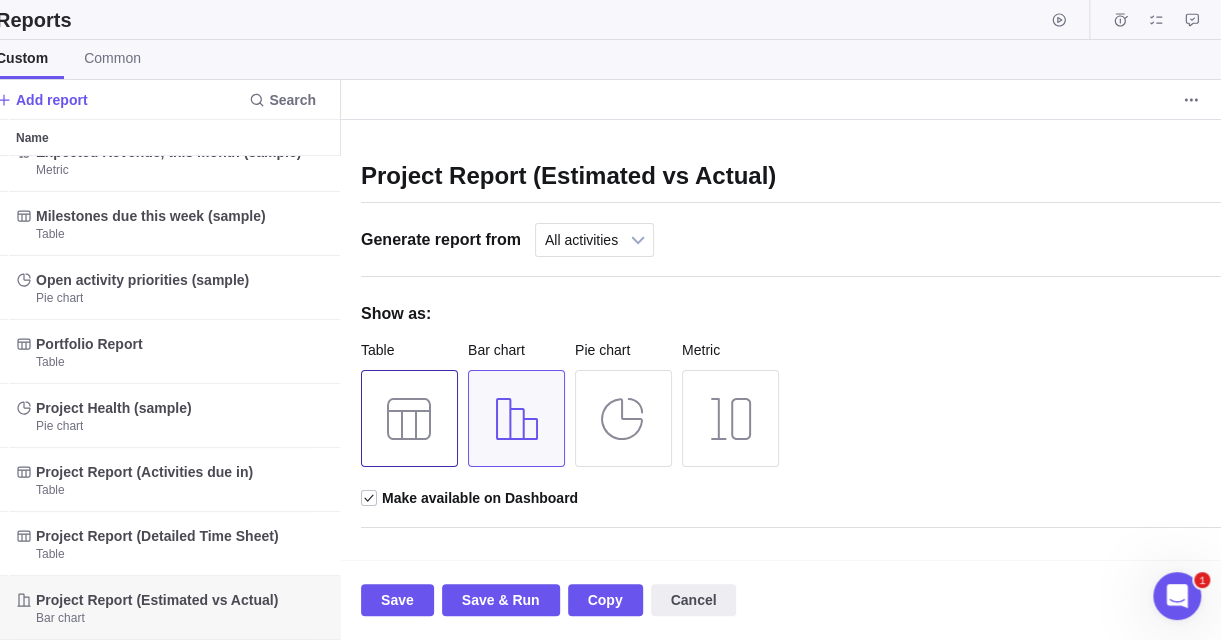 click at bounding box center [409, 418] 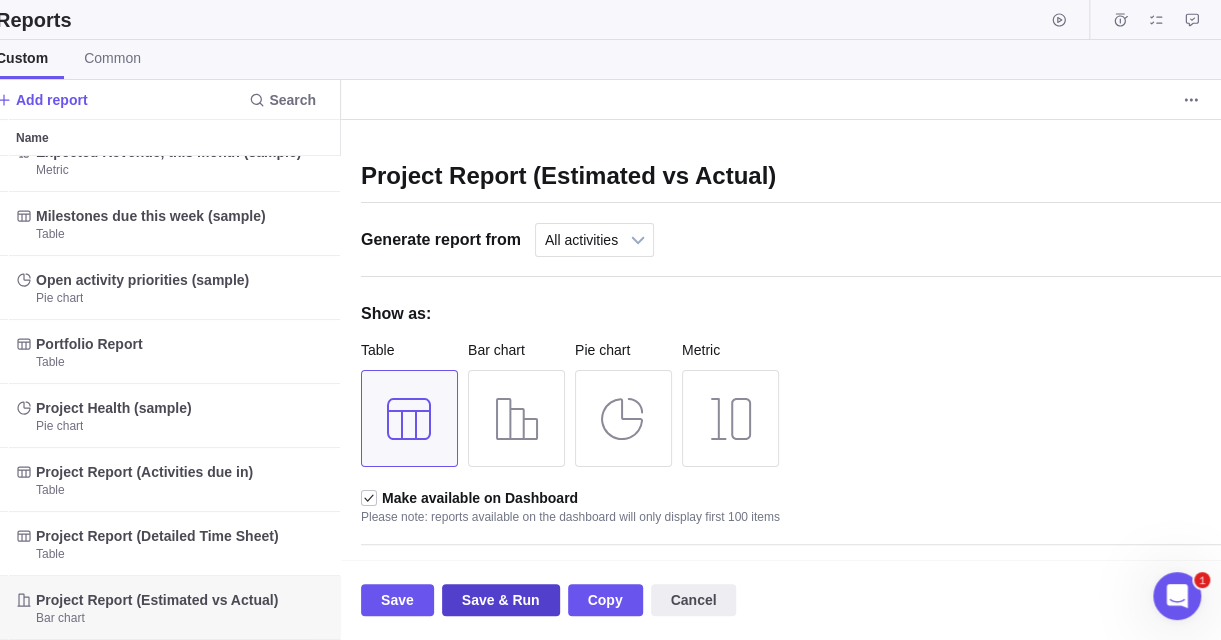 click on "Save & Run" at bounding box center (501, 600) 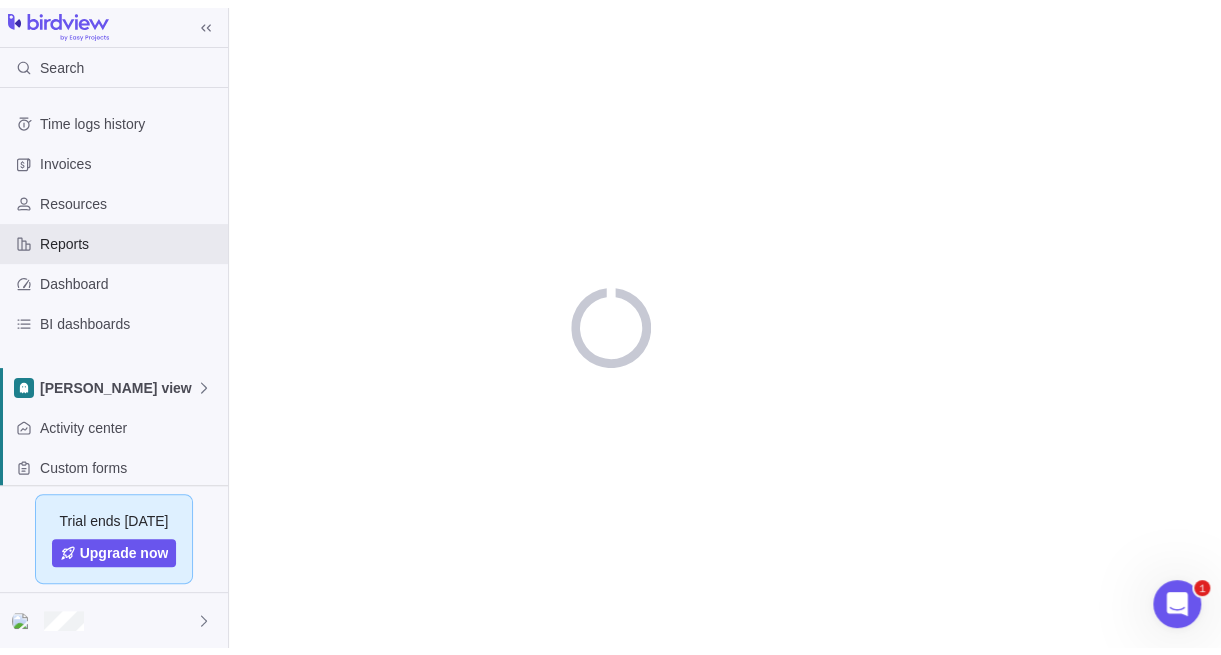 scroll, scrollTop: 0, scrollLeft: 0, axis: both 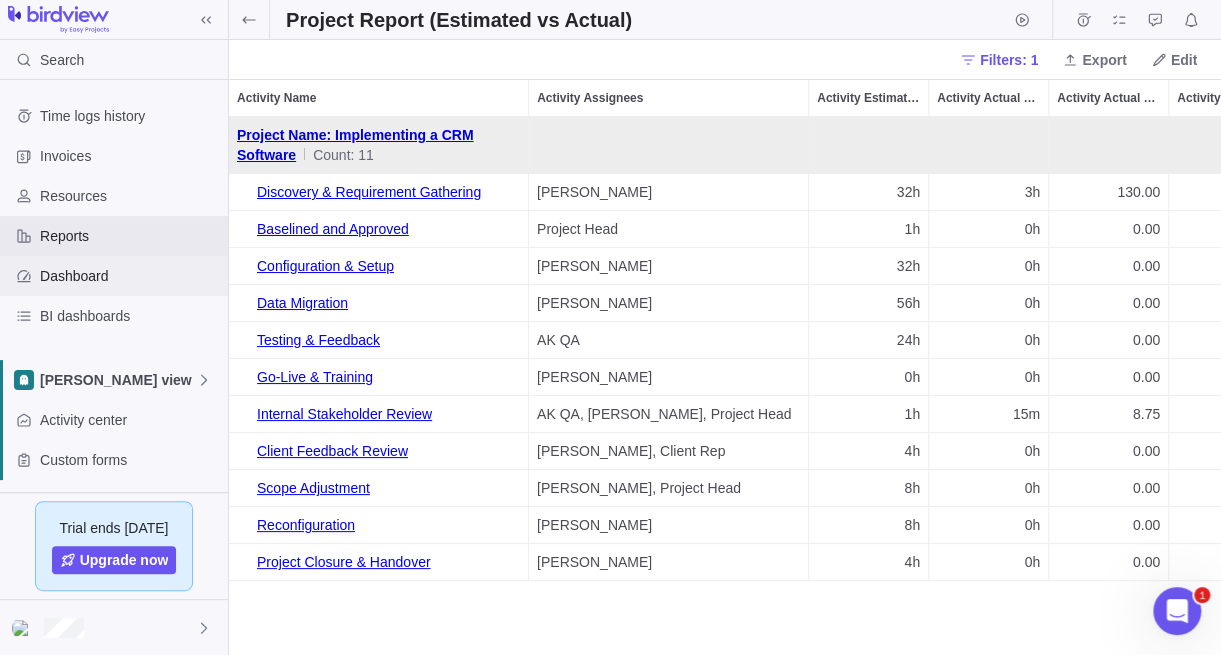 click on "Dashboard" at bounding box center (130, 276) 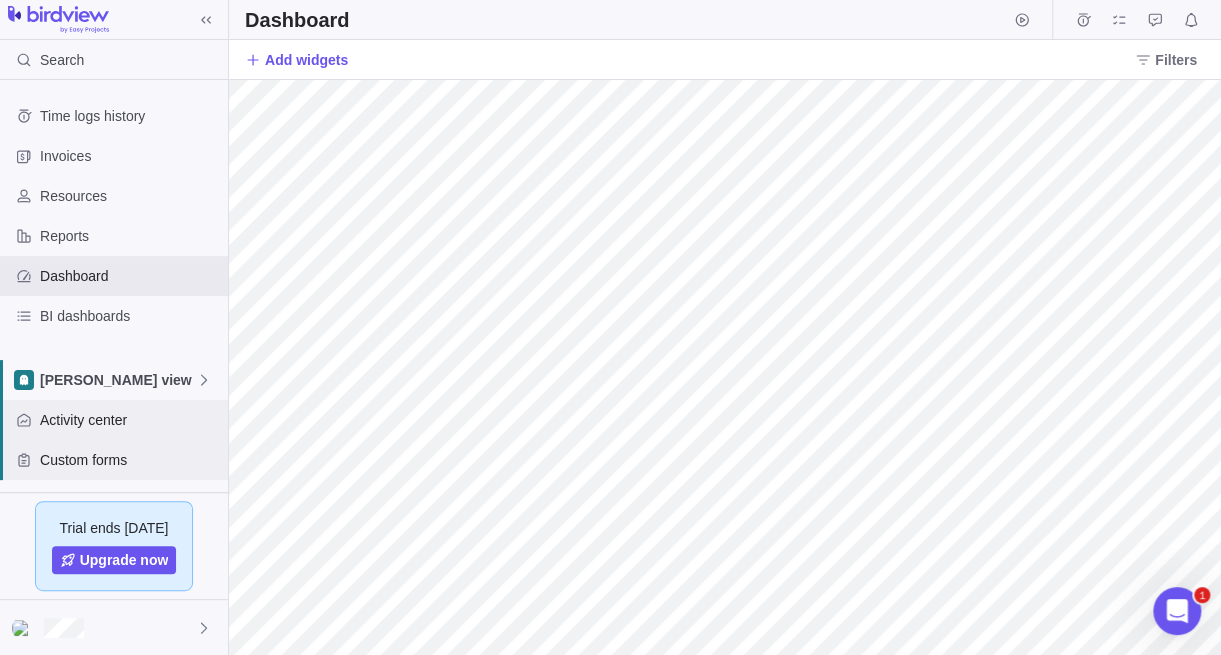 drag, startPoint x: 78, startPoint y: 421, endPoint x: 113, endPoint y: 440, distance: 39.824615 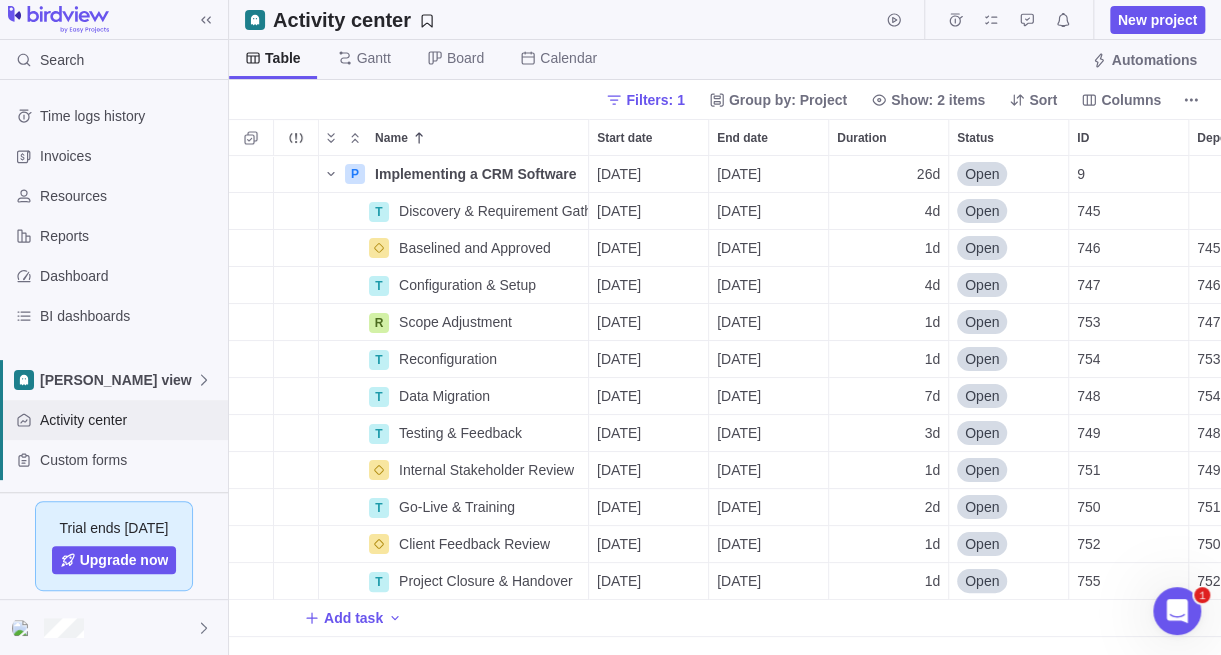 scroll, scrollTop: 15, scrollLeft: 15, axis: both 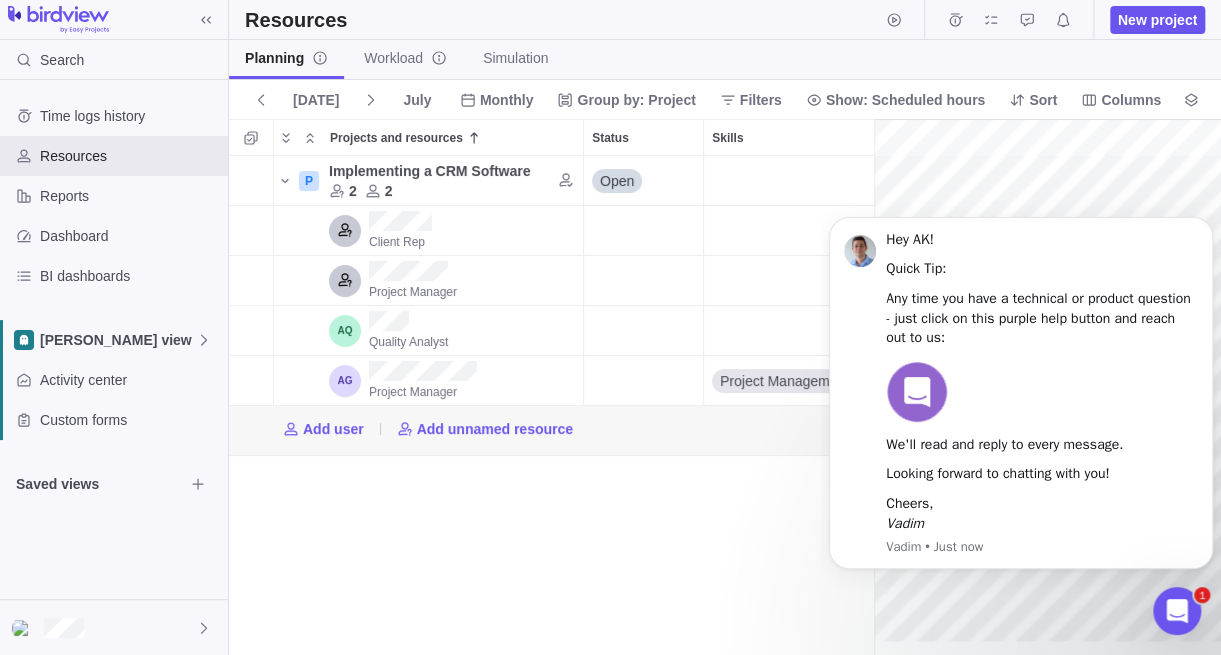 click 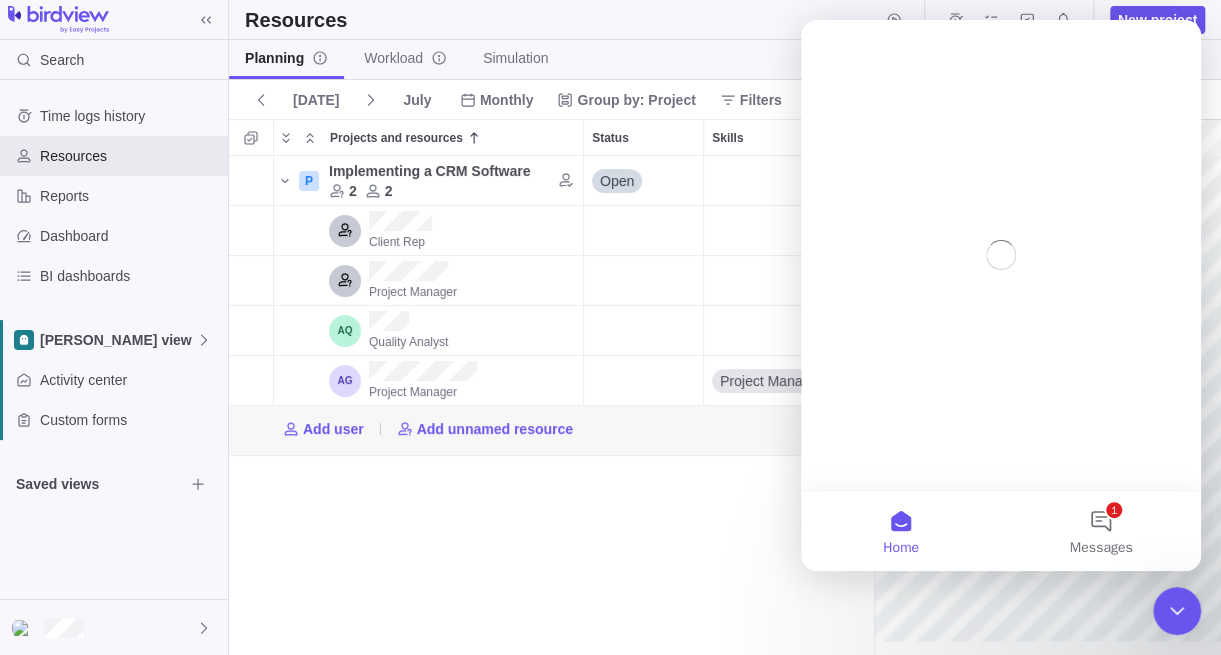 scroll, scrollTop: 0, scrollLeft: 0, axis: both 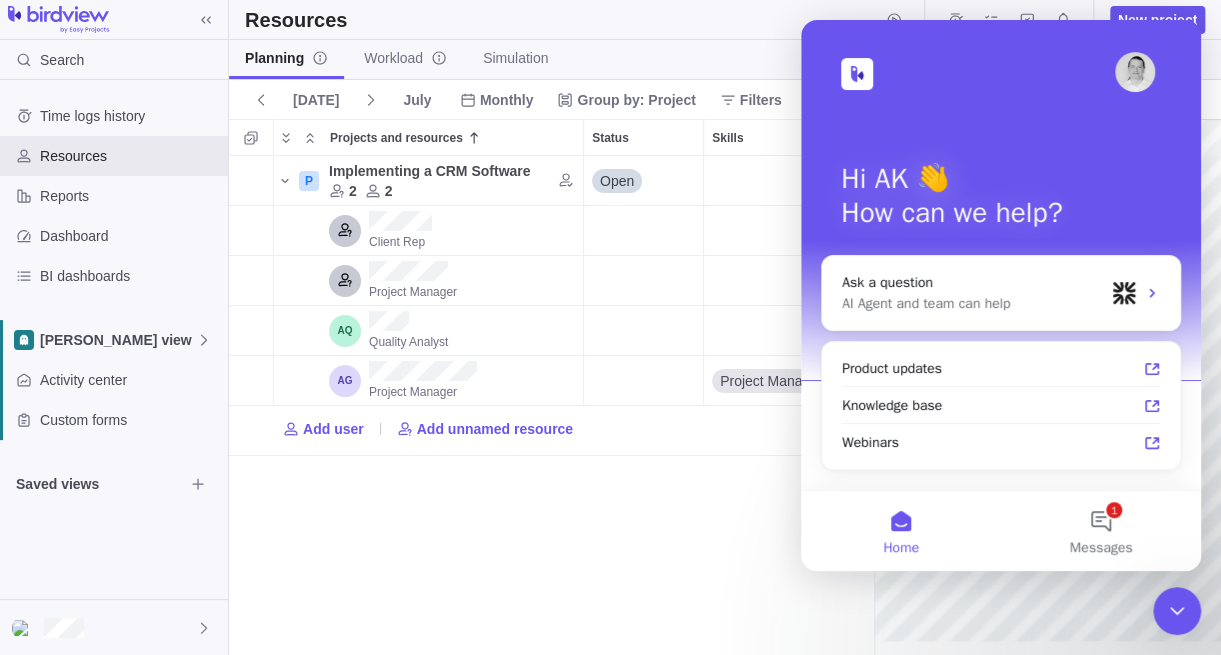 click 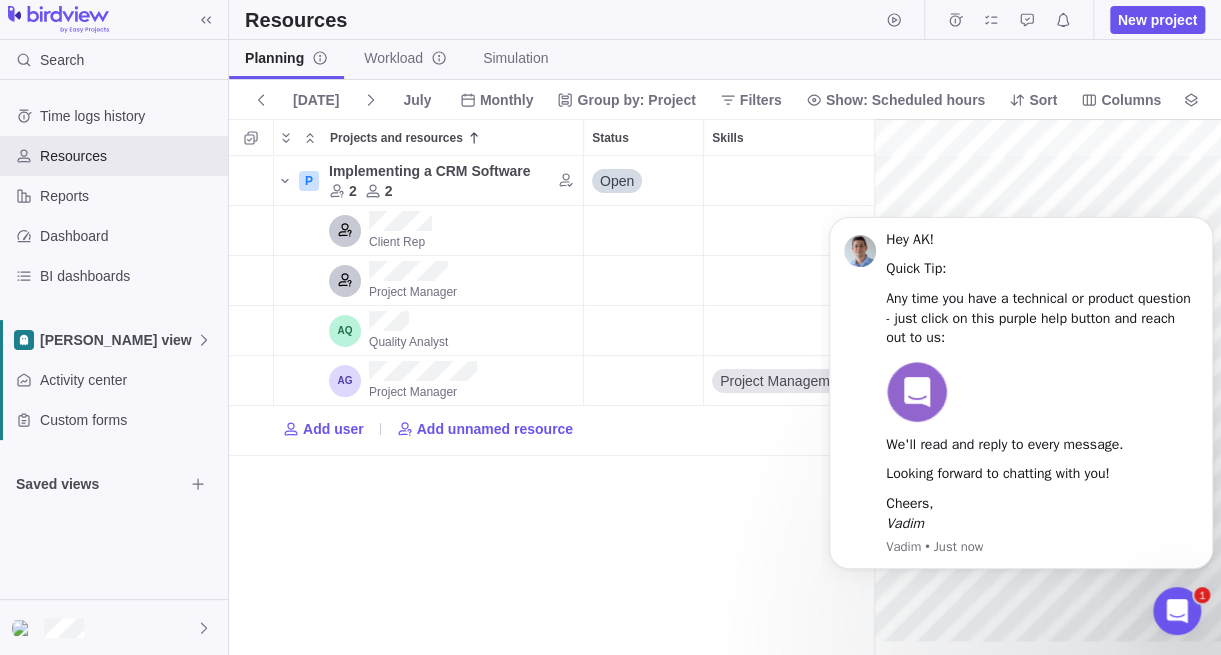 scroll, scrollTop: 0, scrollLeft: 0, axis: both 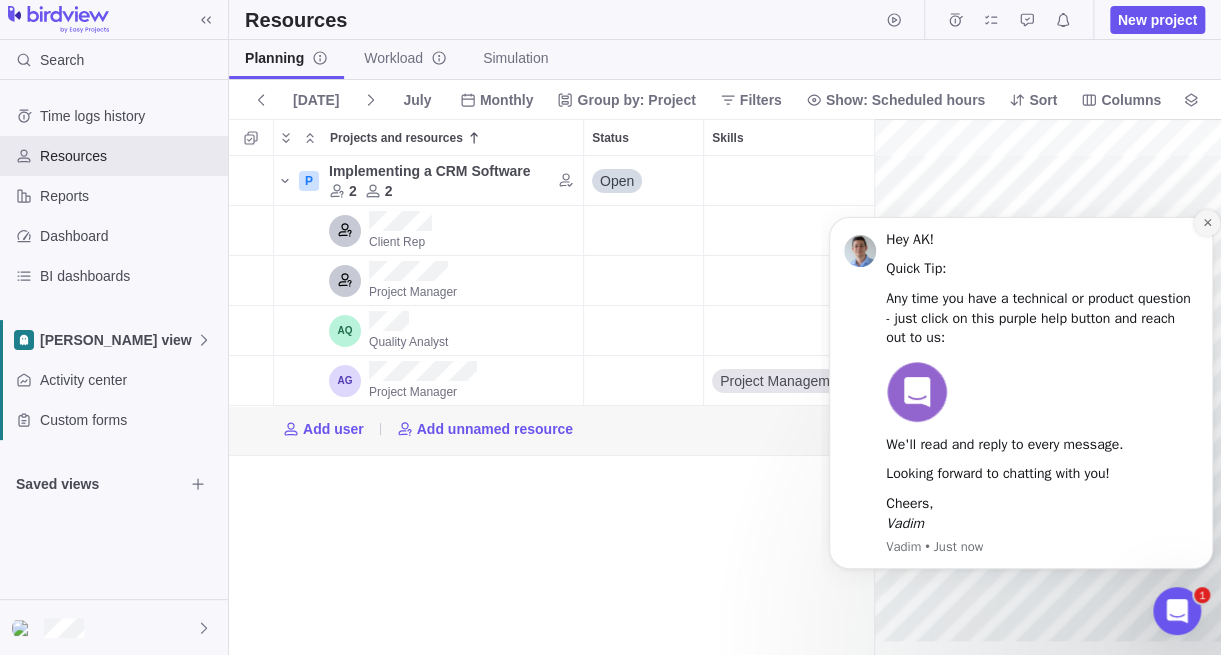 click 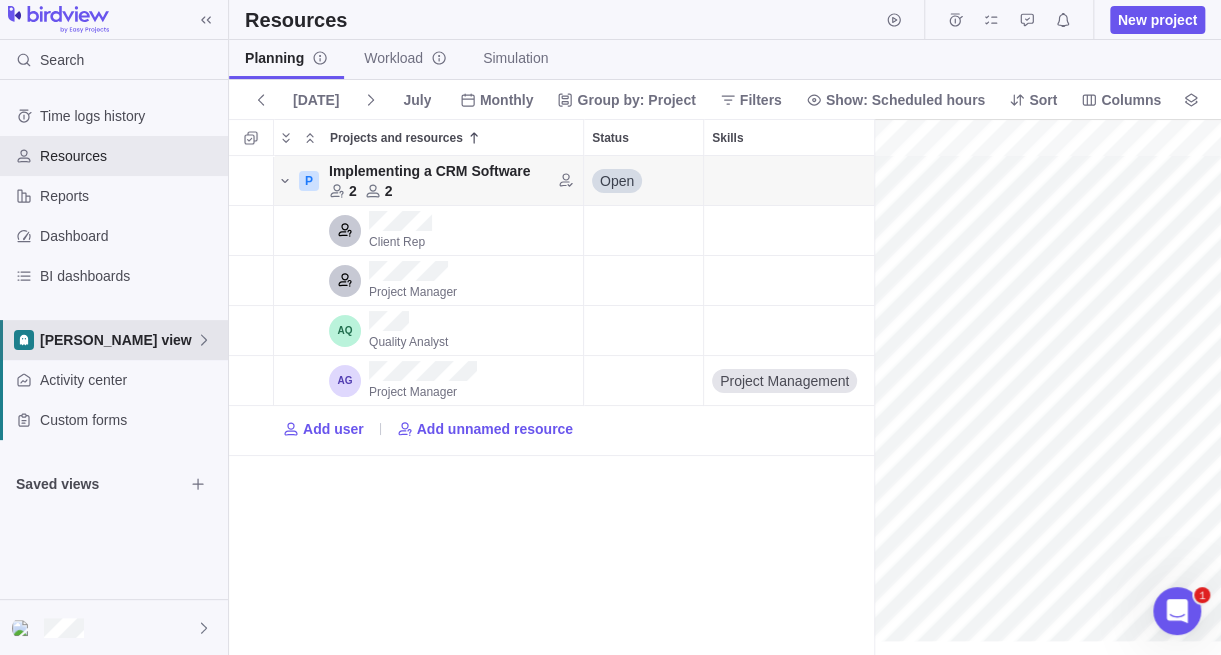 click on "[PERSON_NAME] view" at bounding box center [118, 340] 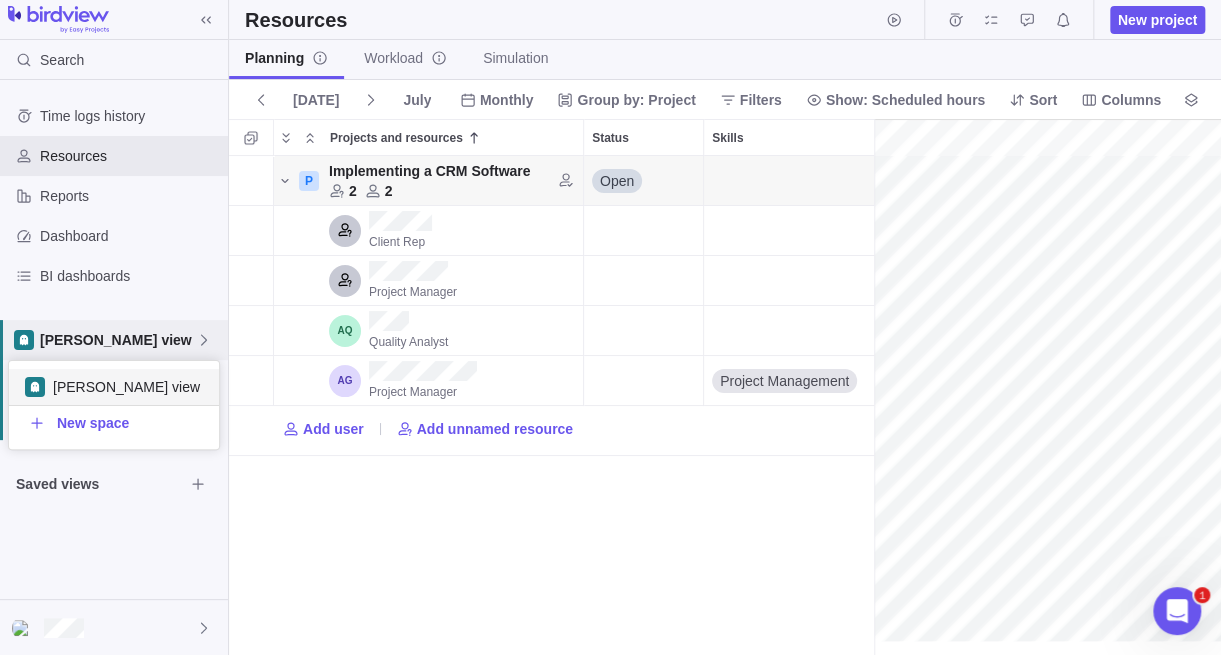 scroll, scrollTop: 15, scrollLeft: 15, axis: both 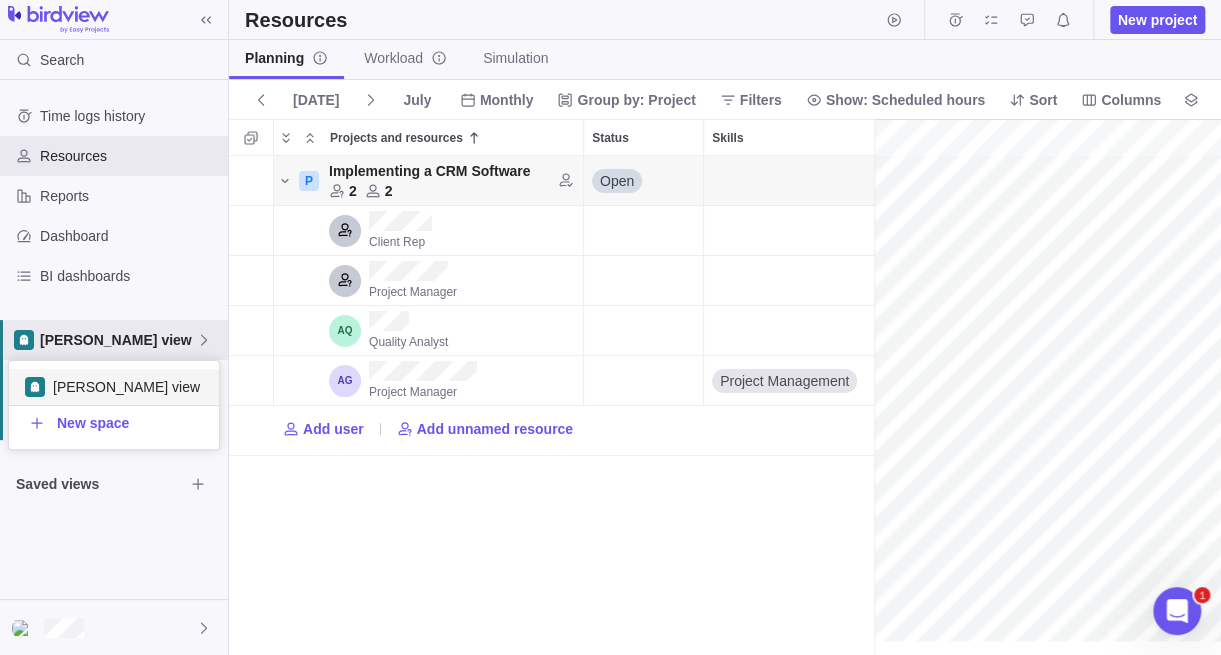 click on "[PERSON_NAME] view" at bounding box center (128, 387) 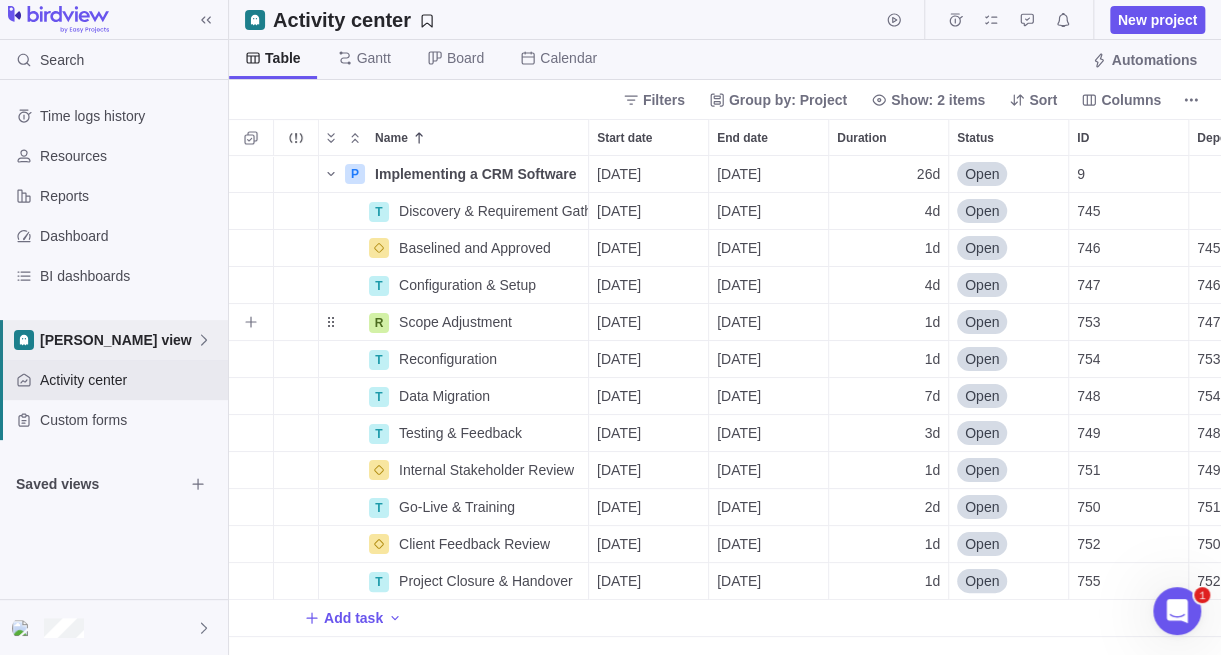 scroll, scrollTop: 15, scrollLeft: 15, axis: both 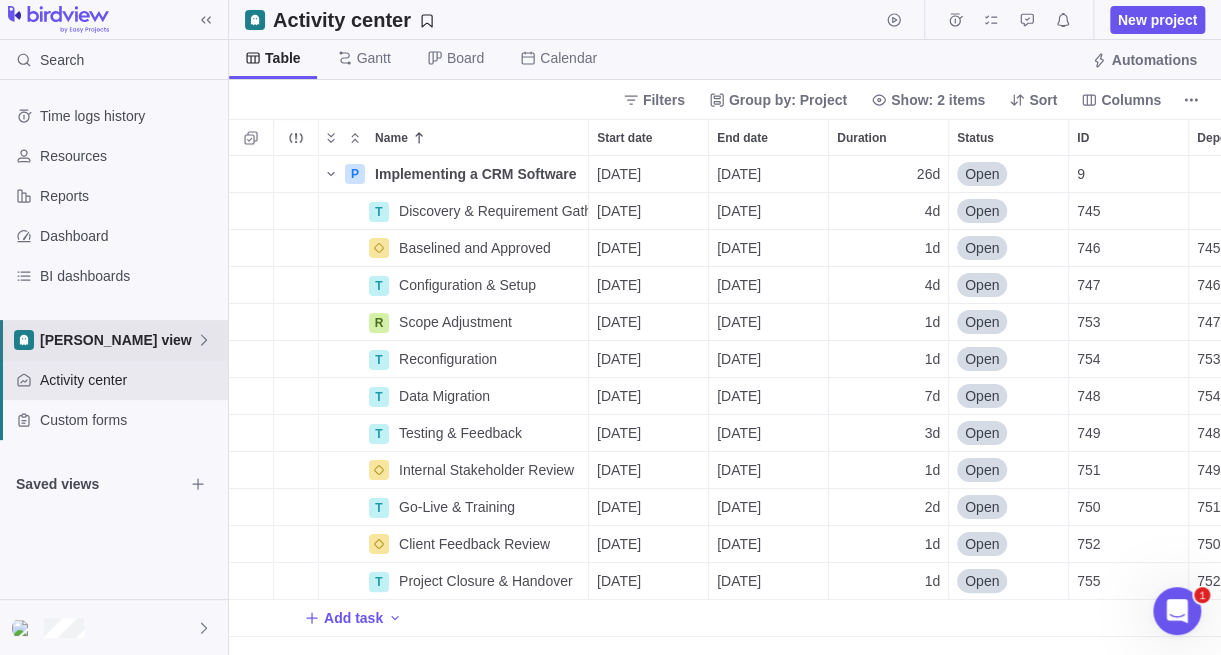 click on "[PERSON_NAME] view" at bounding box center (118, 340) 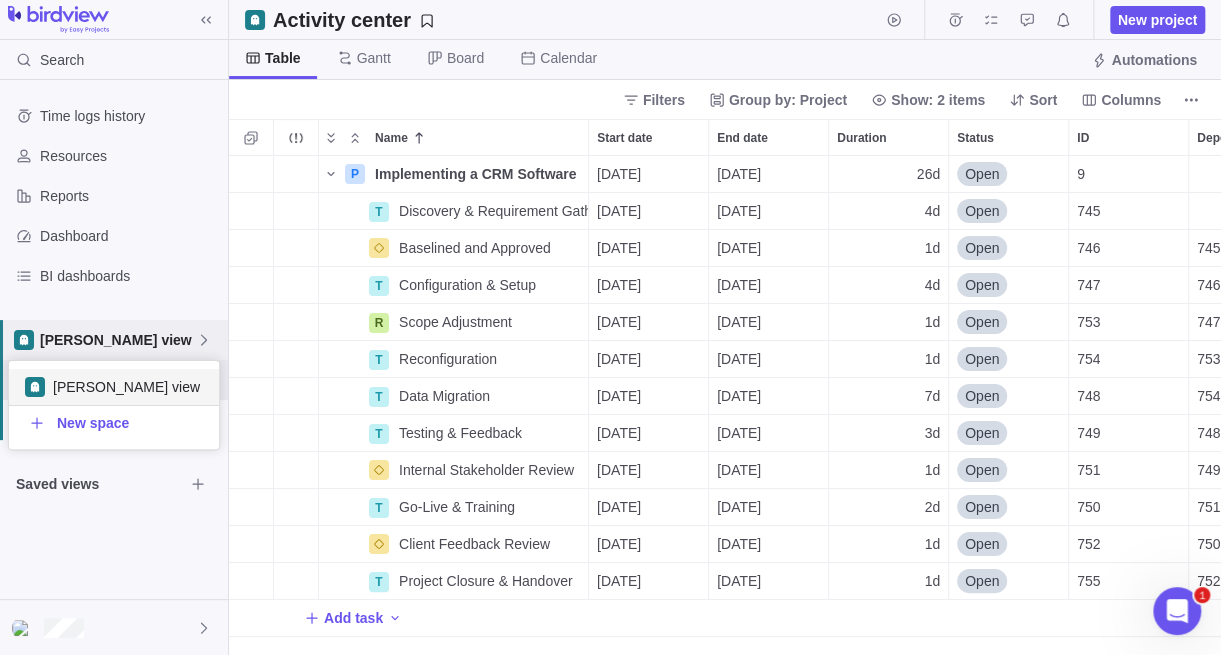 scroll, scrollTop: 15, scrollLeft: 15, axis: both 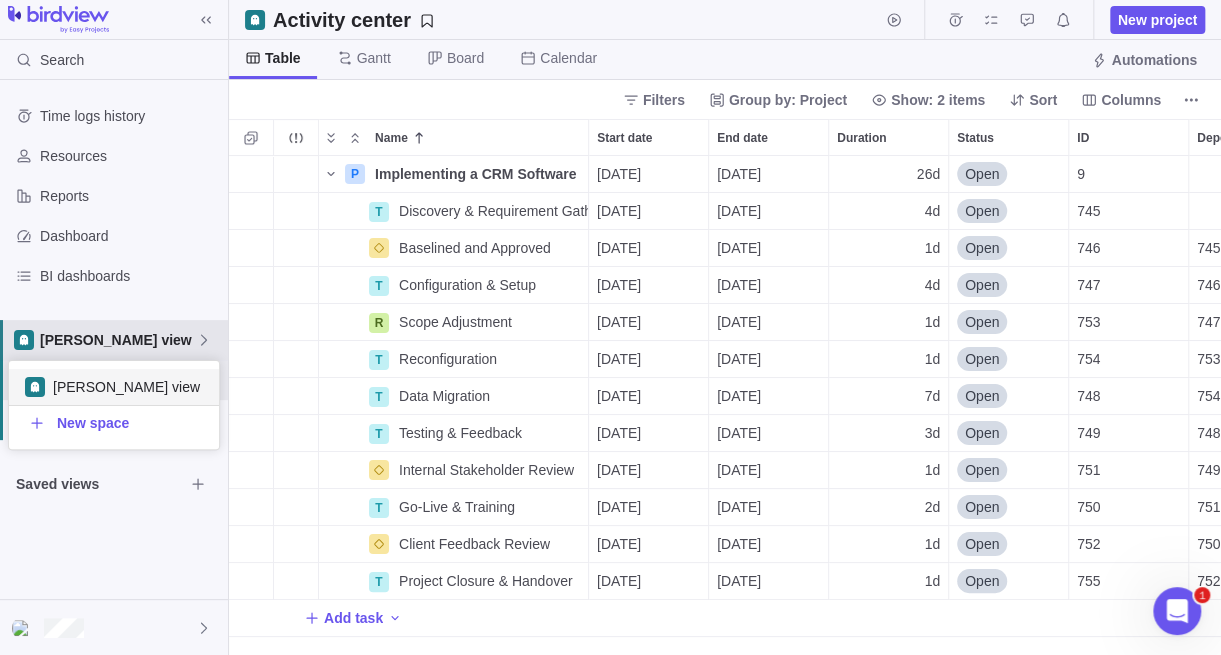 click on "[PERSON_NAME] view" at bounding box center (118, 340) 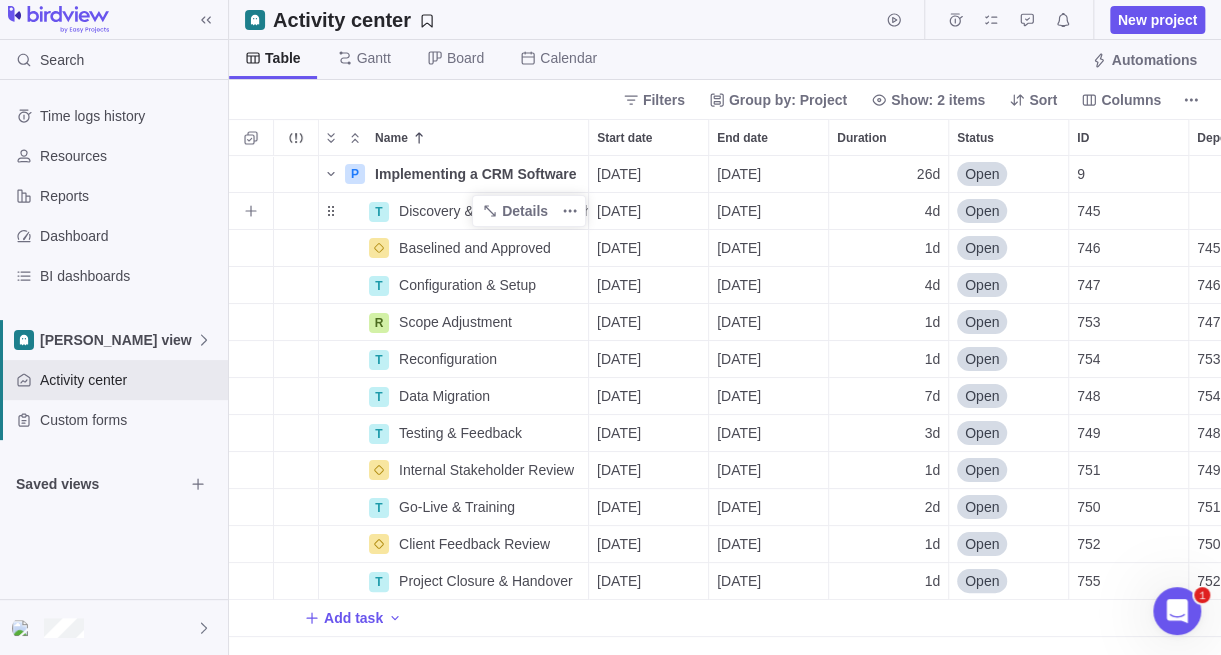 click on "Discovery & Requirement Gathering" at bounding box center (493, 211) 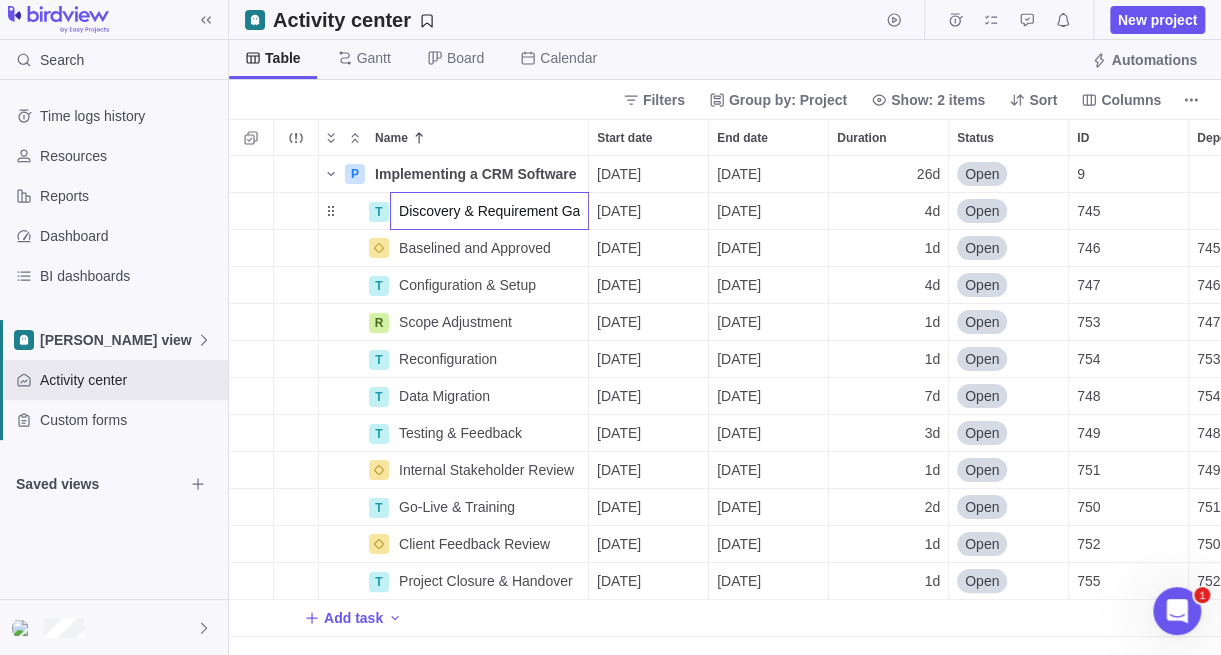 click on "P Implementing a CRM Software Details [DATE] [DATE] 26d Open 9 T Discovery & Requirement Gathering [DATE] [DATE] 4d Open 745 Baselined and Approved Details [DATE] [DATE] 1d Open 746 745 T Configuration & Setup Details [DATE] [DATE] 4d Open 747 746 R Scope Adjustment Details [DATE] [DATE] 1d Open 753 747 T Reconfiguration Details [DATE] [DATE] 1d Open 754 753 T Data Migration Details [DATE] [DATE] 7d Open 748 754 T Testing & Feedback Details [DATE] [DATE] 3d Open 749 748 Internal Stakeholder Review Details [DATE] [DATE] 1d Open 751 749 T Go-Live & Training Details [DATE] [DATE] 2d Open 750 751 Client Feedback Review Details [DATE] [DATE] 1d Open 752 750 T Project Closure & Handover Details [DATE] [DATE] 1d Open 755 752 Add task" at bounding box center [725, 405] 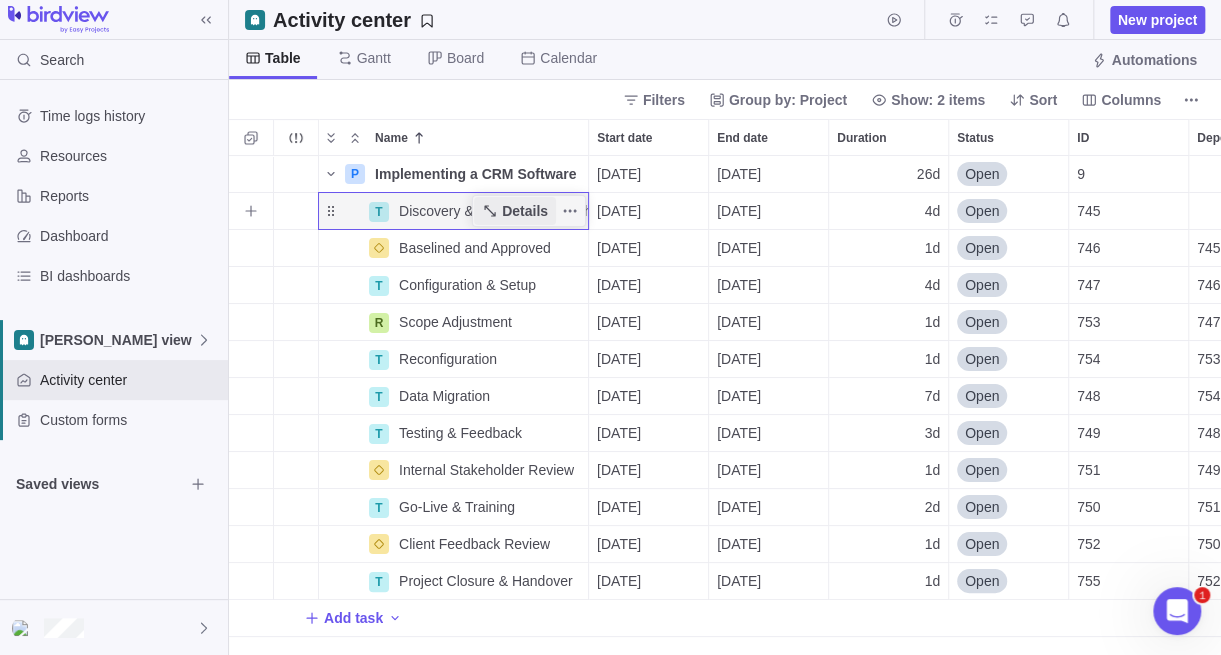 click on "Details" at bounding box center [525, 211] 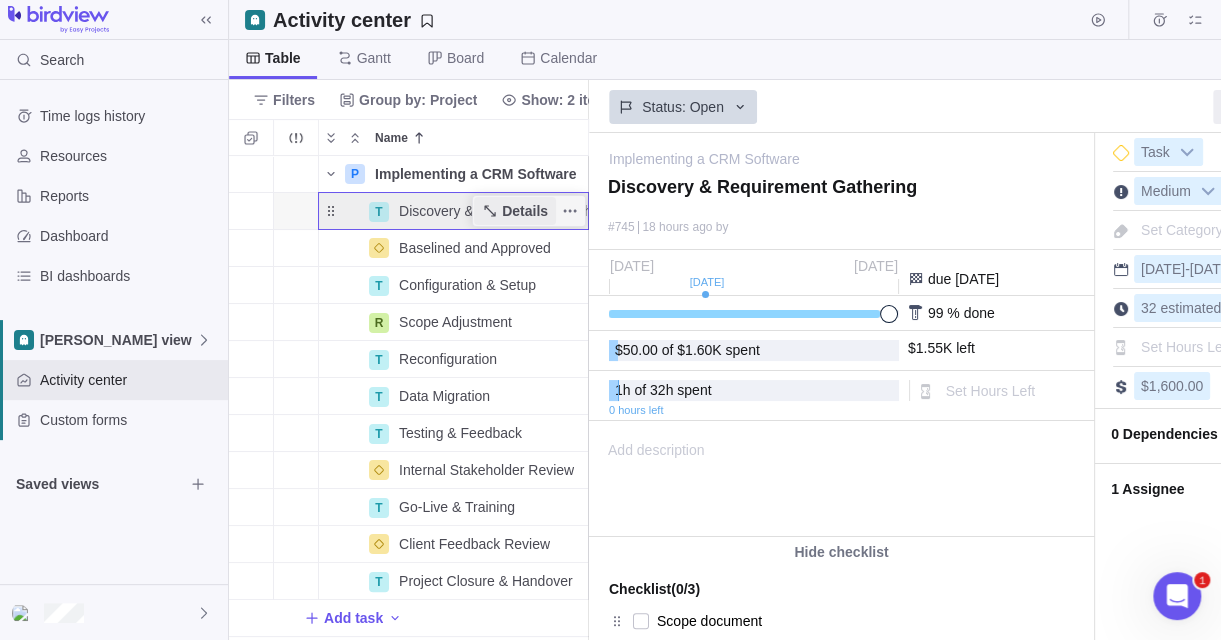 scroll, scrollTop: 469, scrollLeft: 344, axis: both 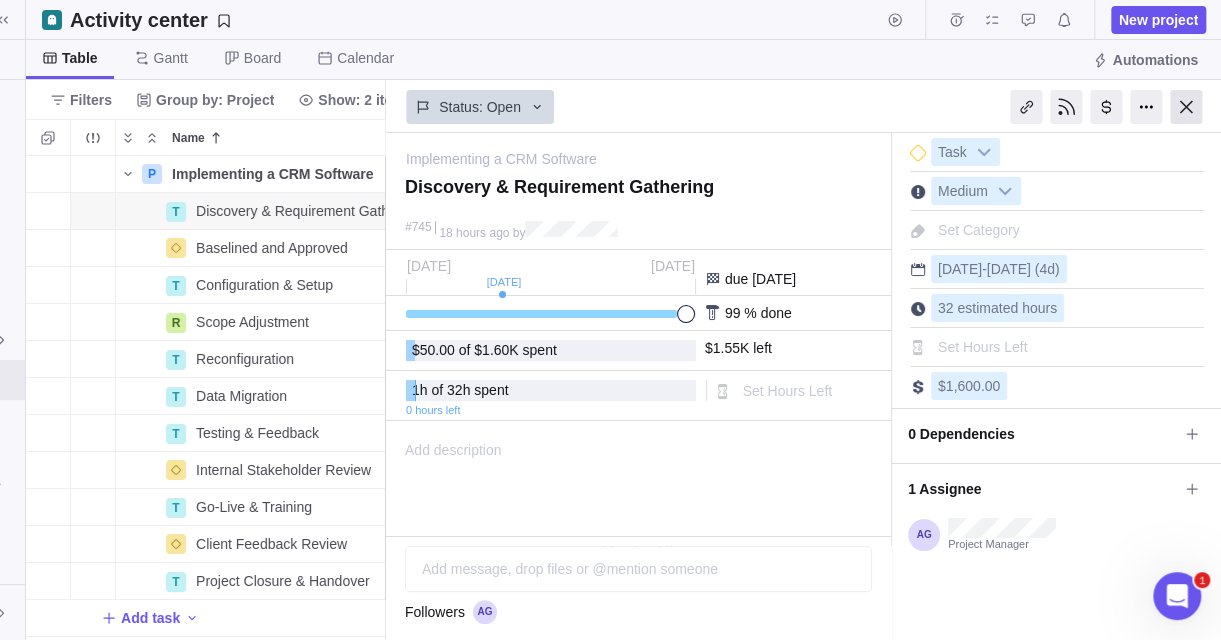 click at bounding box center [1186, 107] 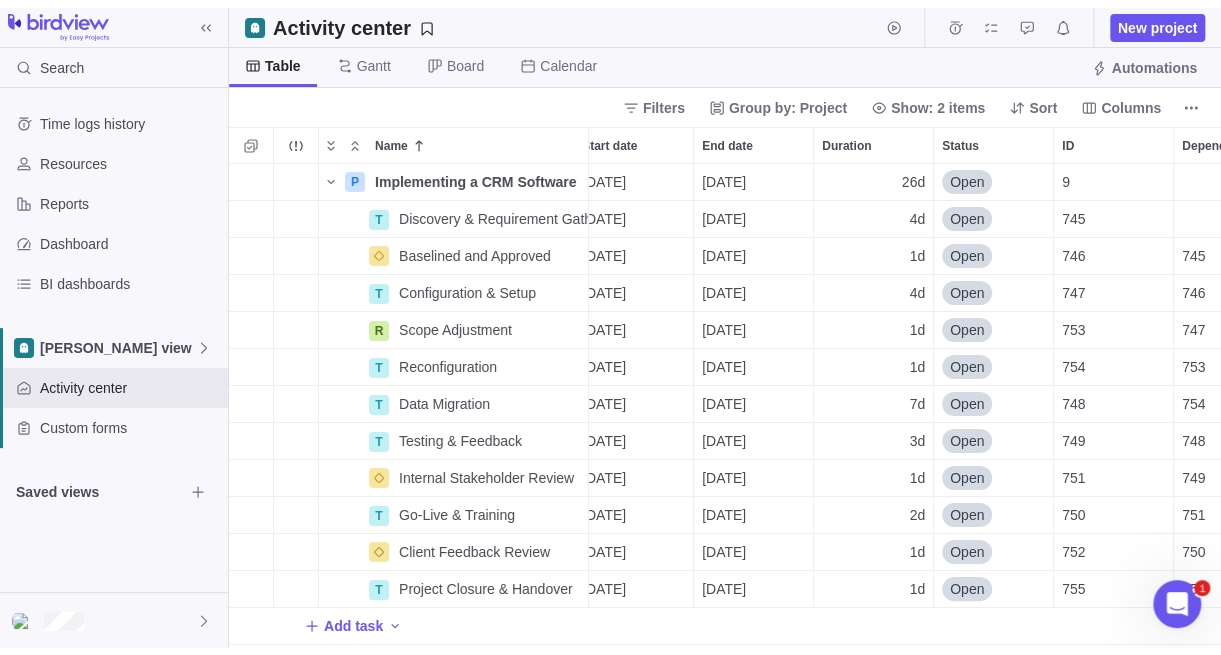 scroll, scrollTop: 0, scrollLeft: 0, axis: both 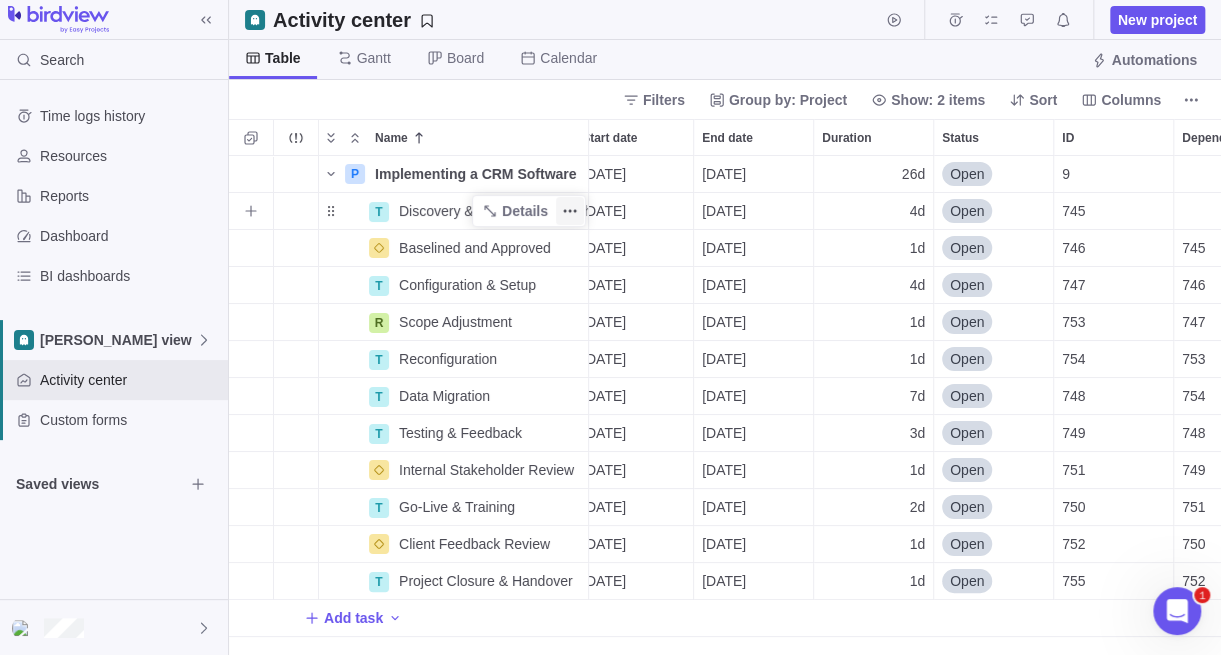 click 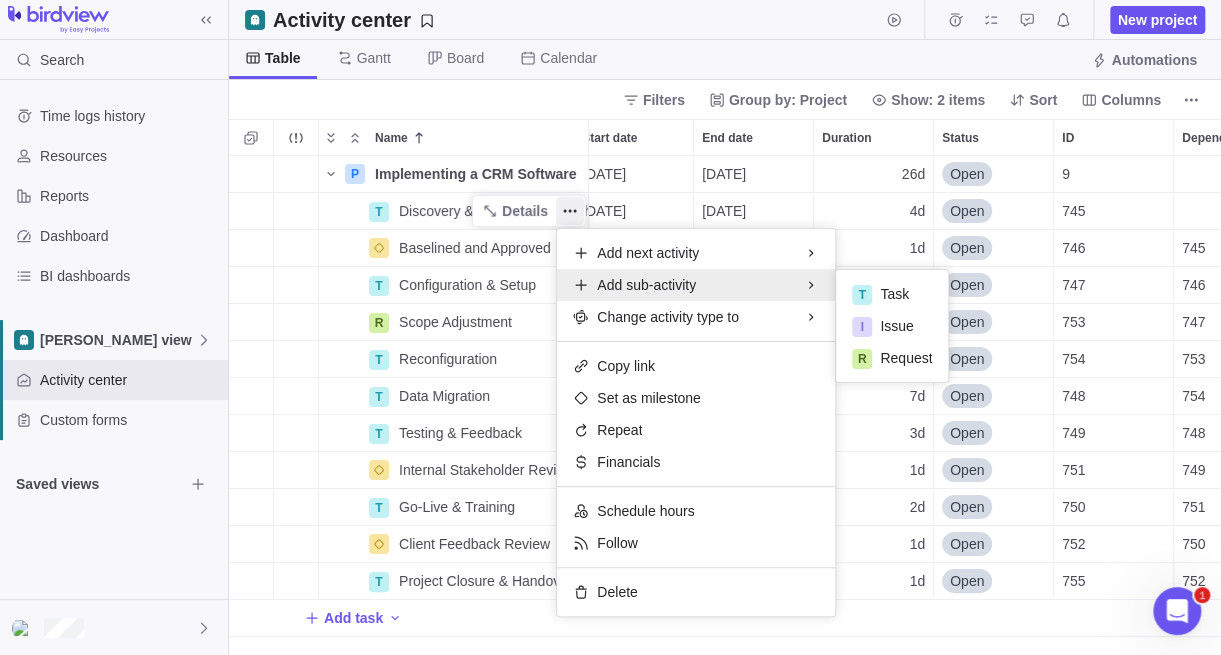click on "P Implementing a CRM Software Details [DATE] [DATE] 26d Open 9 T Discovery & Requirement Gathering Details [DATE] [DATE] 4d Open 745 Baselined and Approved Details [DATE] [DATE] 1d Open 746 745 T Configuration & Setup Details [DATE] [DATE] 4d Open 747 746 R Scope Adjustment Details [DATE] [DATE] 1d Open 753 747 T Reconfiguration Details [DATE] [DATE] 1d Open 754 753 T Data Migration Details [DATE] [DATE] 7d Open 748 754 T Testing & Feedback Details [DATE] [DATE] 3d Open 749 748 Internal Stakeholder Review Details [DATE] [DATE] 1d Open 751 749 T Go-Live & Training Details [DATE] [DATE] 2d Open 750 751 Client Feedback Review Details [DATE] [DATE] 1d Open 752 750 T Project Closure & Handover Details [DATE] [DATE] 1d Open 755 752 Add task" at bounding box center [725, 405] 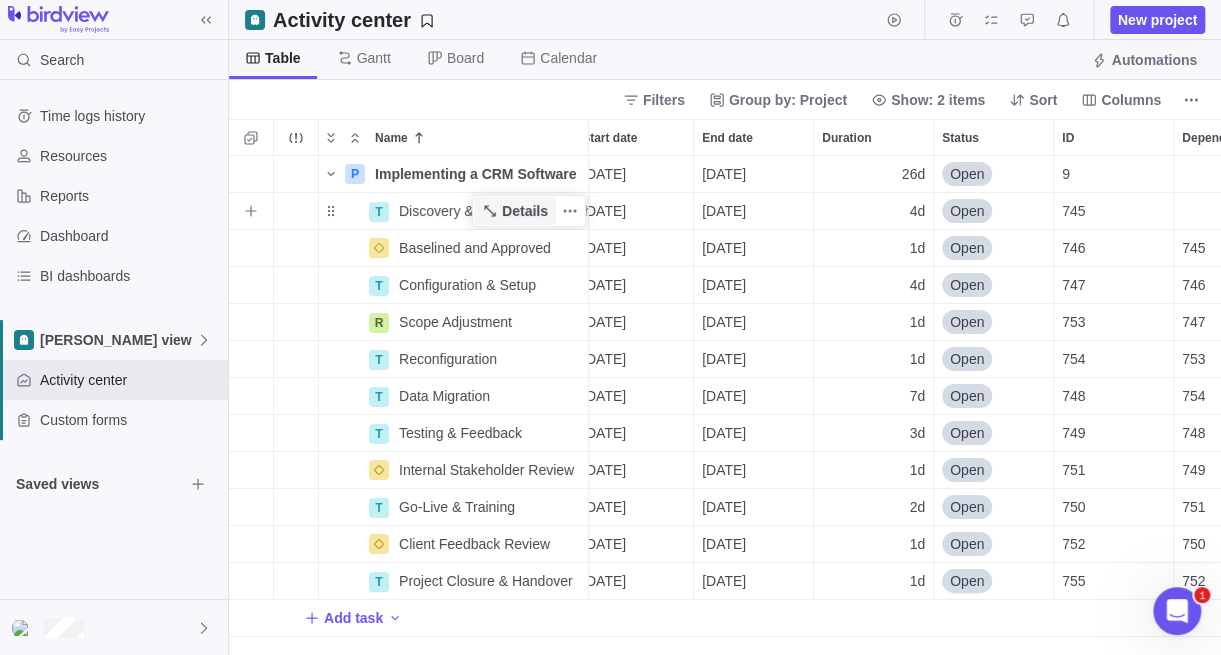 click on "Details" at bounding box center [525, 211] 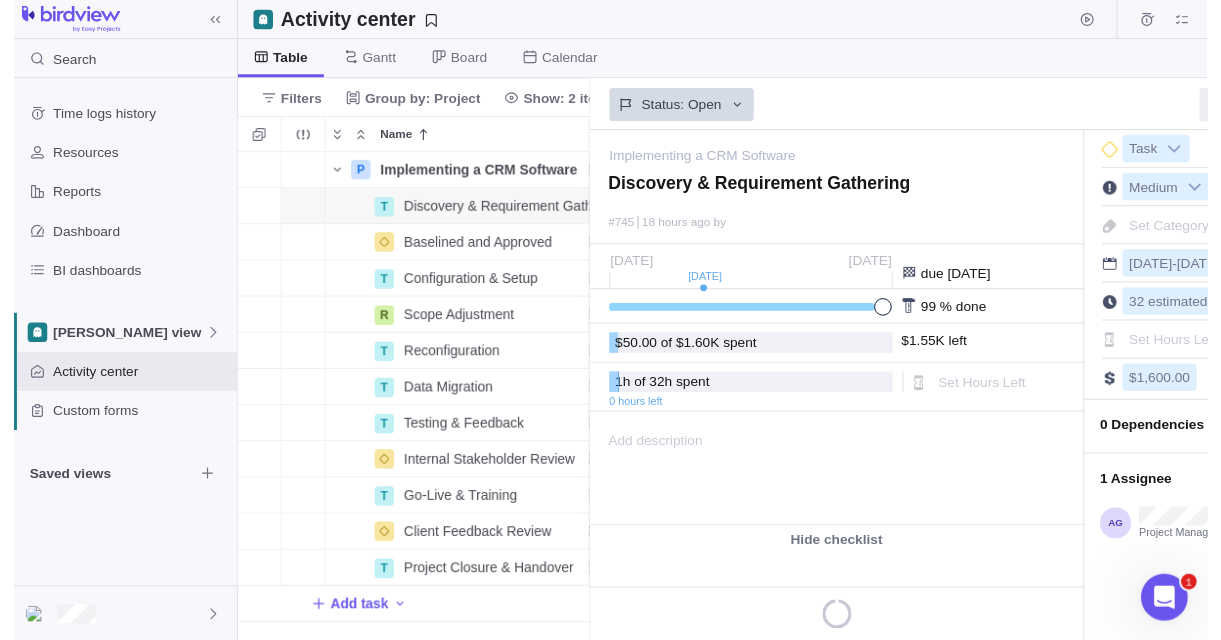 scroll, scrollTop: 469, scrollLeft: 344, axis: both 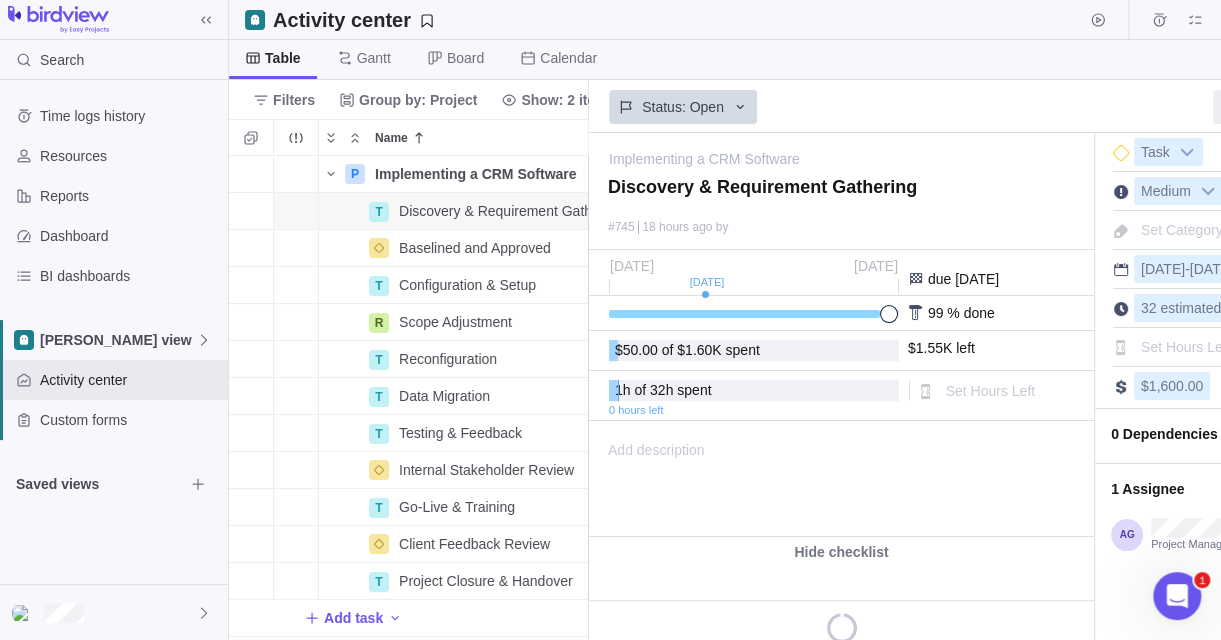type on "x" 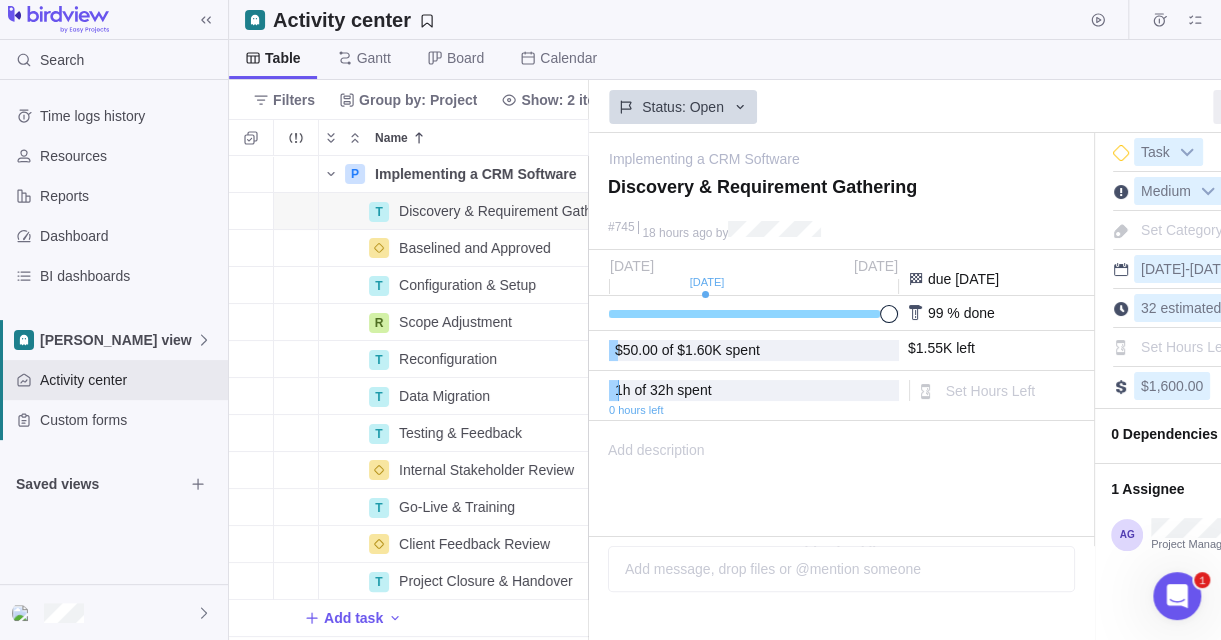 scroll, scrollTop: 0, scrollLeft: 0, axis: both 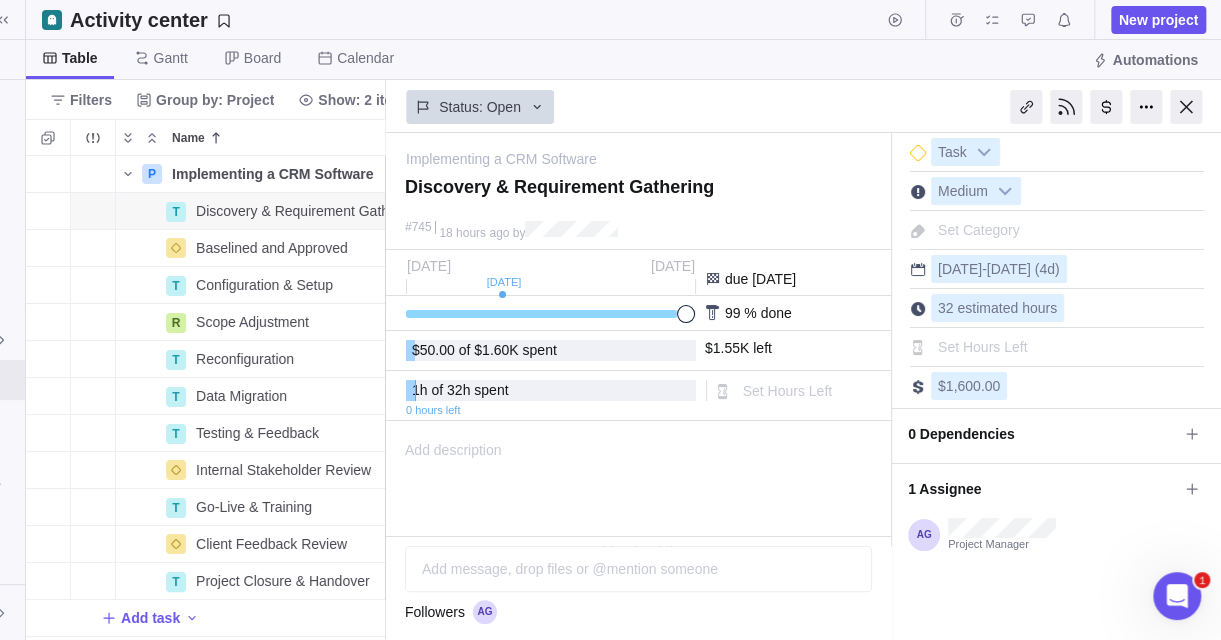 click on "I'm done
Task
Medium
Set Category
[DATE]  -  [DATE]
(4d)
32 estimated hours
Set Hours Left" at bounding box center [1057, 543] 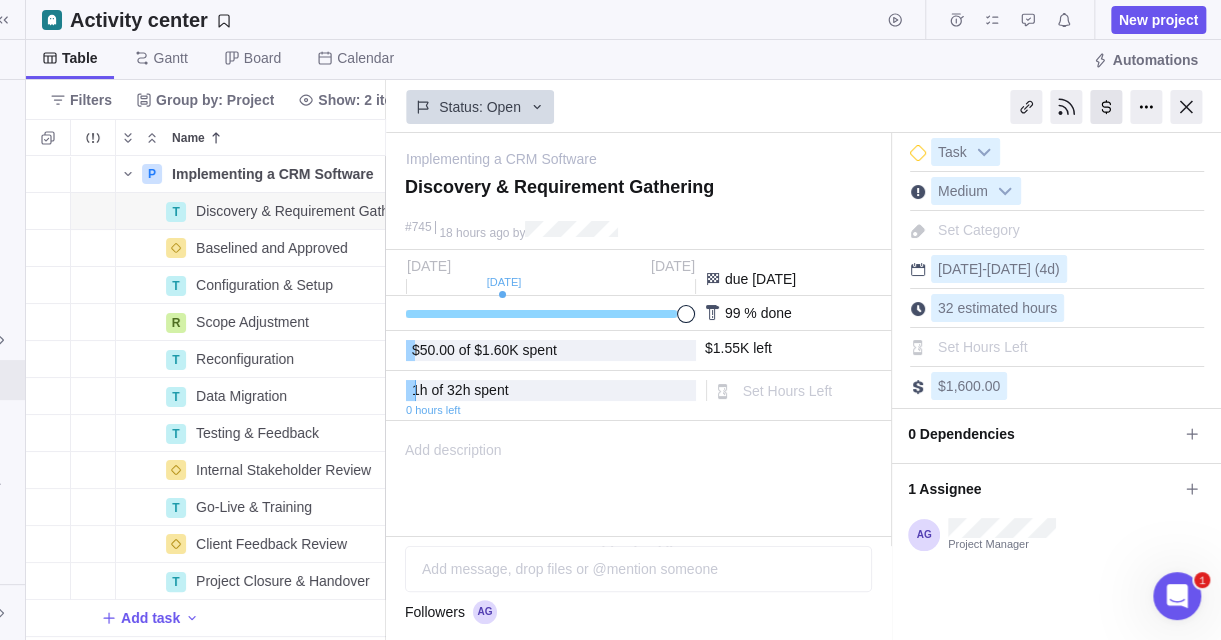click at bounding box center [1106, 107] 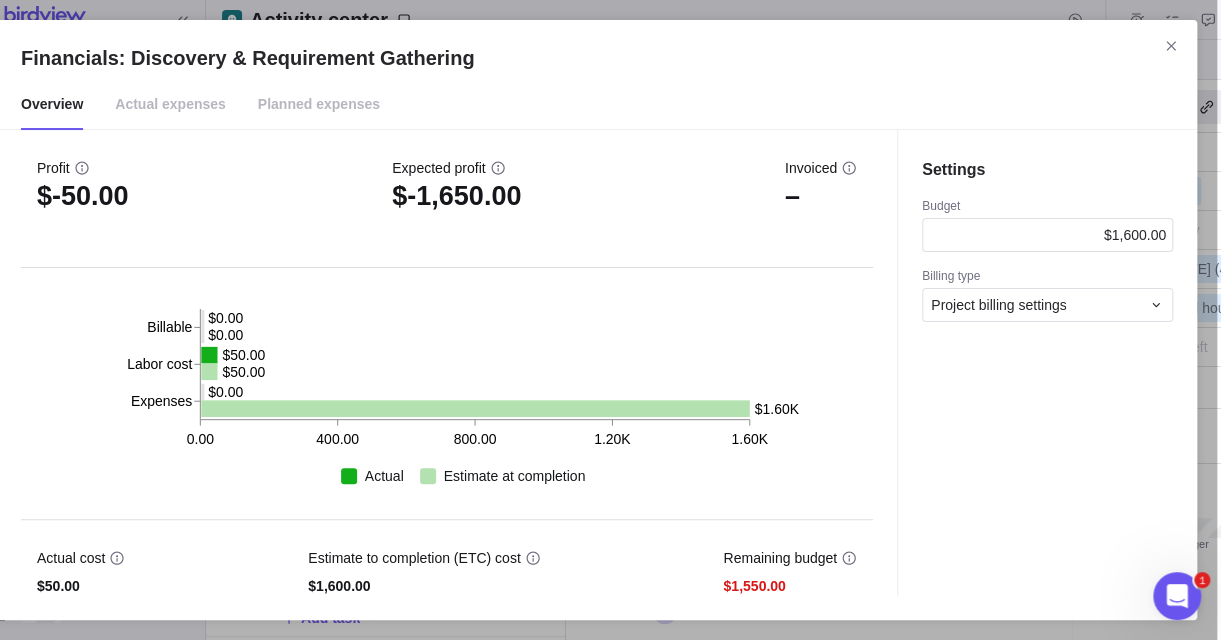 scroll, scrollTop: 0, scrollLeft: 0, axis: both 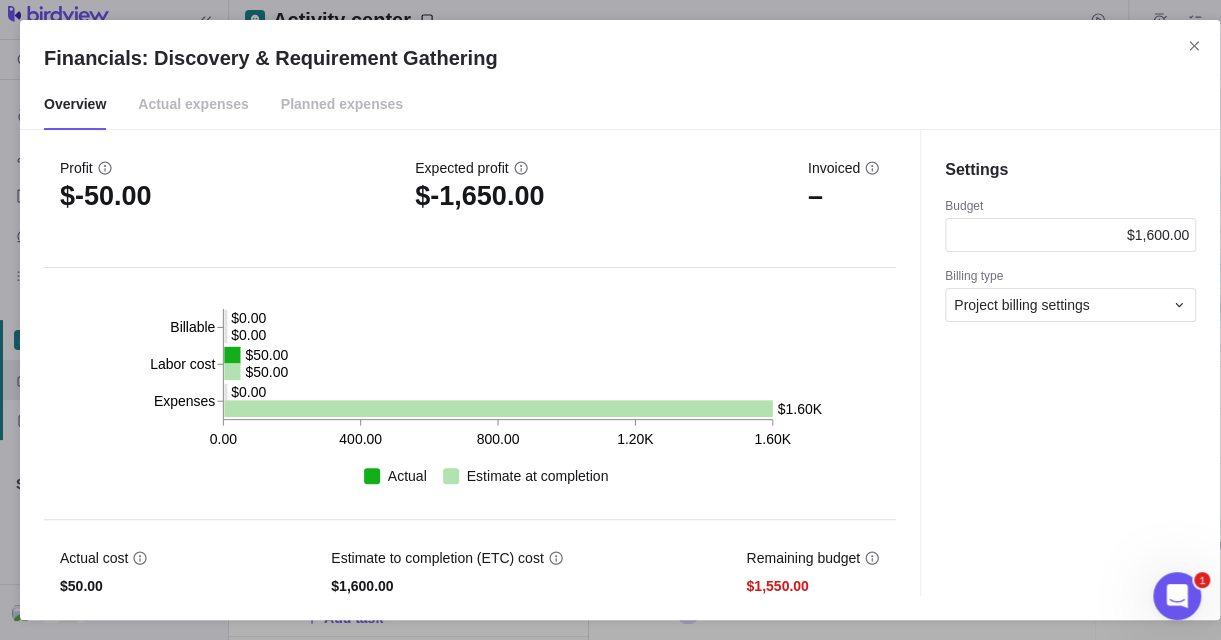 click on "Actual expenses" at bounding box center (193, 105) 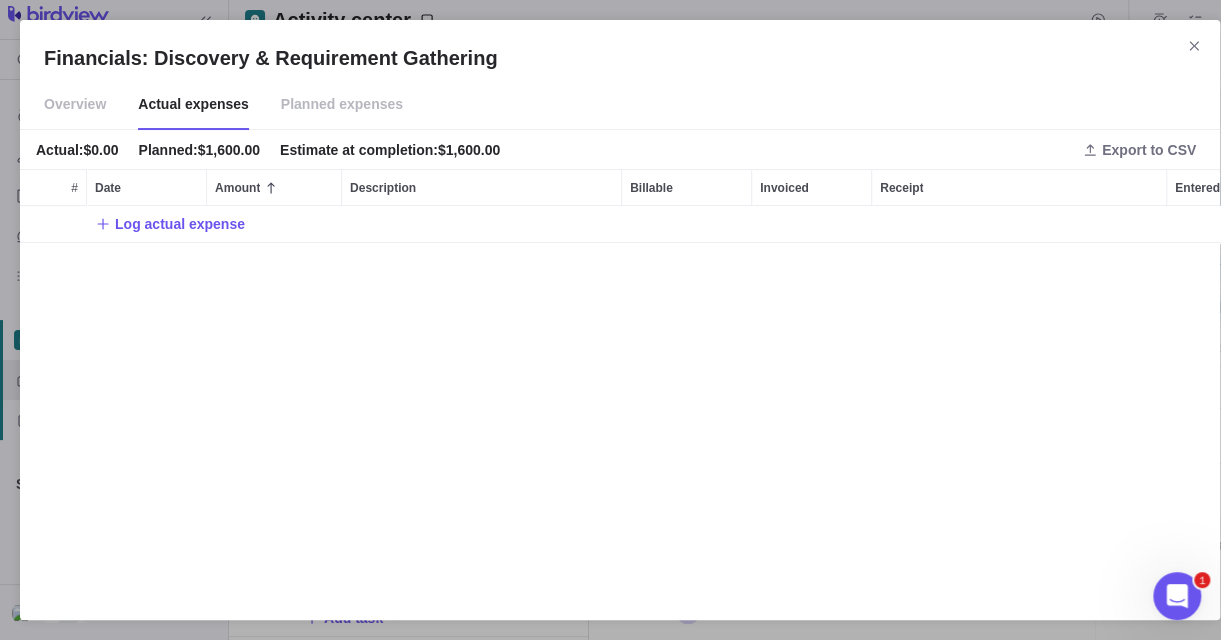 scroll, scrollTop: 16, scrollLeft: 15, axis: both 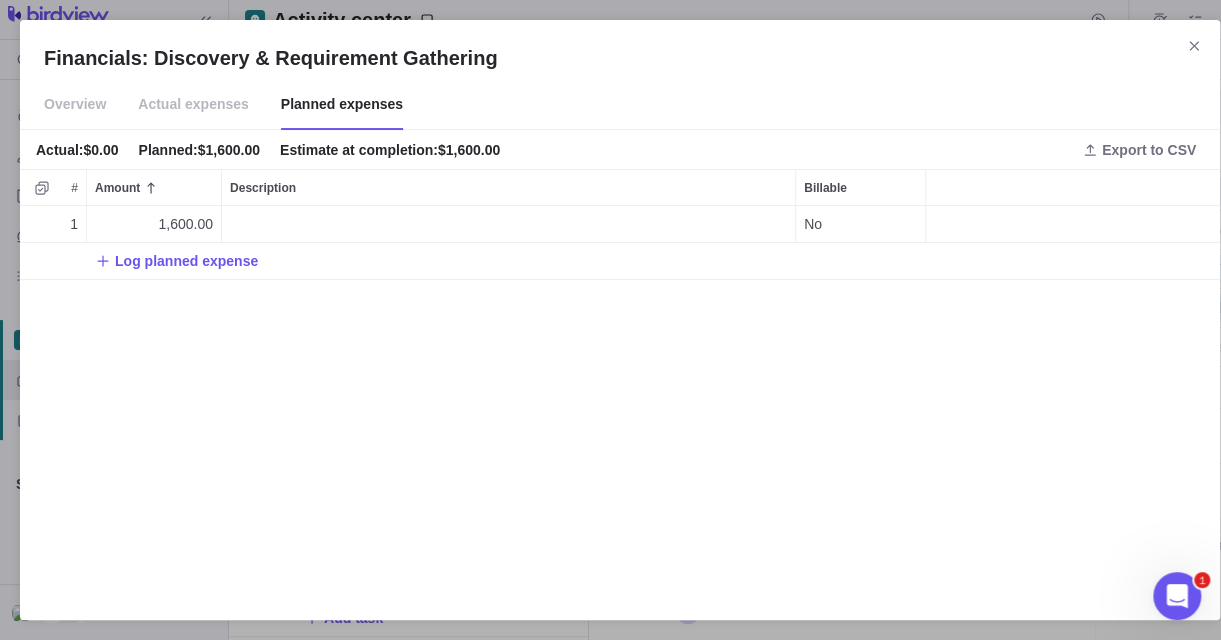 click on "Overview" at bounding box center (75, 105) 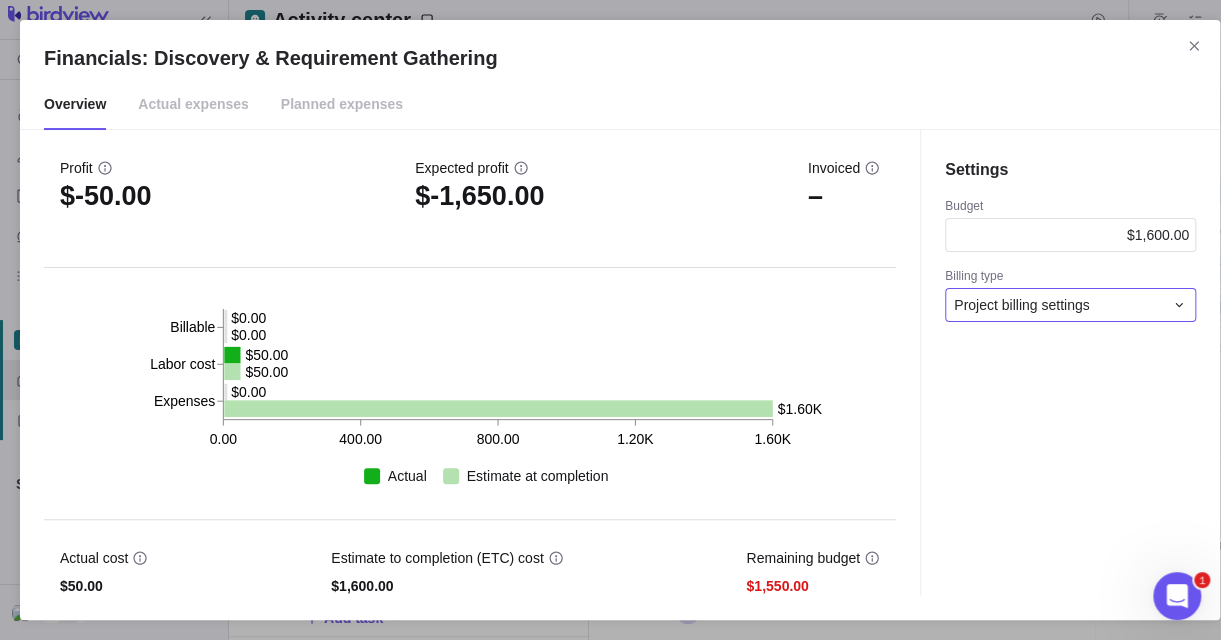 click on "Project billing settings" at bounding box center (1058, 305) 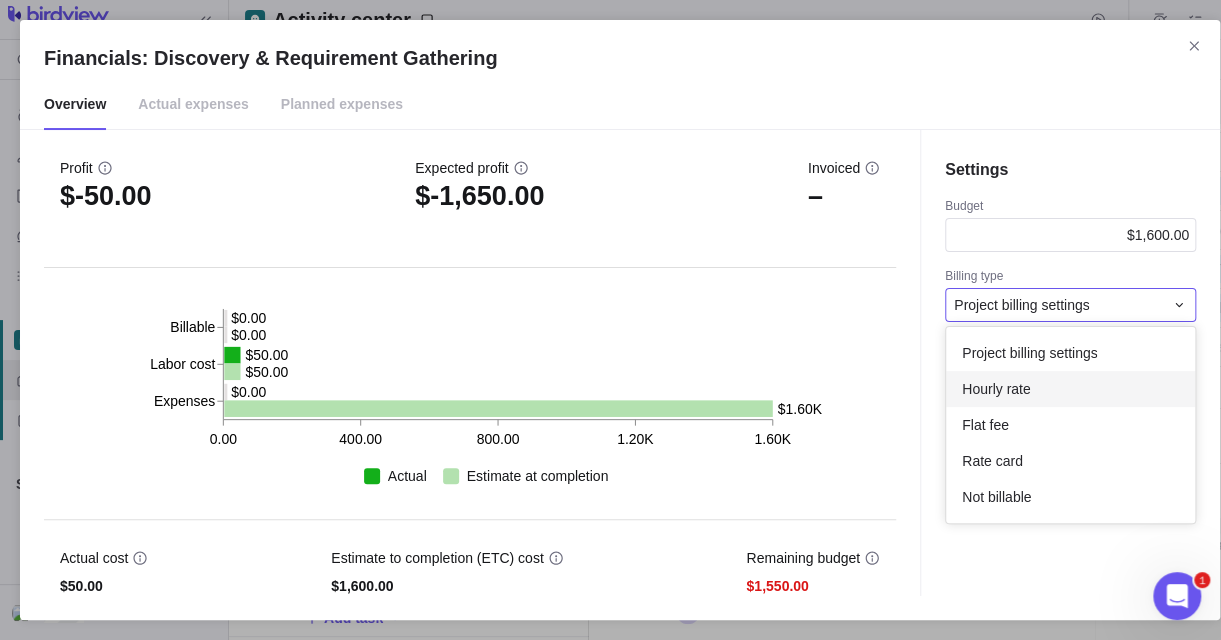 click on "Hourly rate" at bounding box center (1070, 389) 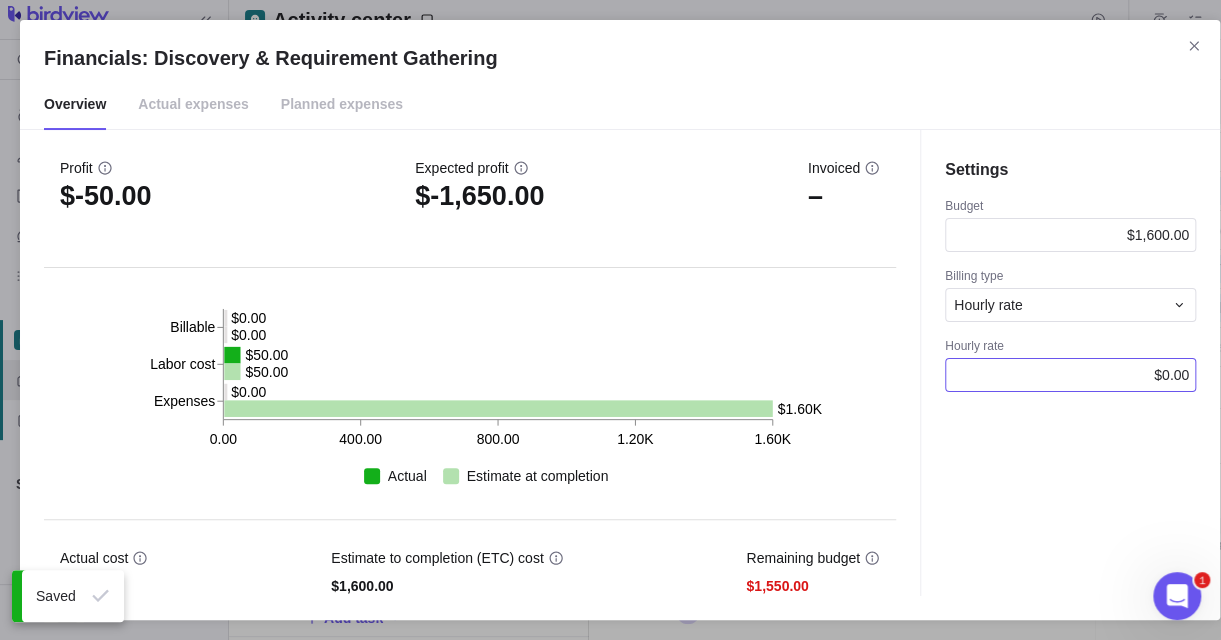 click on "$0.00" at bounding box center [1070, 375] 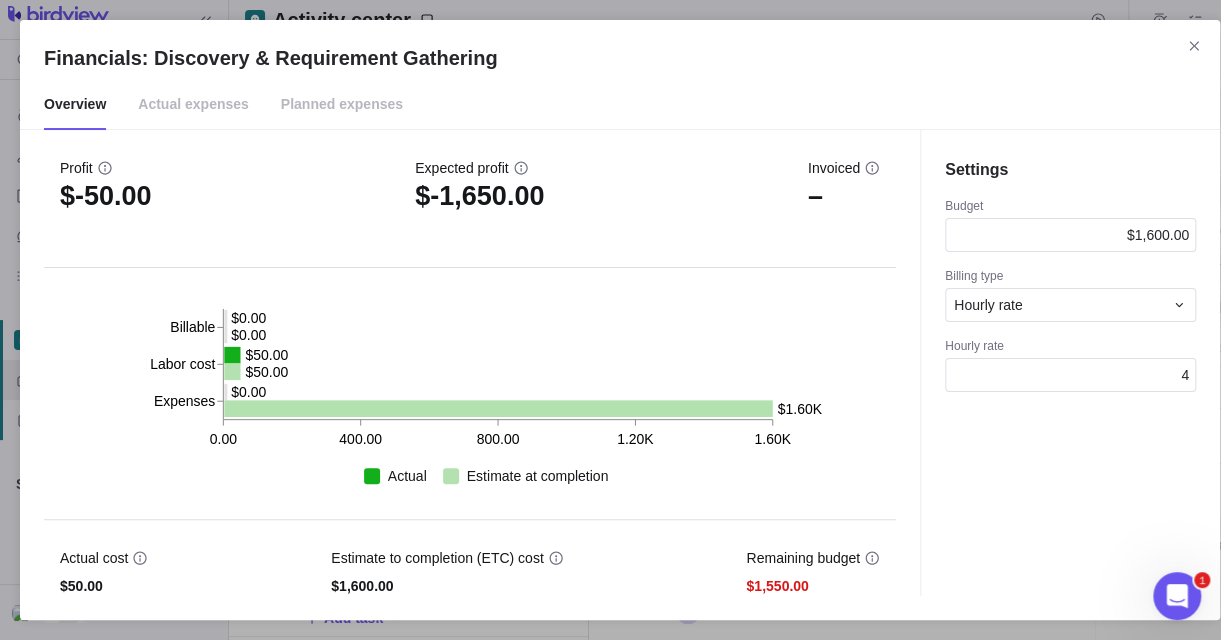 type on "40" 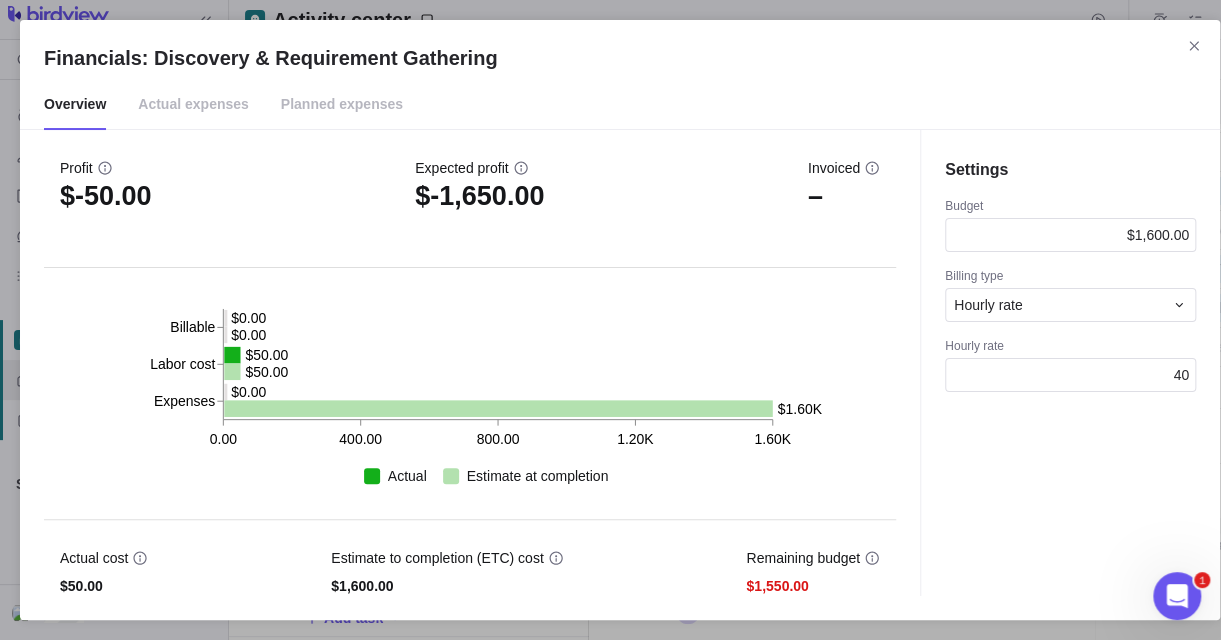click on "Settings Budget $1,600.00 Billing type Hourly rate Hourly rate 40" at bounding box center [1070, 363] 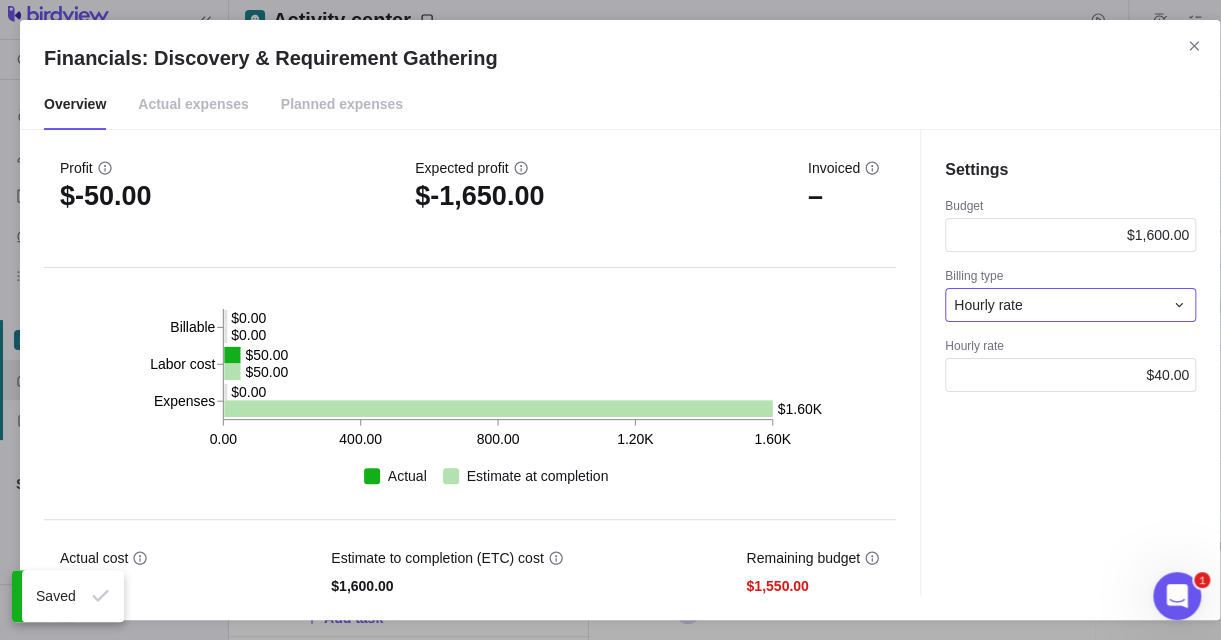 click on "Hourly rate" at bounding box center [1058, 305] 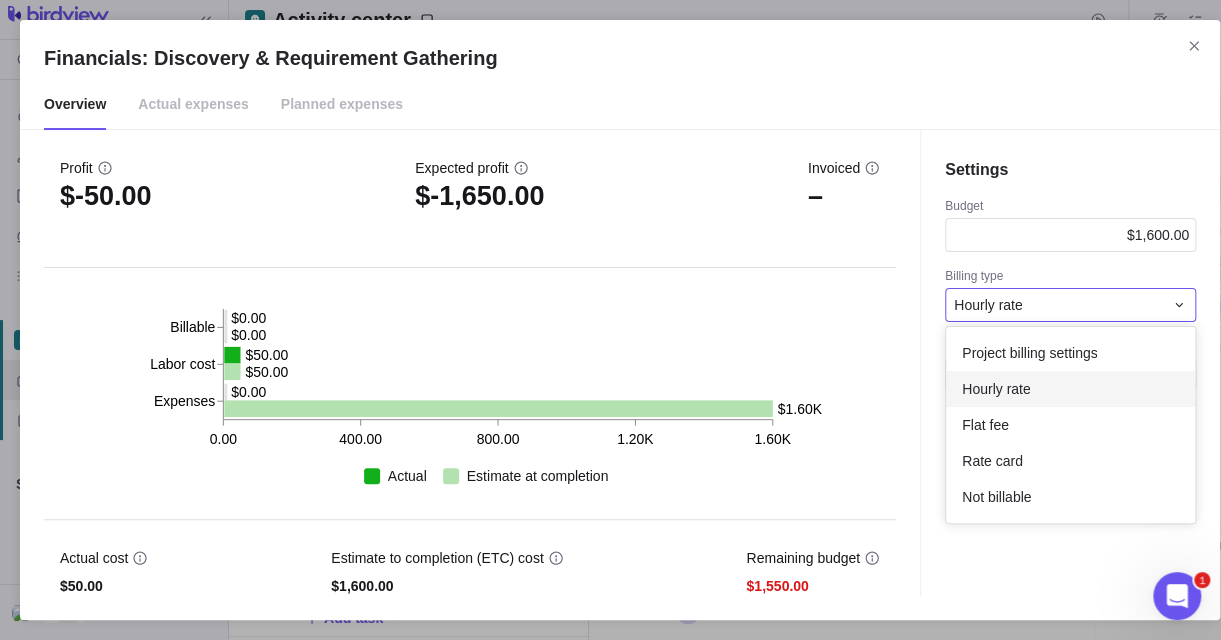 click on "Hourly rate" at bounding box center [1058, 305] 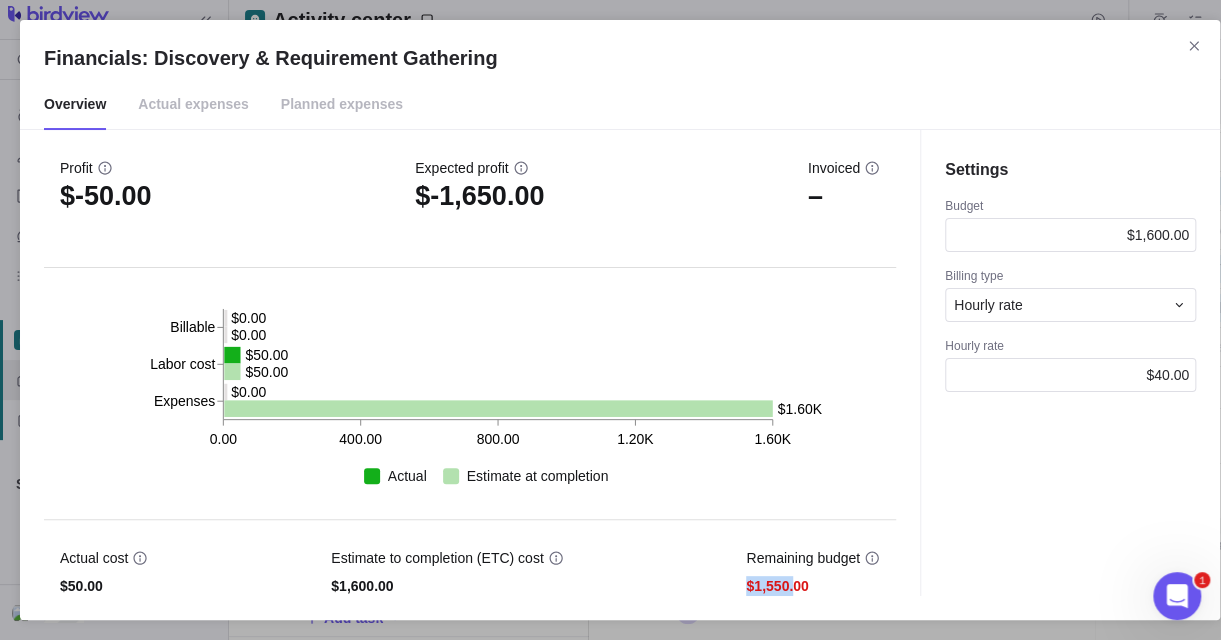 drag, startPoint x: 740, startPoint y: 582, endPoint x: 788, endPoint y: 580, distance: 48.04165 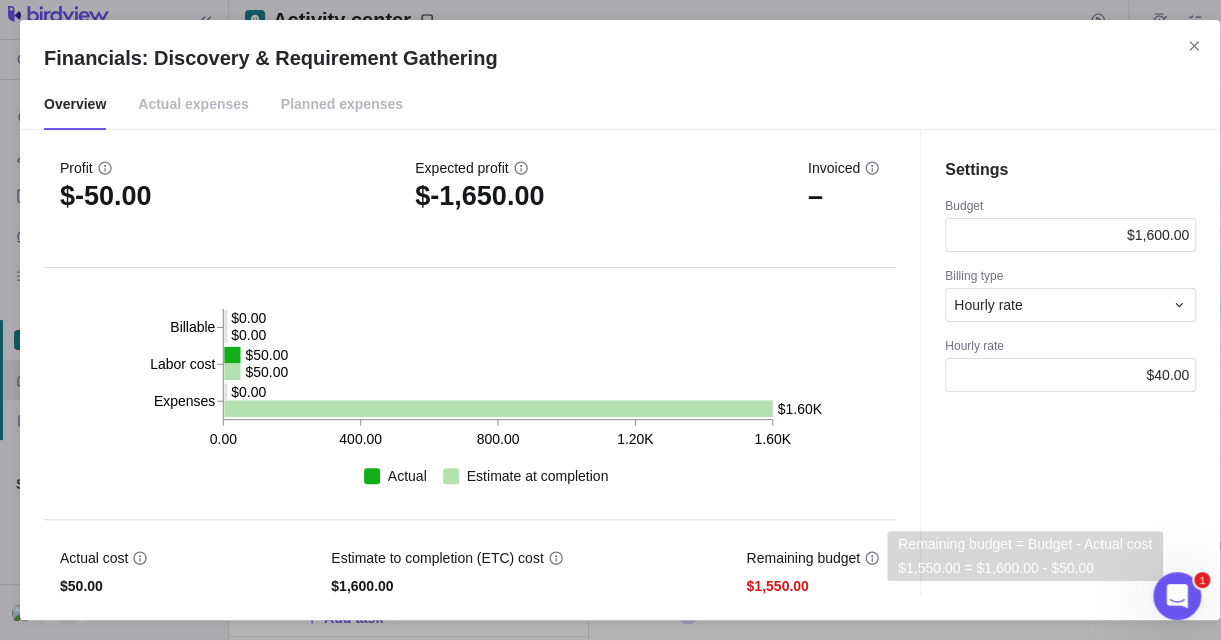 click on "0.00 400.00 800.00 1.20K 1.60K Billable Labor cost Expenses $0.00 $50.00 $0.00 $0.00 $50.00 $1.60K" 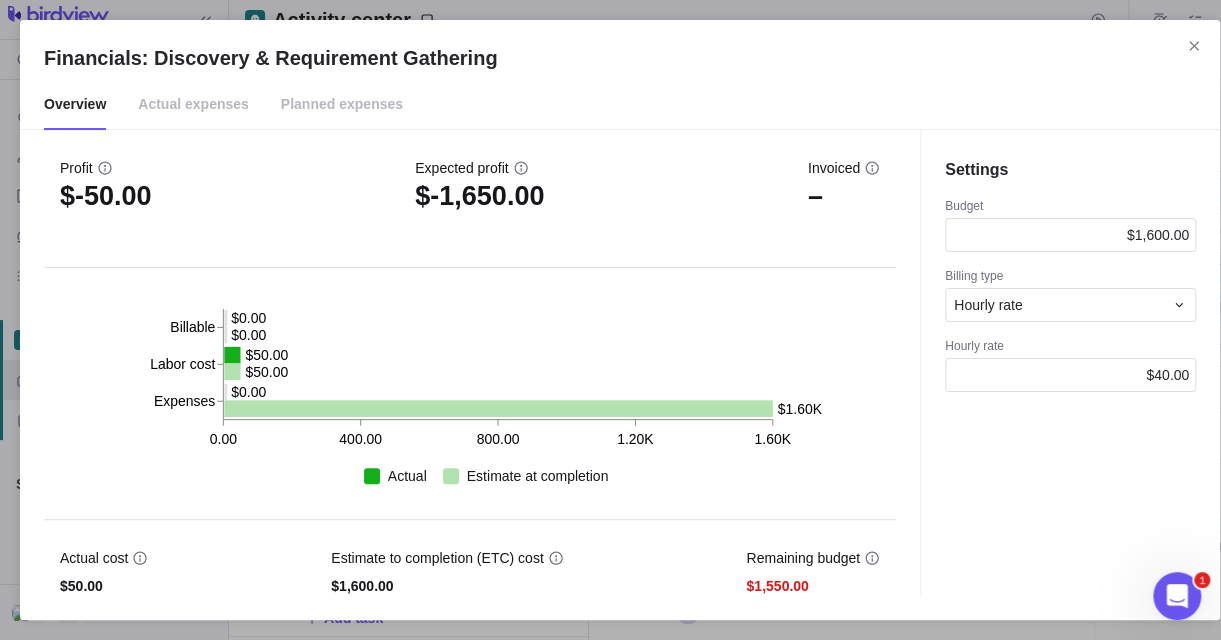 click 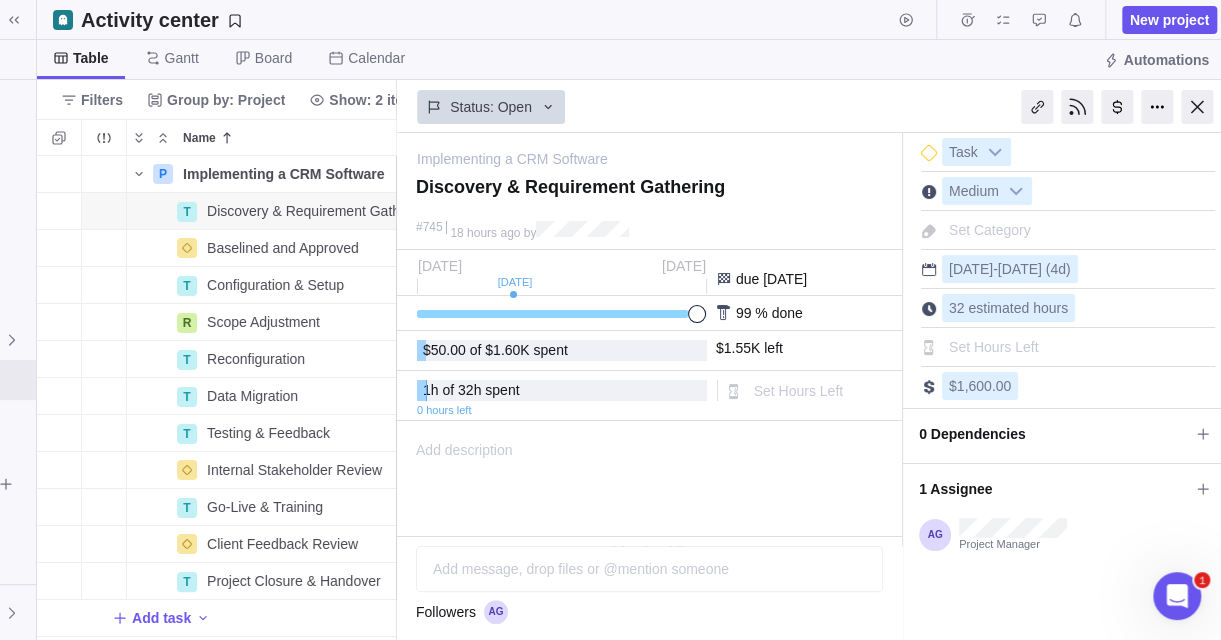 scroll, scrollTop: 0, scrollLeft: 203, axis: horizontal 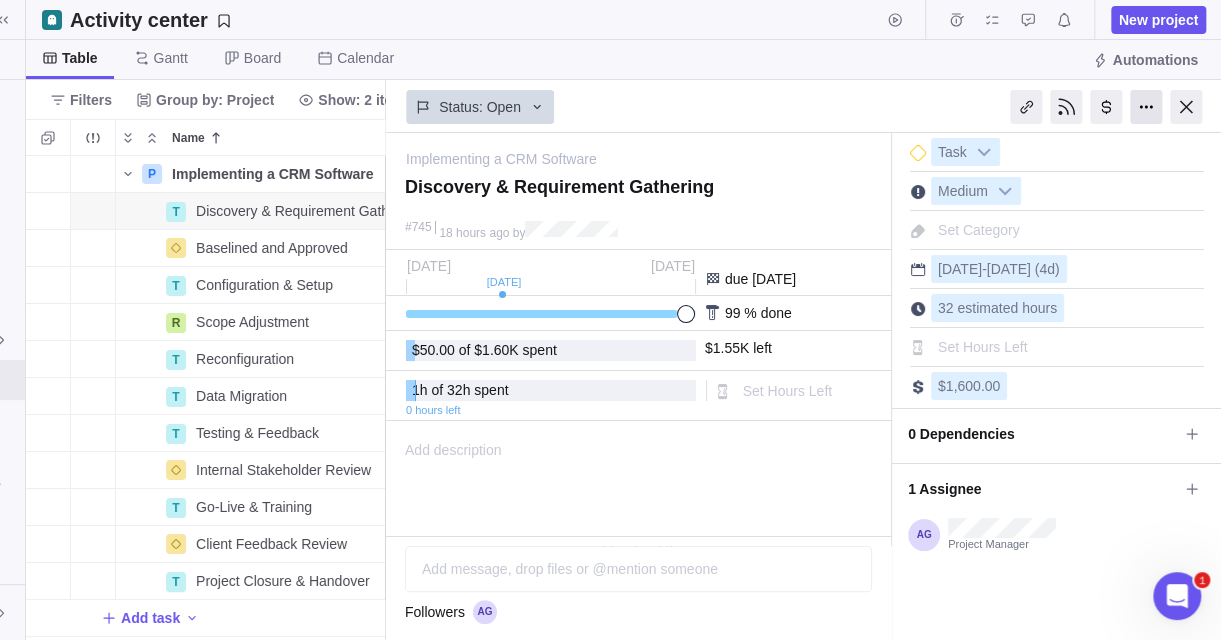 click at bounding box center (1146, 107) 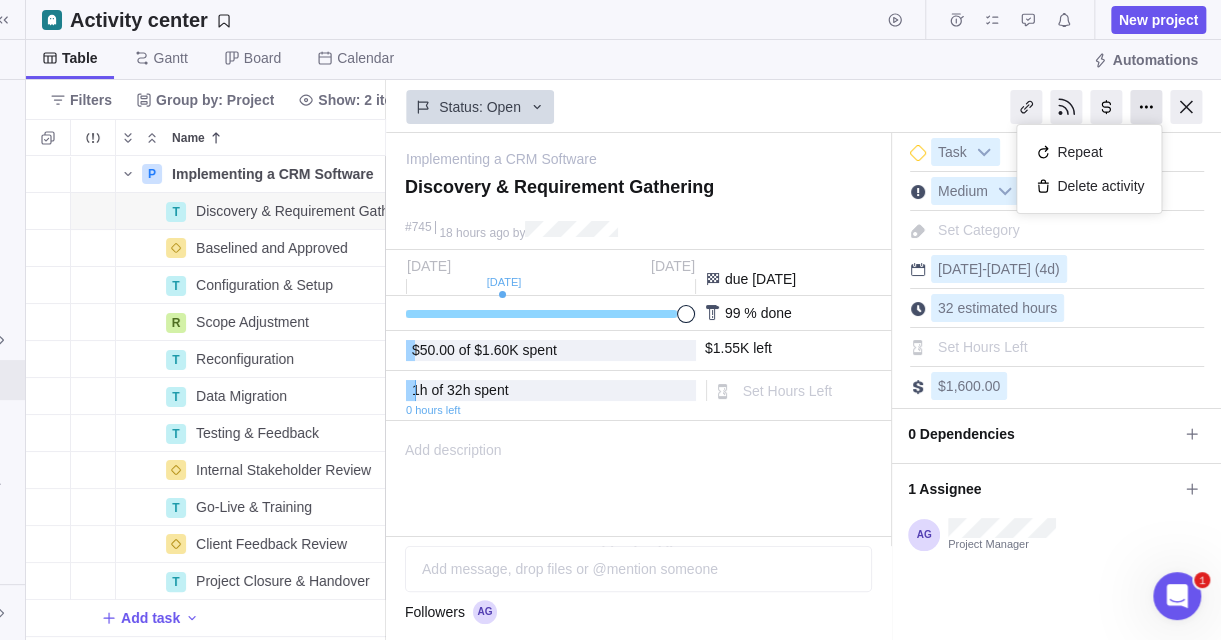 click at bounding box center (1146, 107) 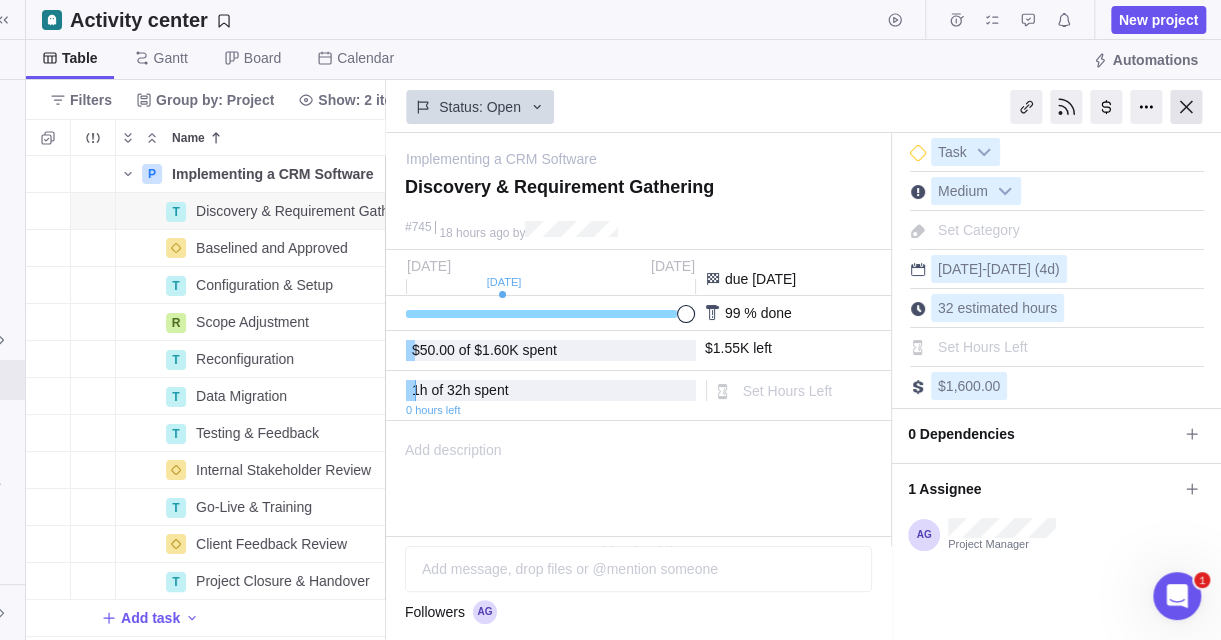 click at bounding box center [1186, 107] 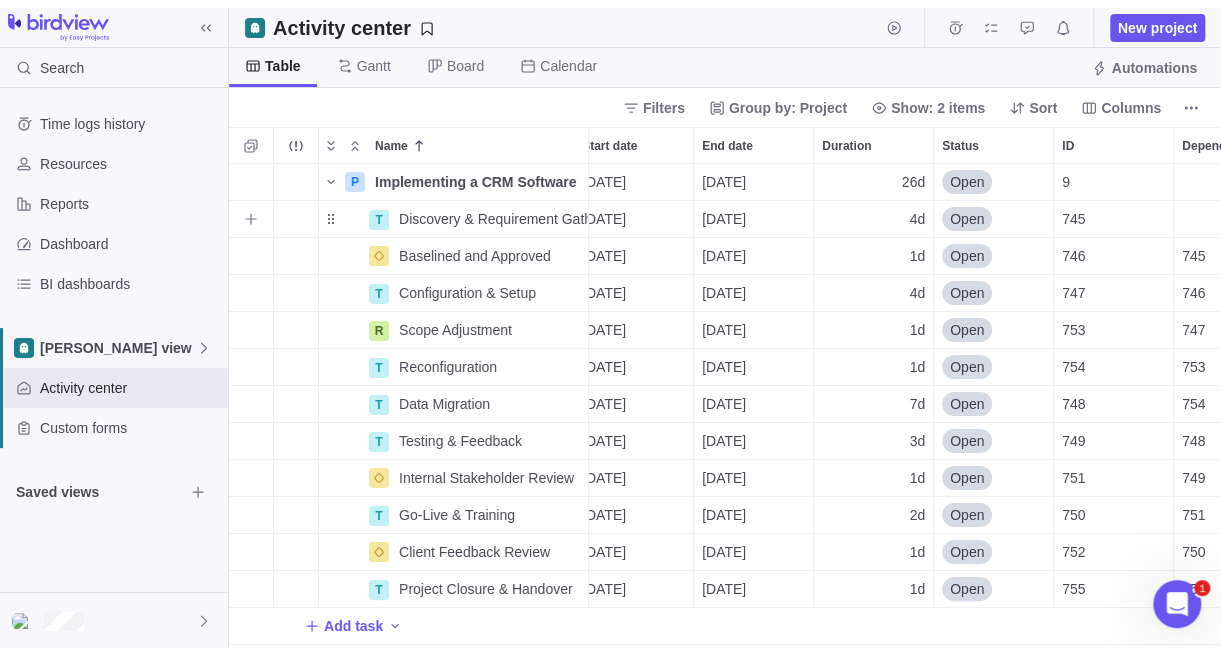 scroll, scrollTop: 0, scrollLeft: 0, axis: both 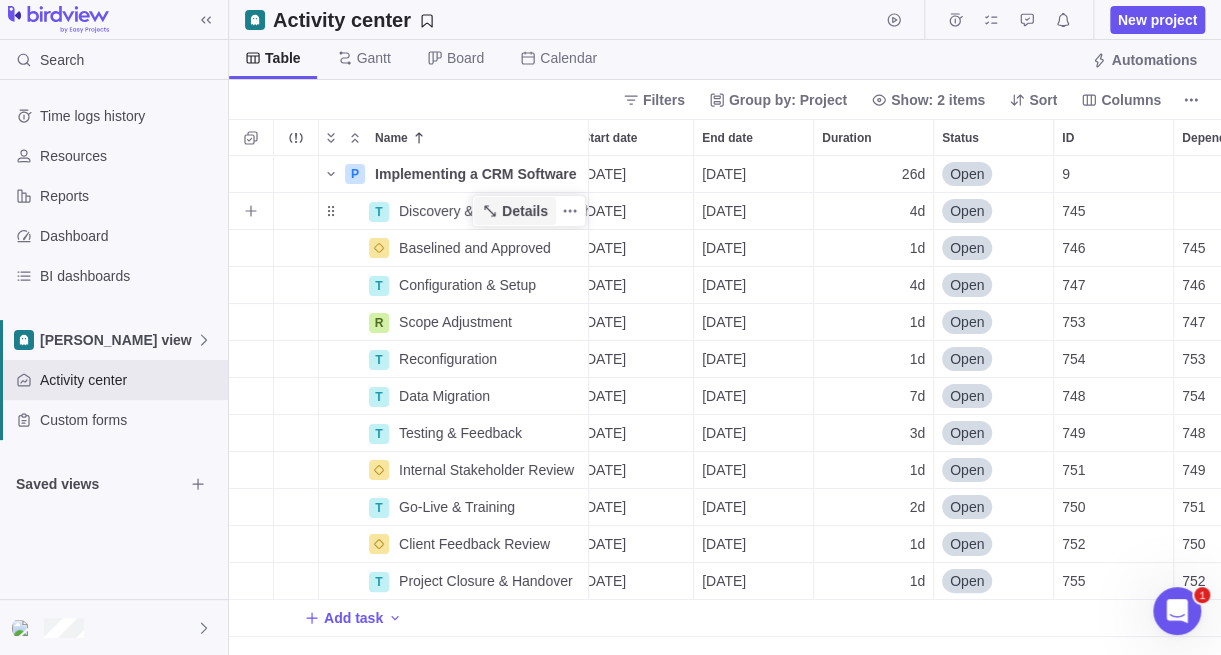 click on "Details" at bounding box center [515, 211] 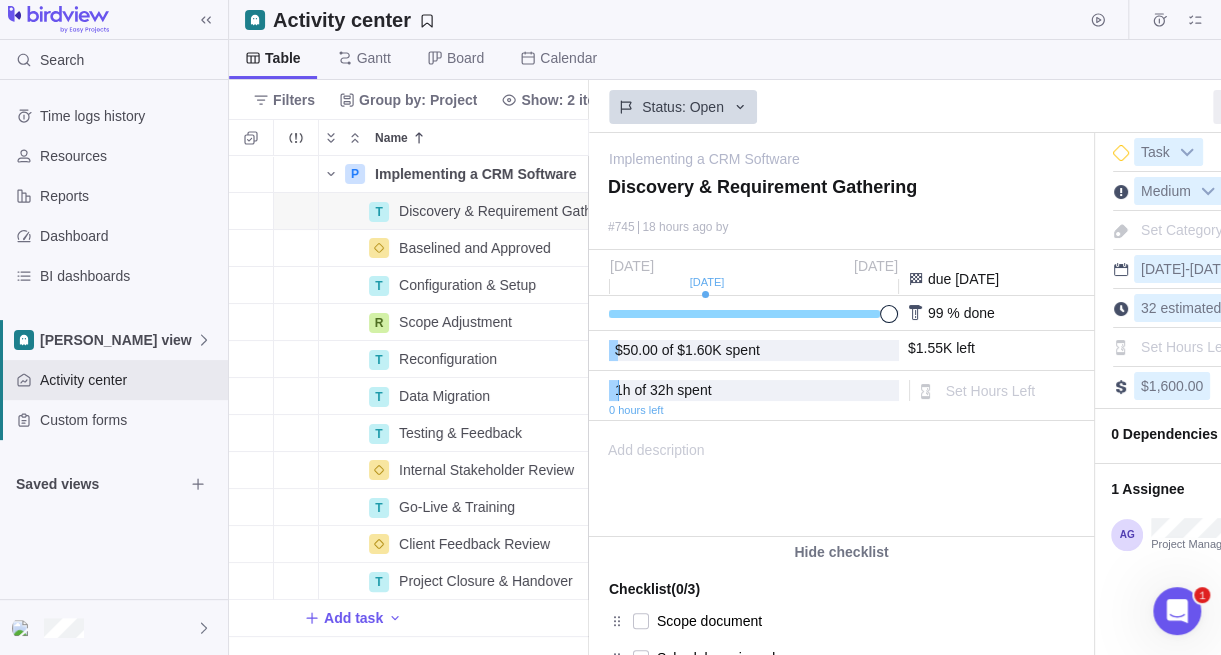 type on "x" 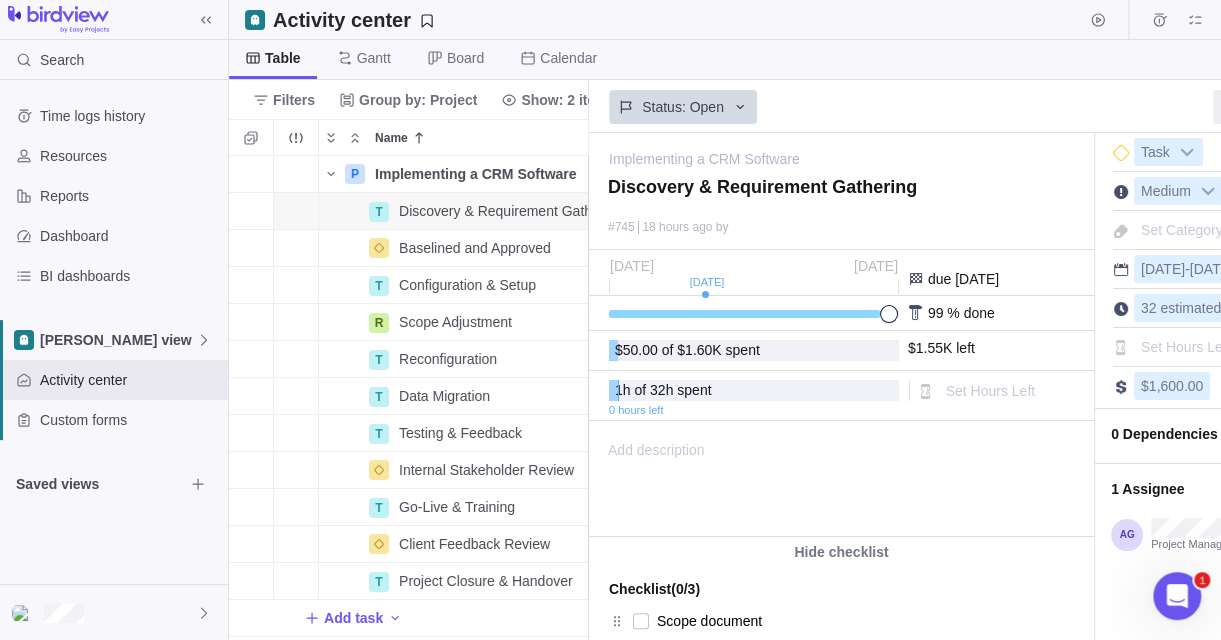 scroll, scrollTop: 469, scrollLeft: 344, axis: both 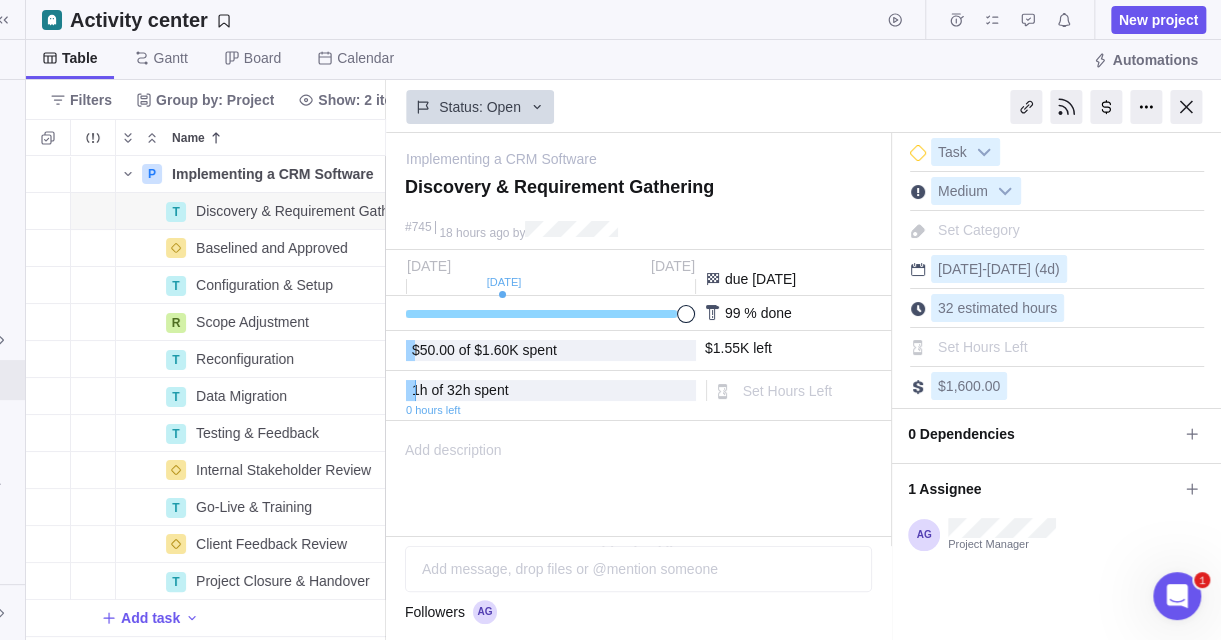 click on "Add message, drop files or @mention someone" at bounding box center (638, 569) 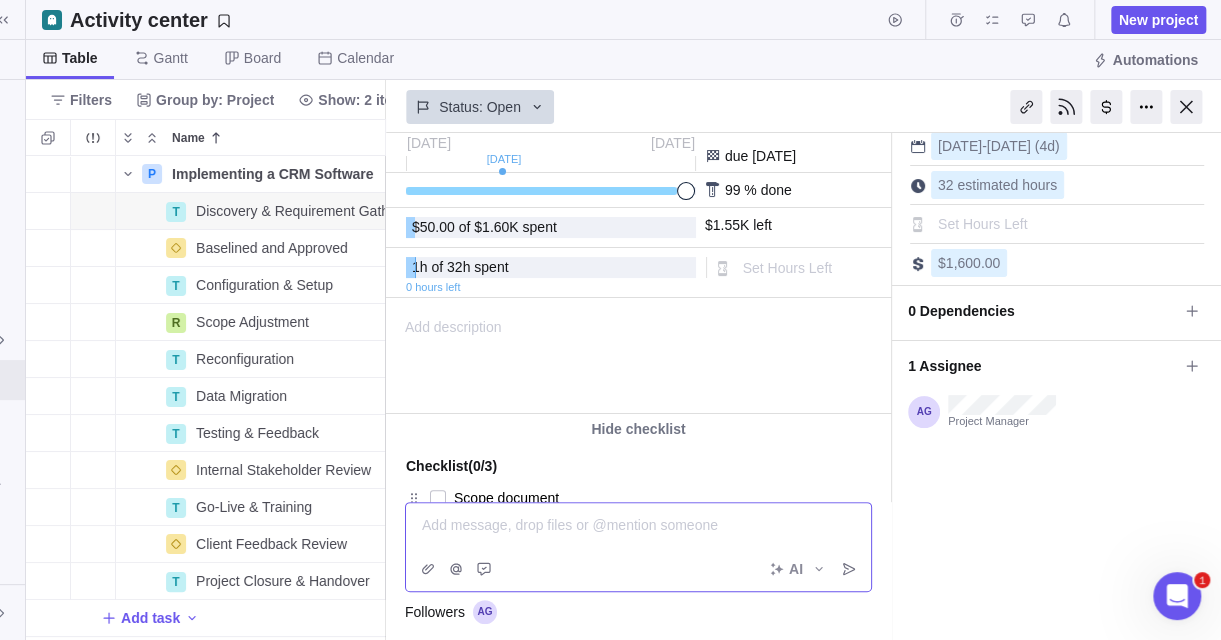 scroll, scrollTop: 0, scrollLeft: 0, axis: both 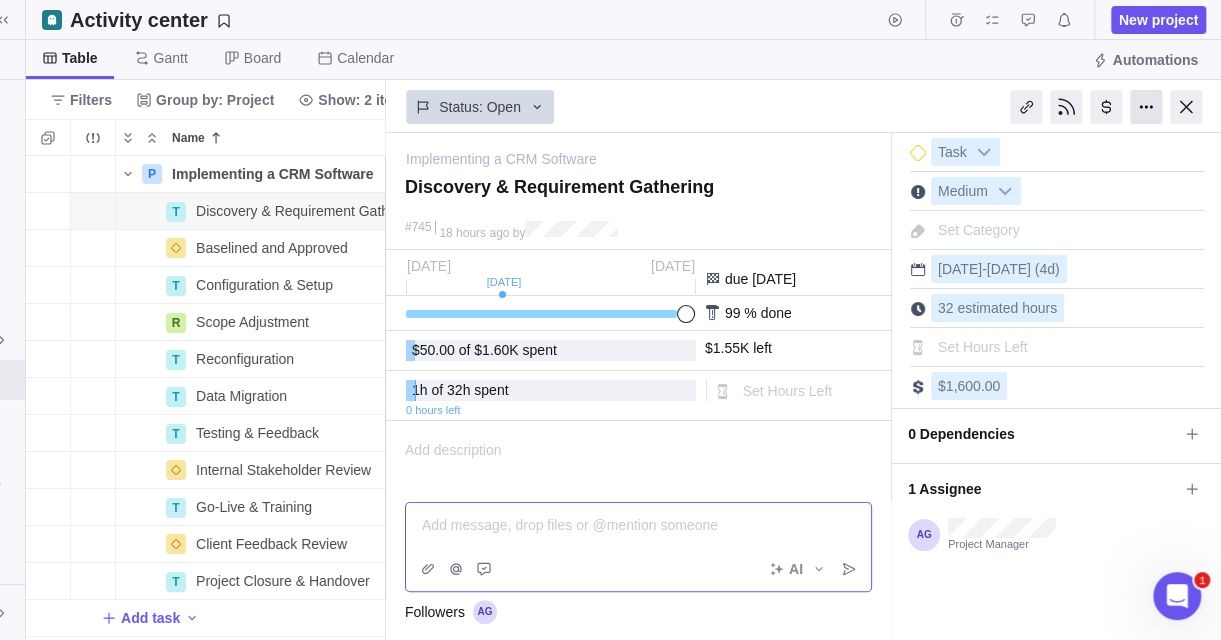click at bounding box center (1146, 107) 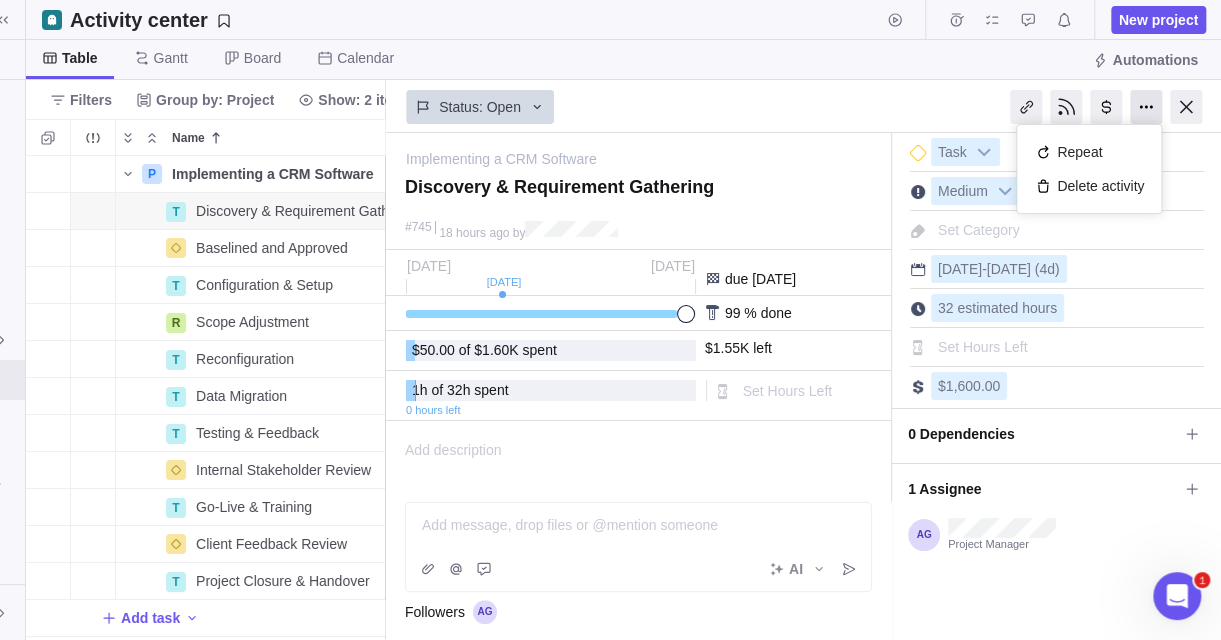 click at bounding box center (1146, 107) 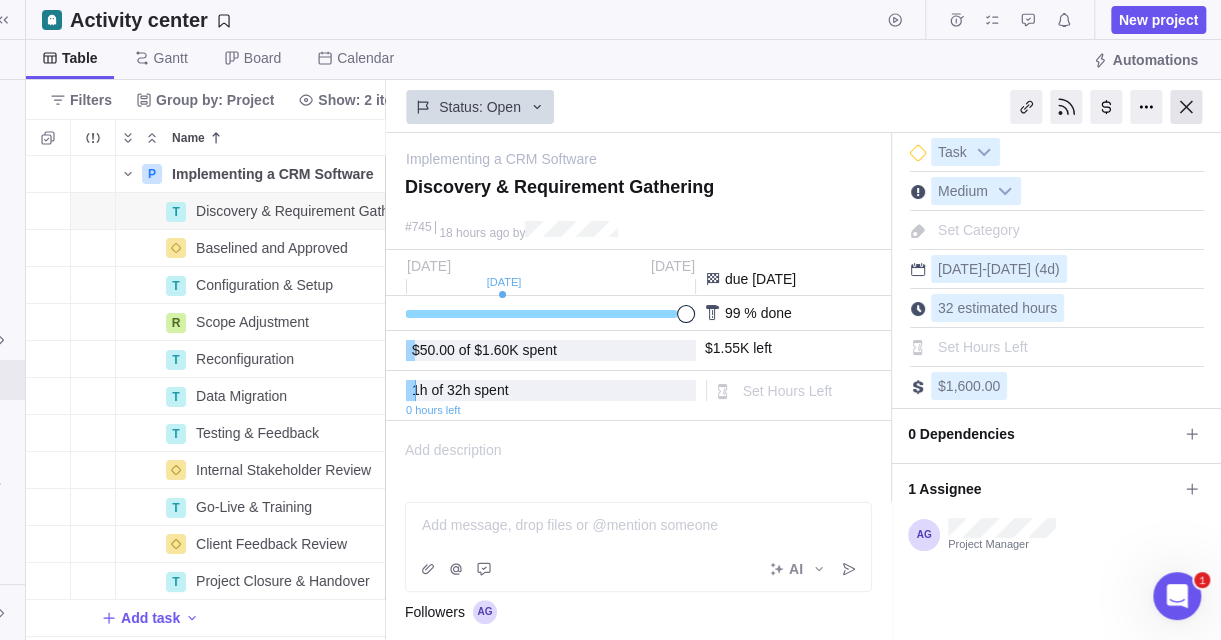 click at bounding box center (1186, 107) 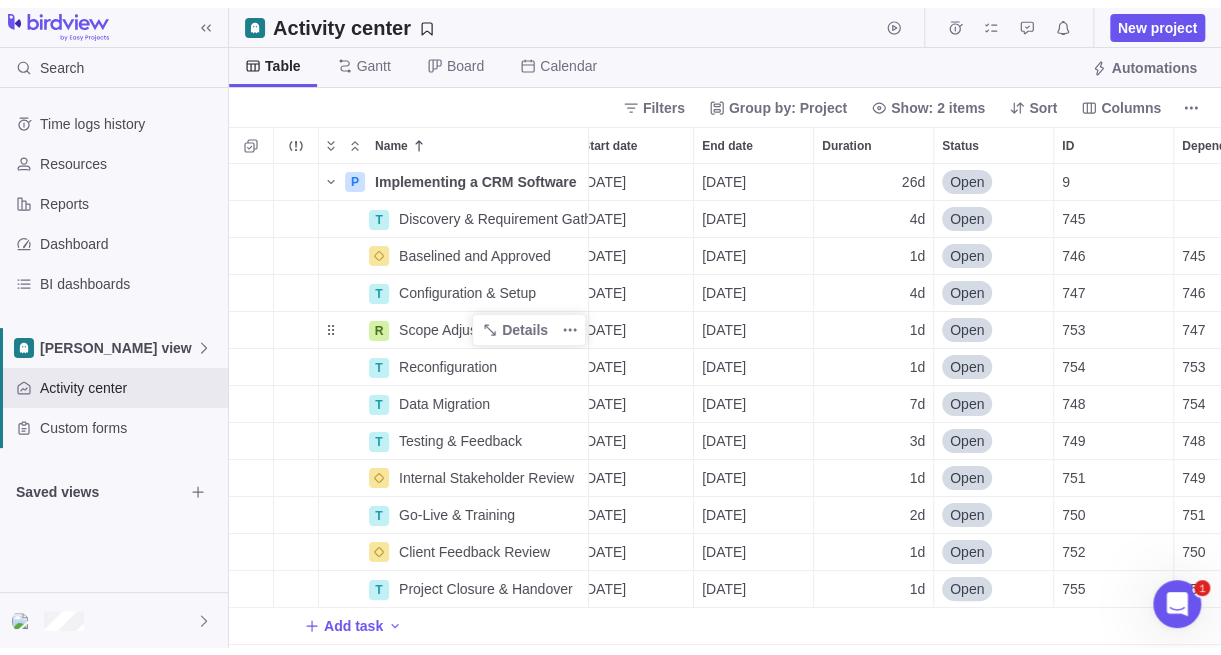 scroll, scrollTop: 0, scrollLeft: 0, axis: both 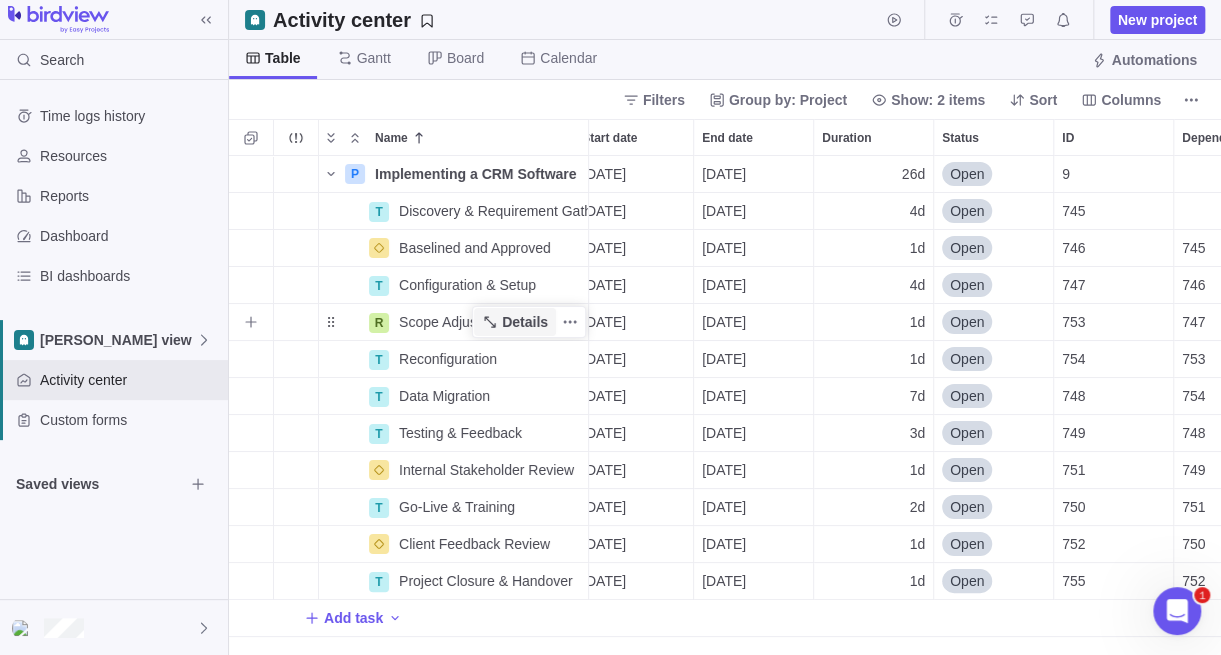 click on "Details" at bounding box center [515, 322] 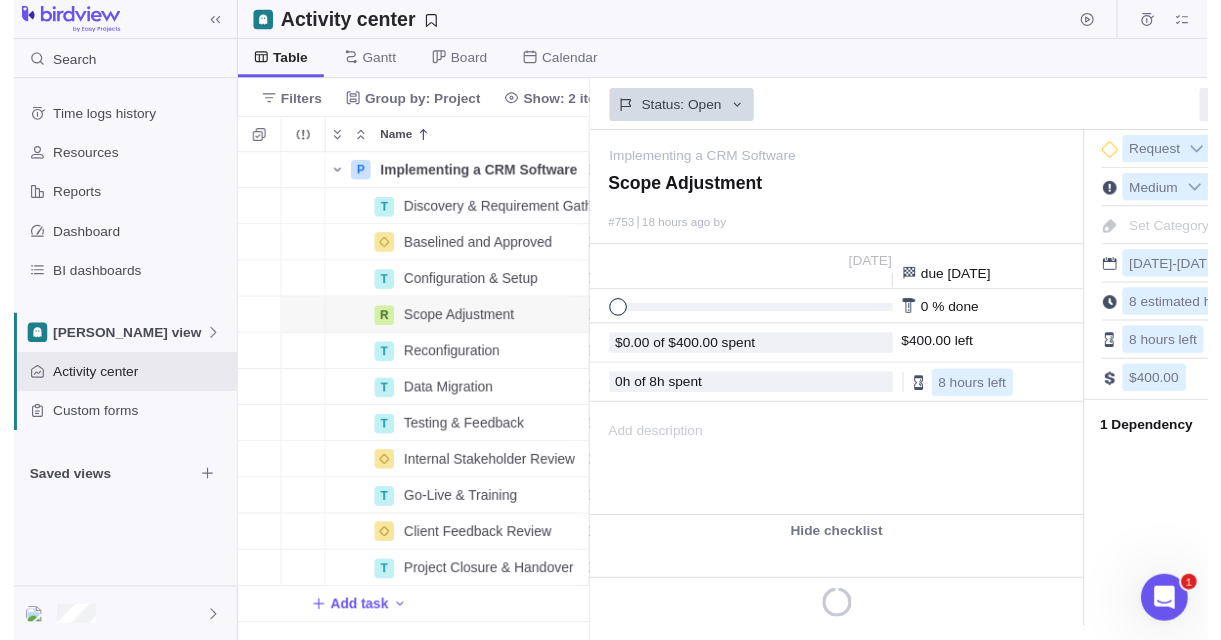 scroll, scrollTop: 469, scrollLeft: 344, axis: both 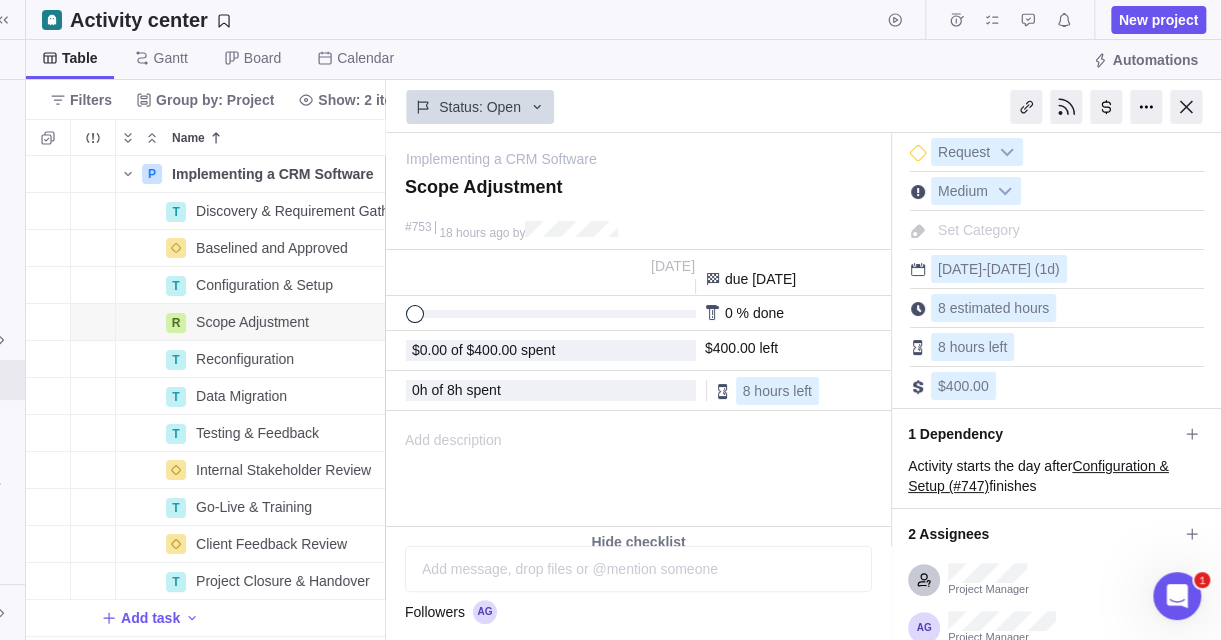 click at bounding box center (1186, 107) 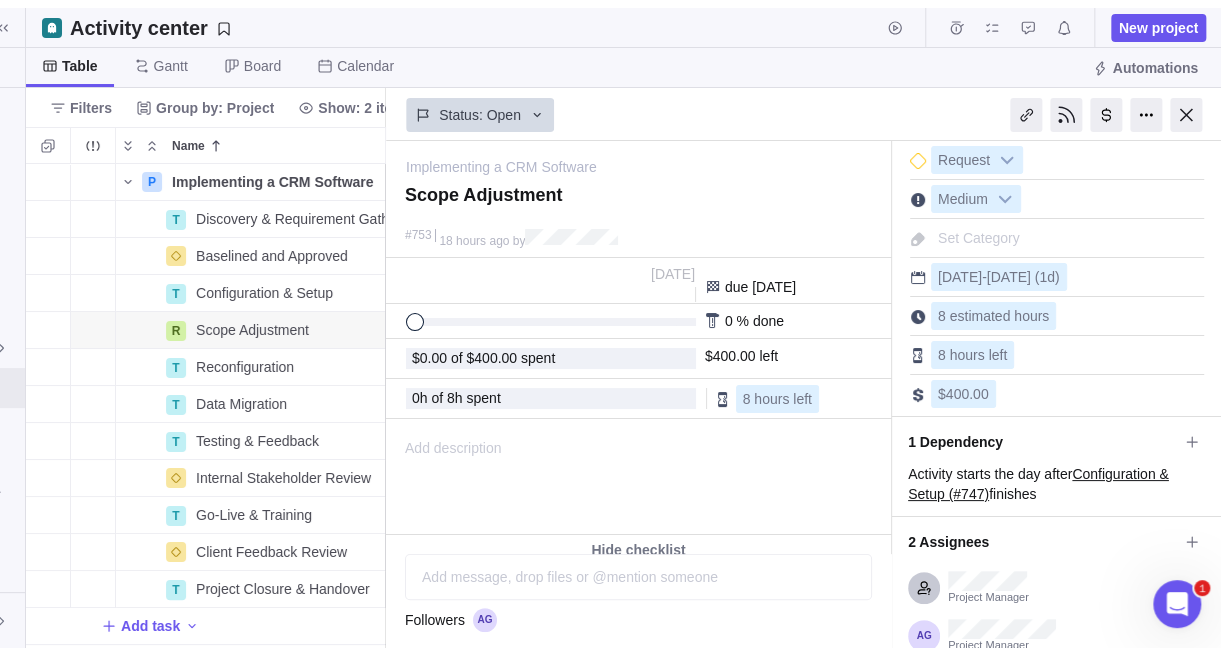 scroll, scrollTop: 0, scrollLeft: 0, axis: both 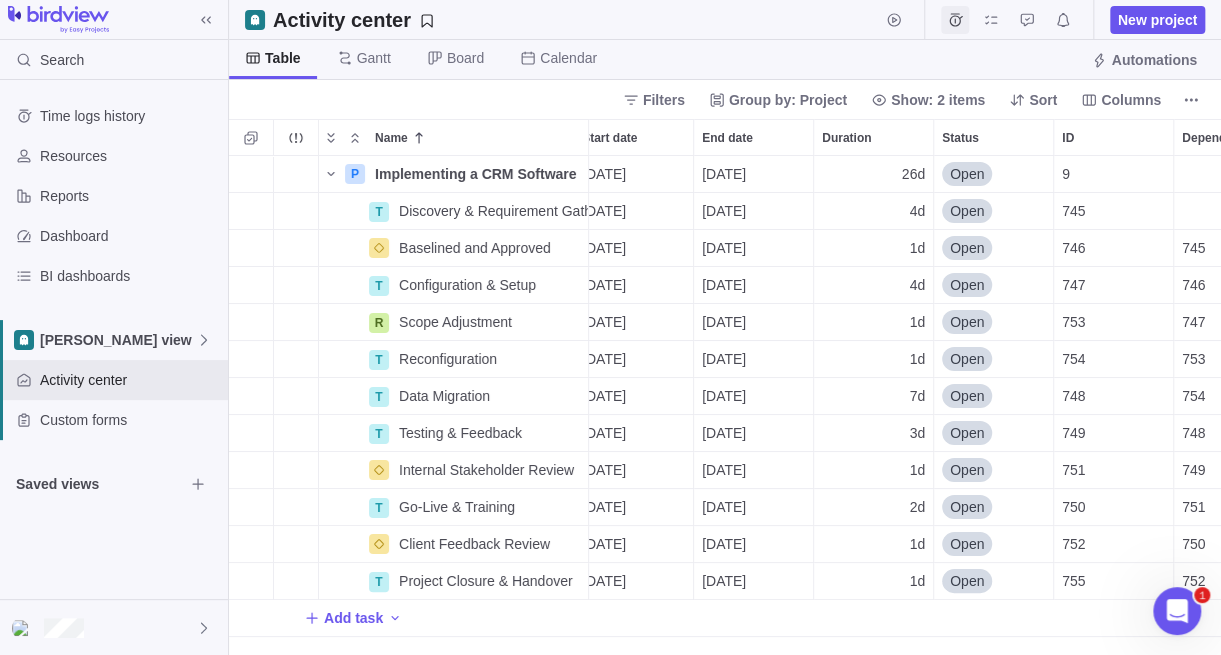 click 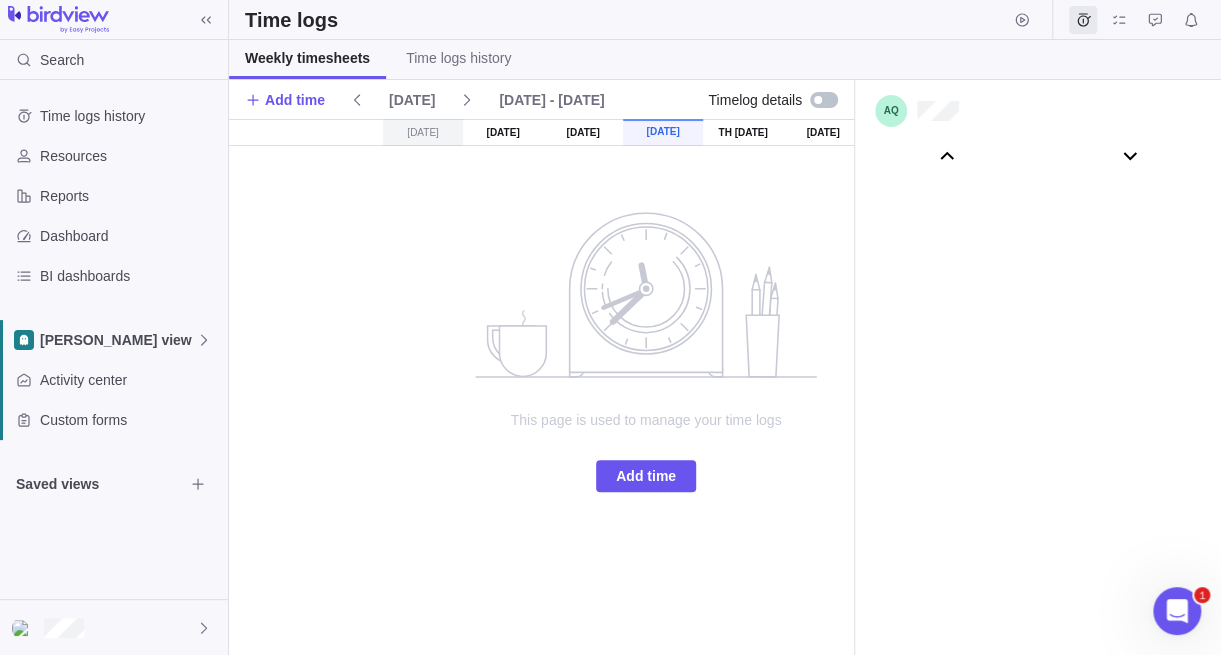 scroll, scrollTop: 111046, scrollLeft: 0, axis: vertical 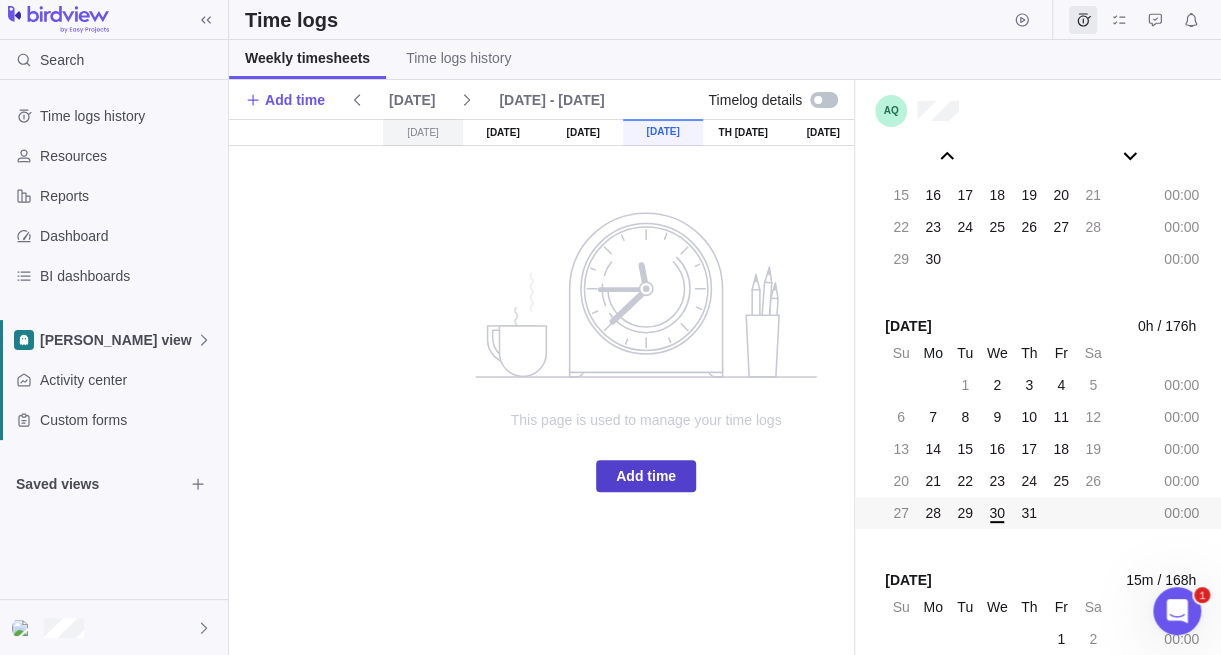 click on "Add time" at bounding box center [646, 476] 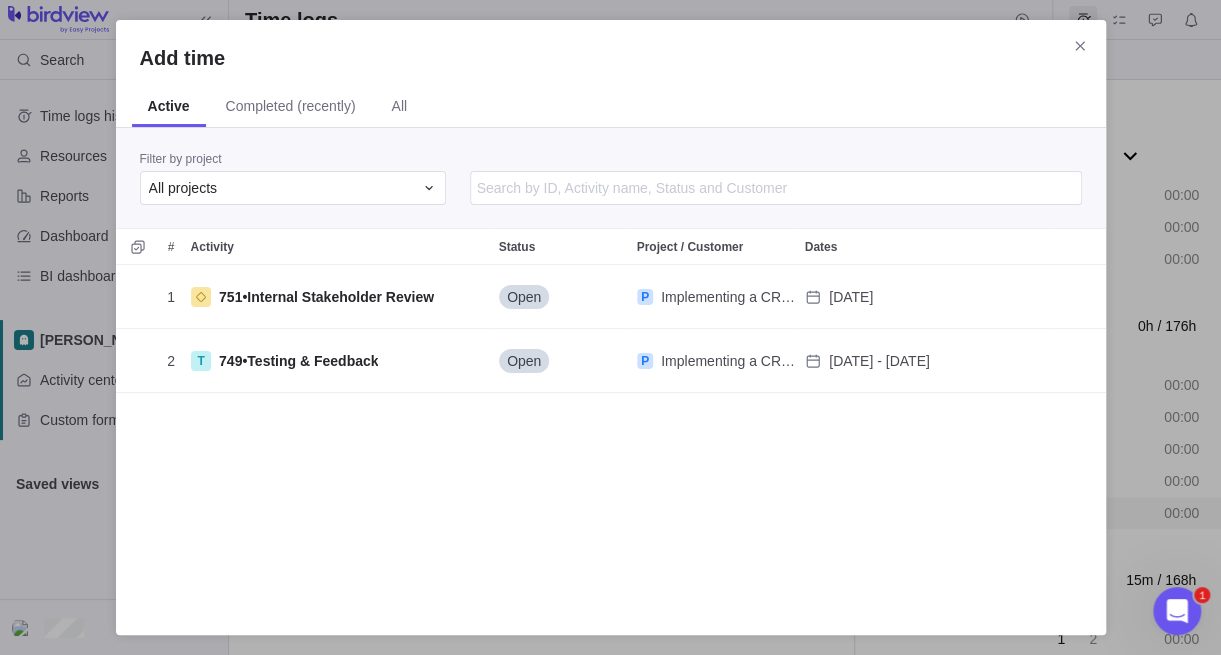 scroll, scrollTop: 15, scrollLeft: 16, axis: both 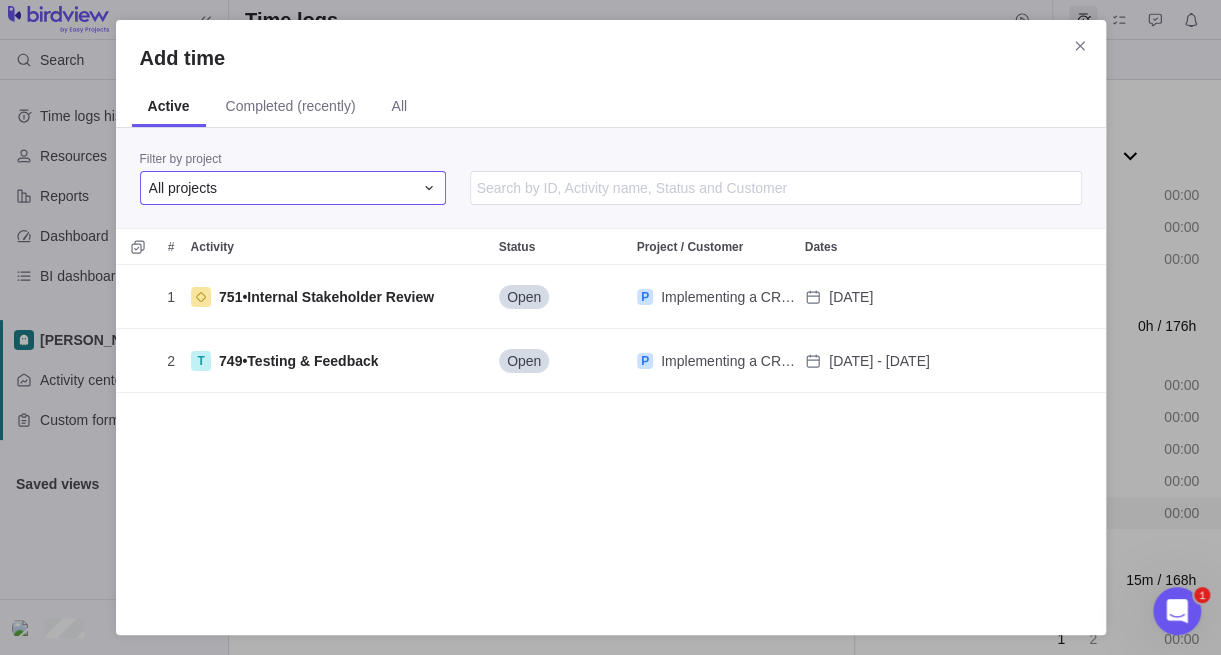 click on "All projects" at bounding box center [281, 188] 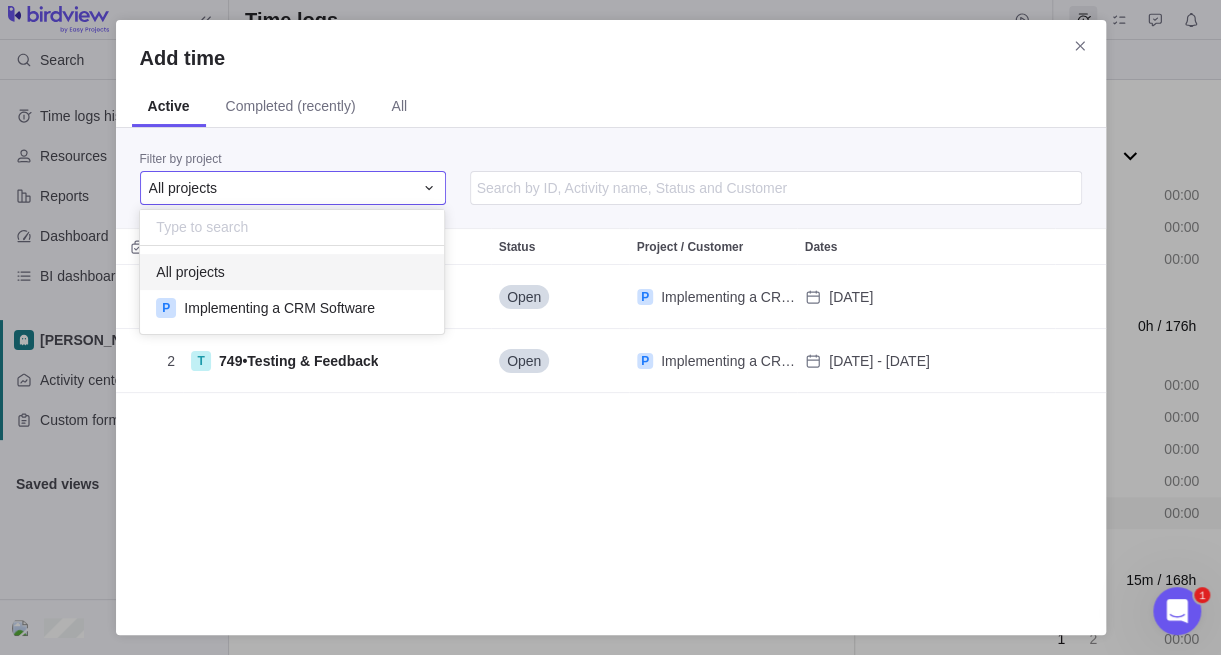 scroll, scrollTop: 15, scrollLeft: 15, axis: both 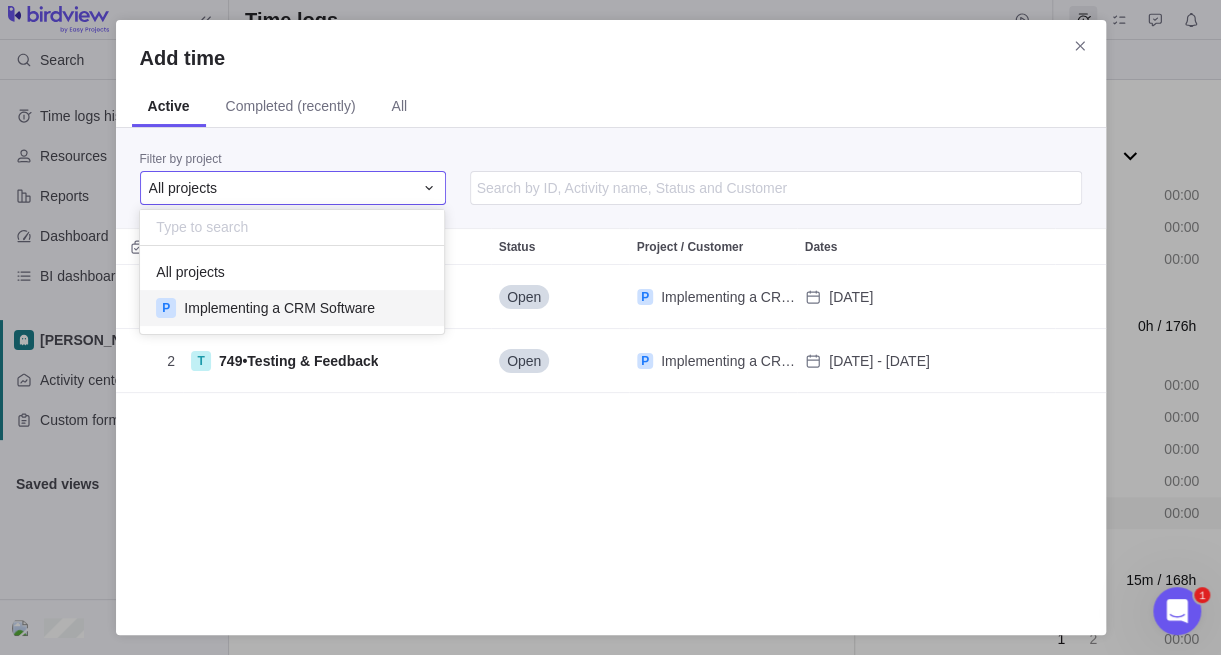 click on "Implementing a CRM Software" at bounding box center [279, 308] 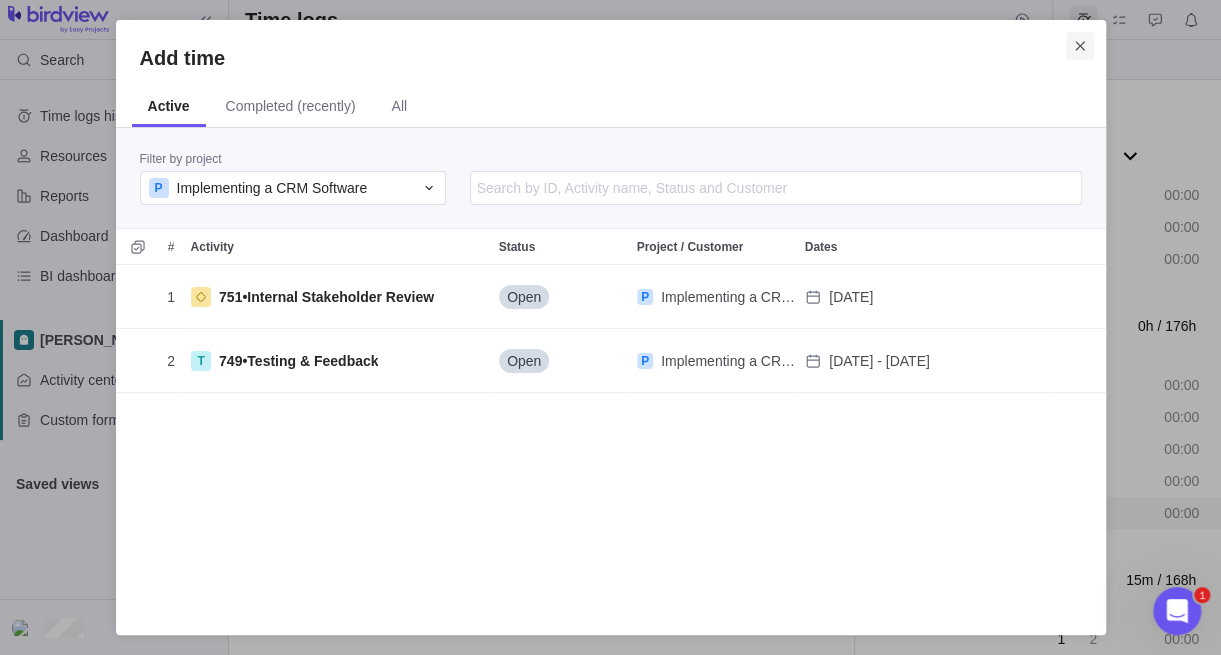 click 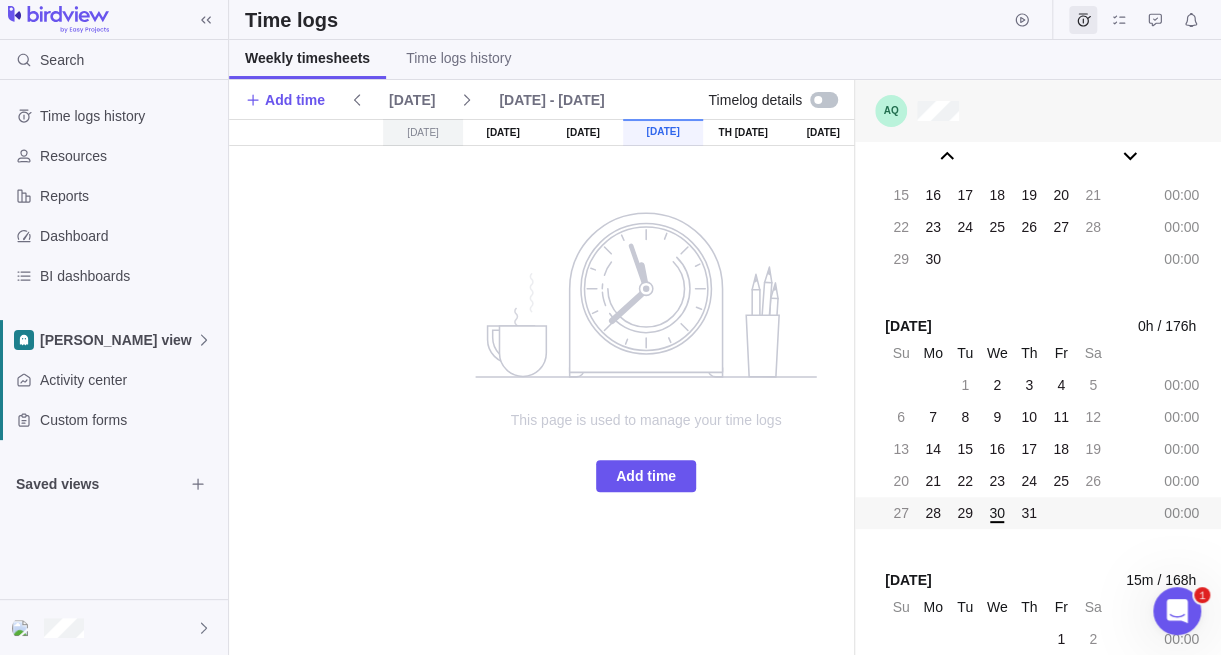 click at bounding box center [1038, 111] 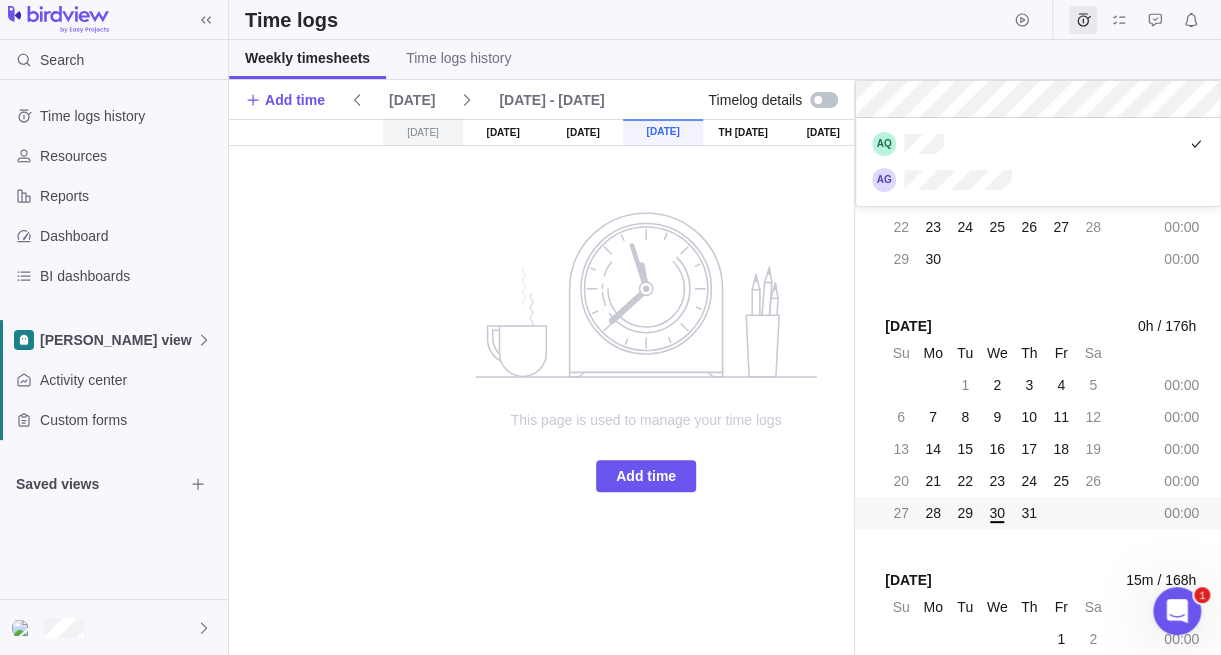 scroll, scrollTop: 15, scrollLeft: 15, axis: both 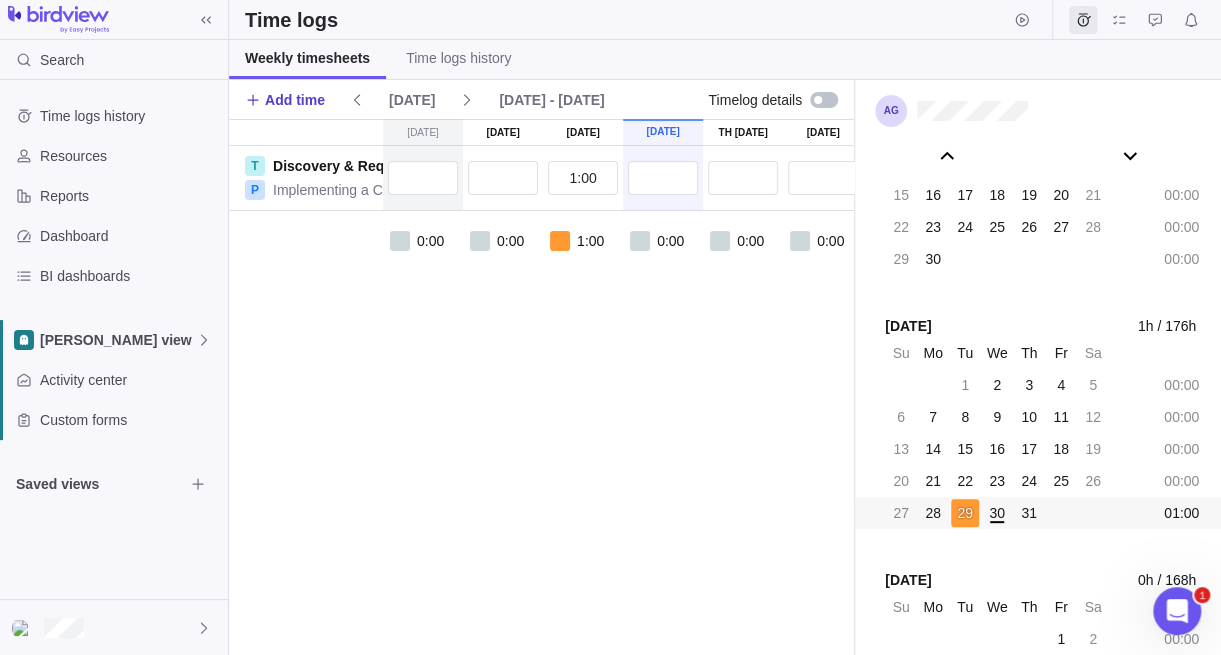 click on "Add time" at bounding box center (295, 100) 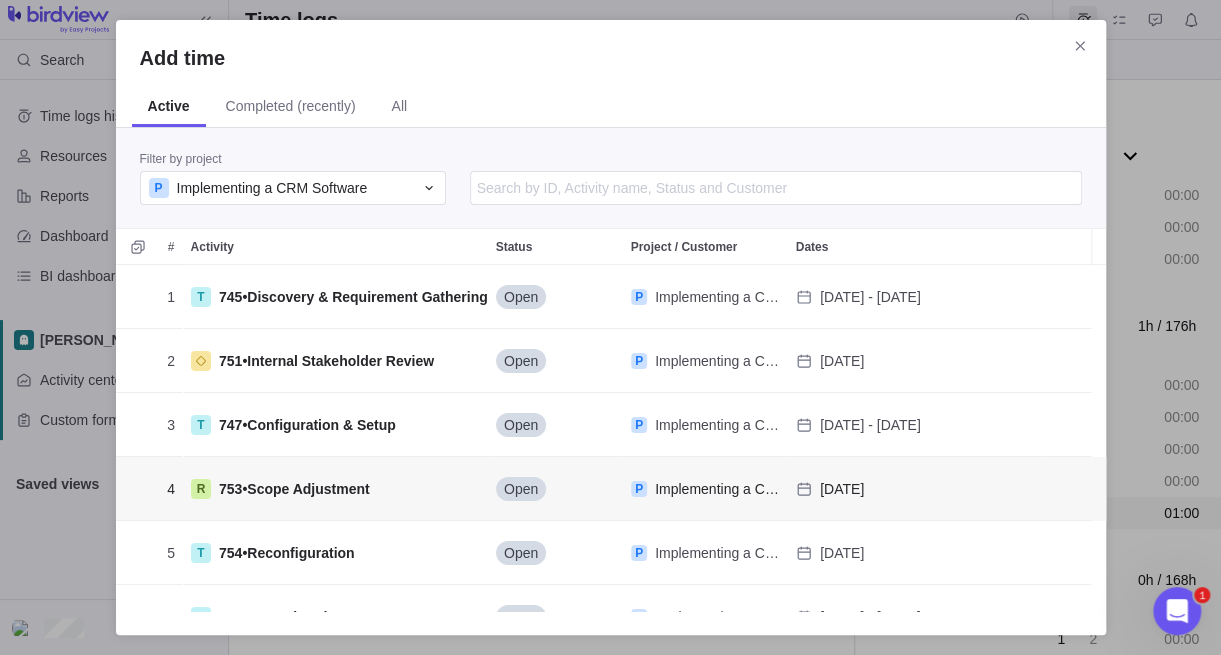 scroll, scrollTop: 15, scrollLeft: 16, axis: both 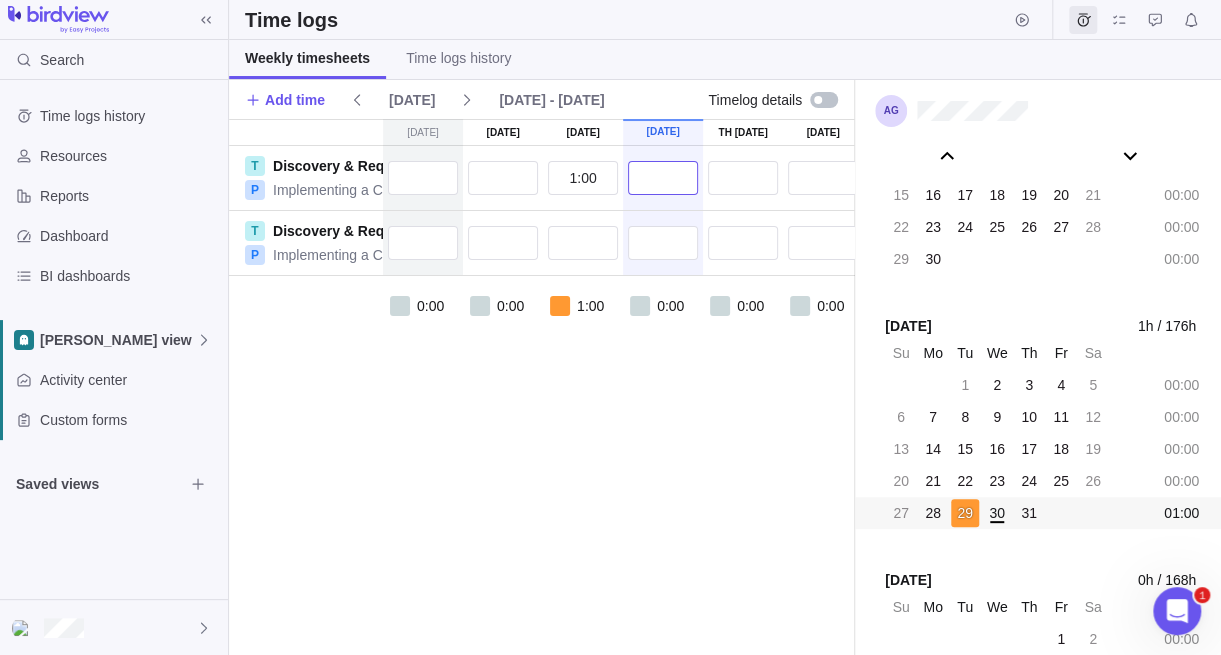 click at bounding box center [663, 178] 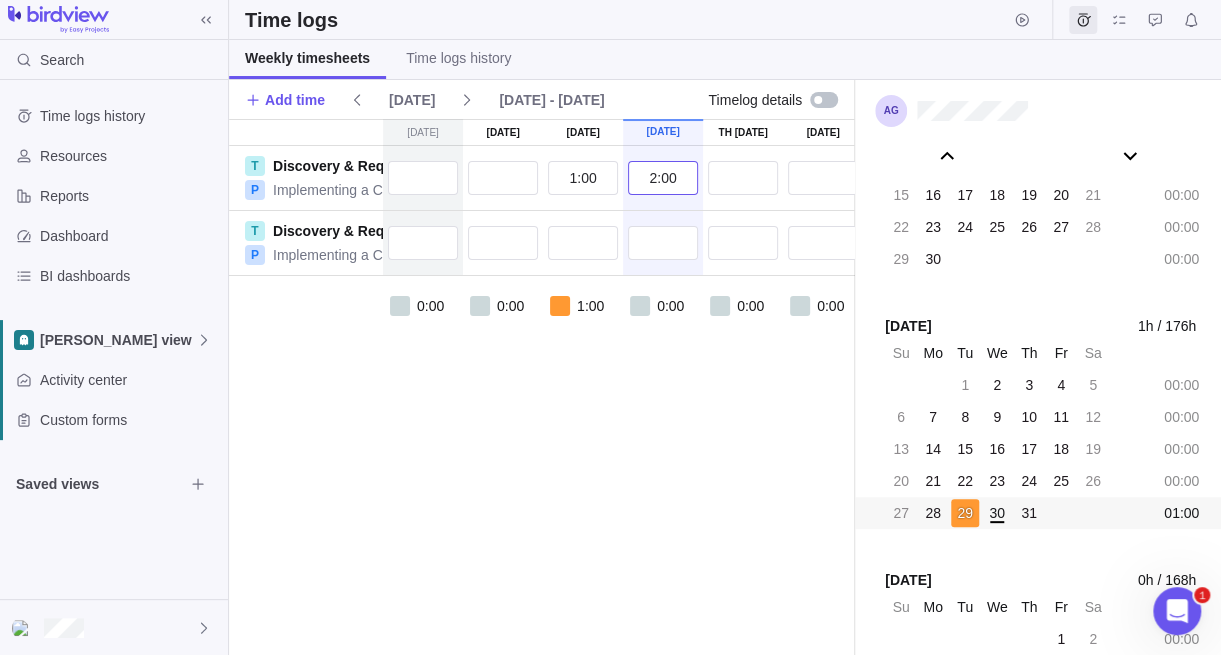type on "2:00" 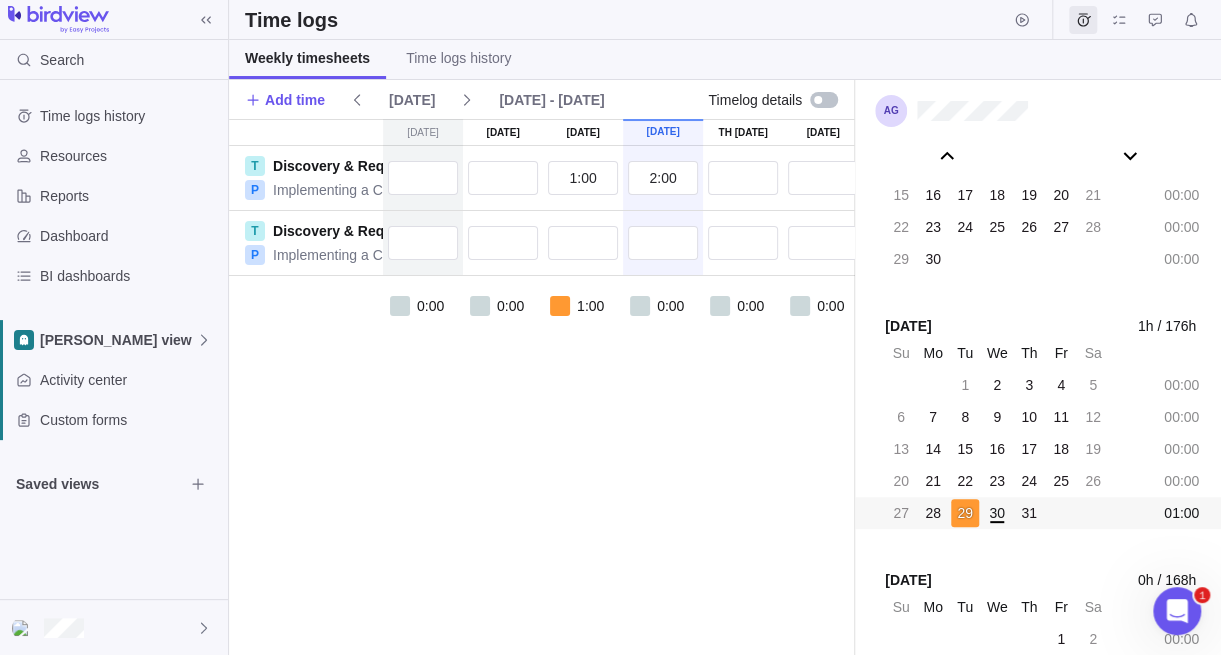 click on "0:00 0:00 1:00 0:00 0:00 0:00 0:00 01:00" at bounding box center [646, 328] 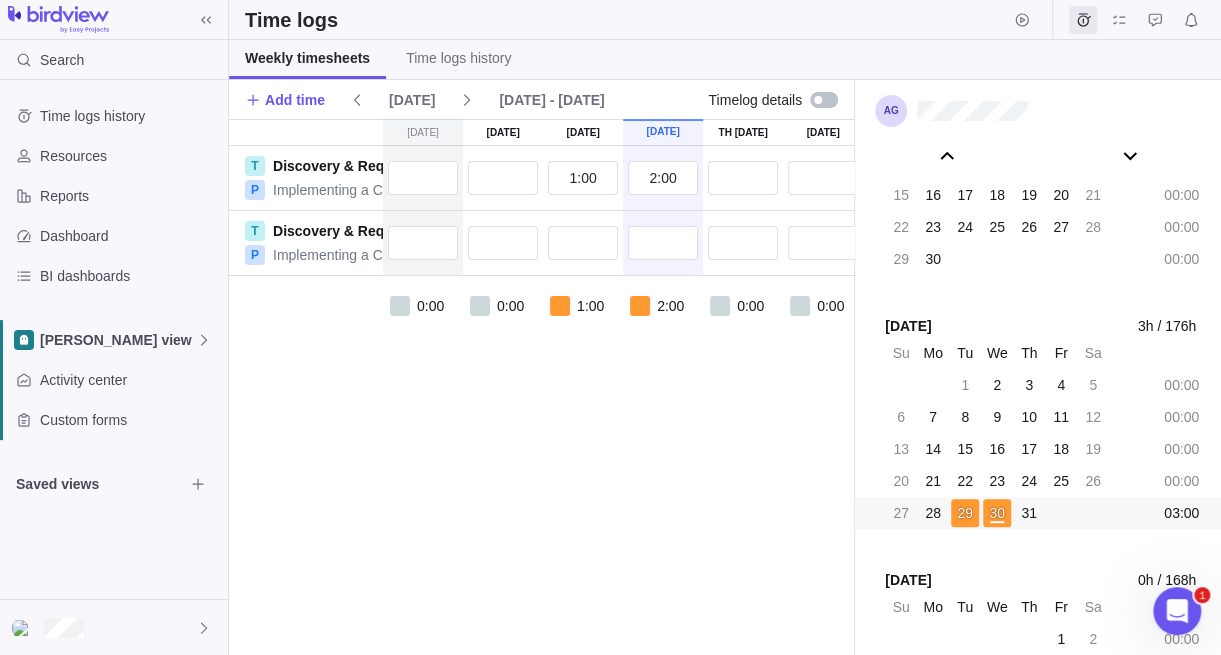 click at bounding box center (824, 100) 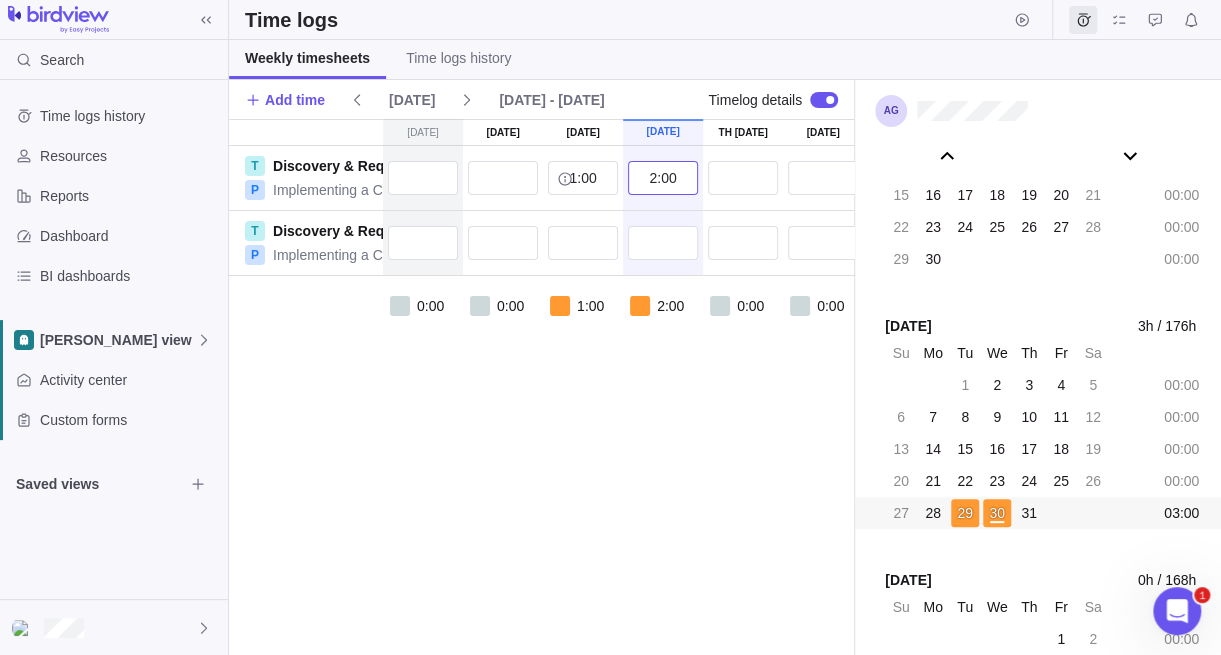 click on "2:00" at bounding box center [663, 178] 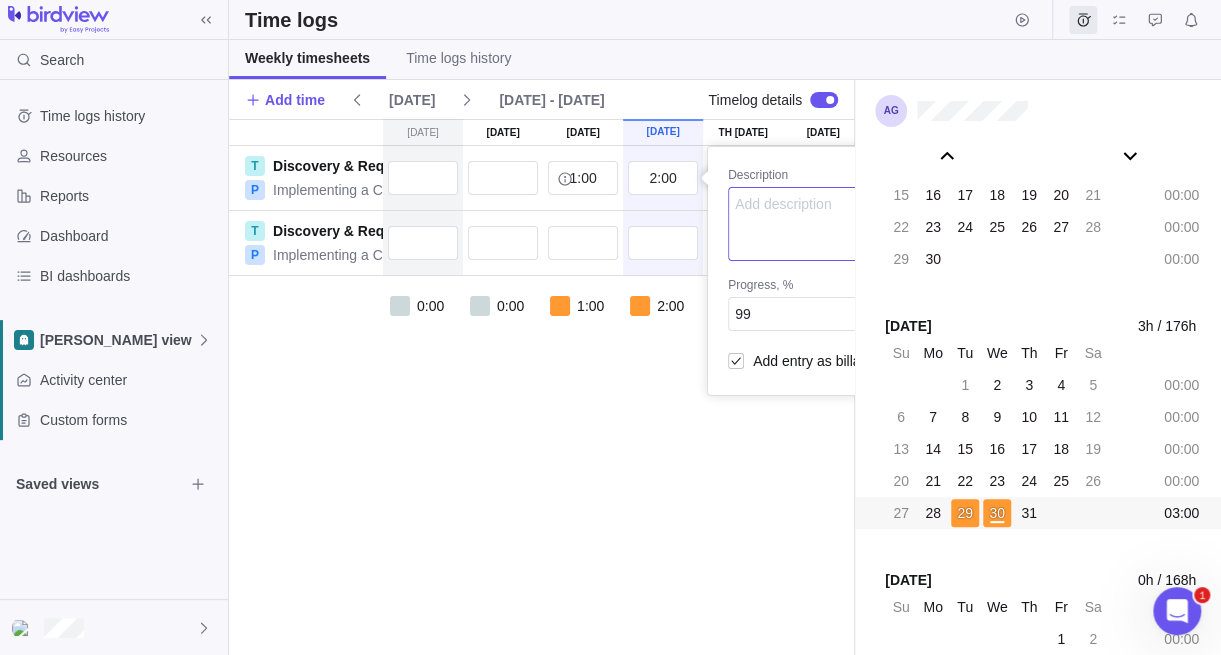 click at bounding box center [925, 224] 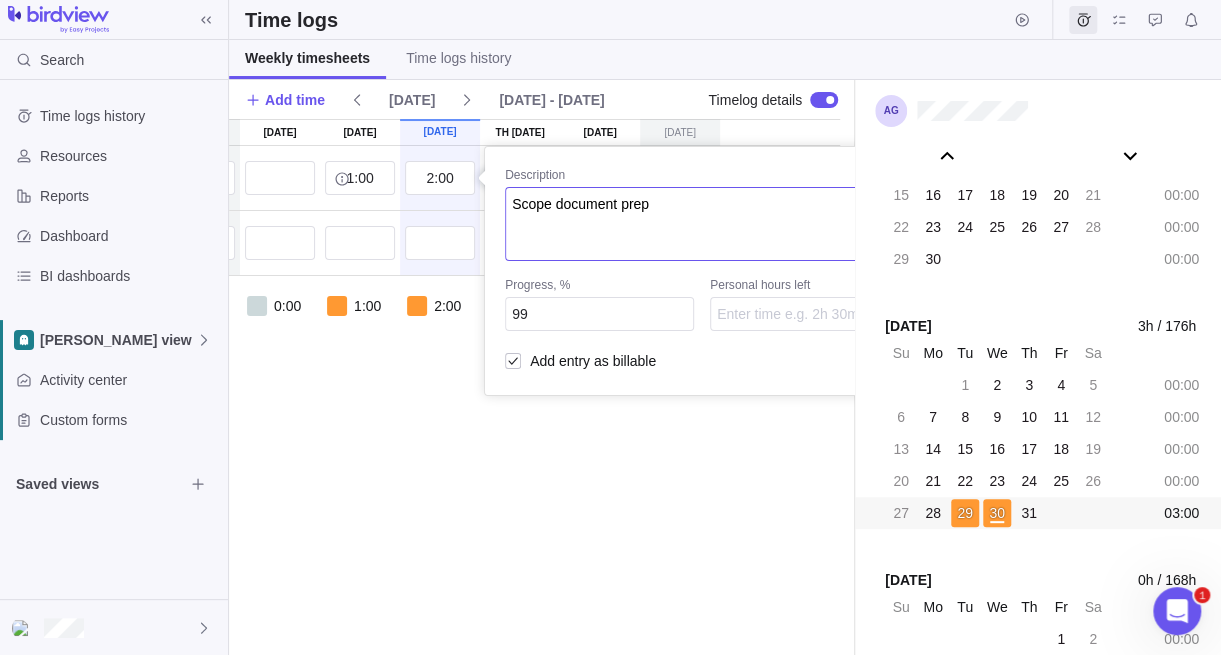 scroll, scrollTop: 0, scrollLeft: 288, axis: horizontal 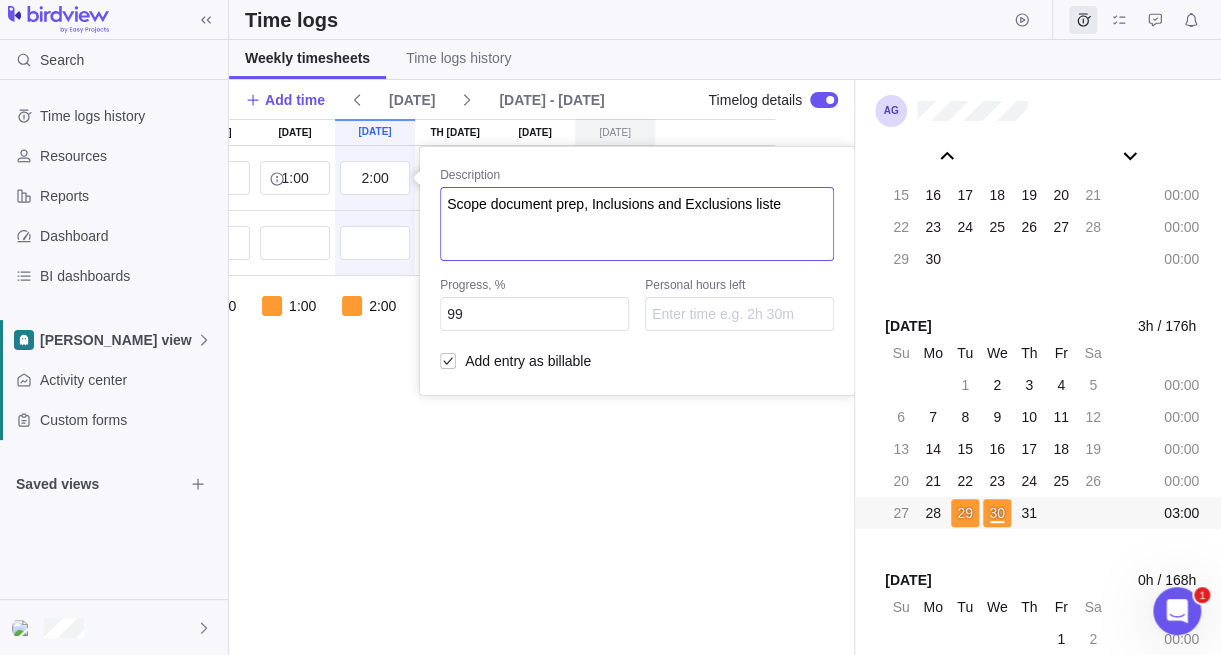 type on "Scope document prep, Inclusions and Exclusions listed" 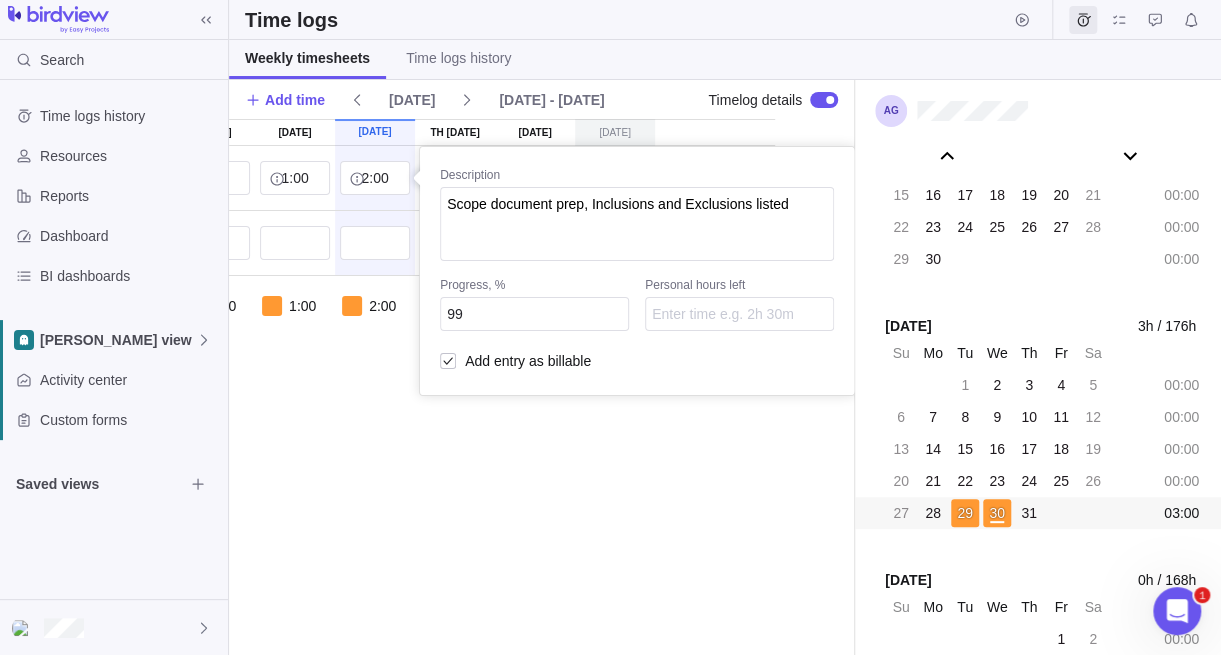 click on "[DATE] [DATE] [DATE] [DATE] [DATE] 31 [DATE] [DATE] T Discovery & Requirement Gathering P Implementing a CRM Software 1:00 2:00 Description Scope document prep, Inclusions and Exclusions listed Progress, % 99 Personal hours left Add entry as billable 3:00 T Discovery & Requirement Gathering P Implementing a CRM Software 0:00 0:00 1:00 2:00 0:00 0:00 0:00 03:00" at bounding box center (541, 387) 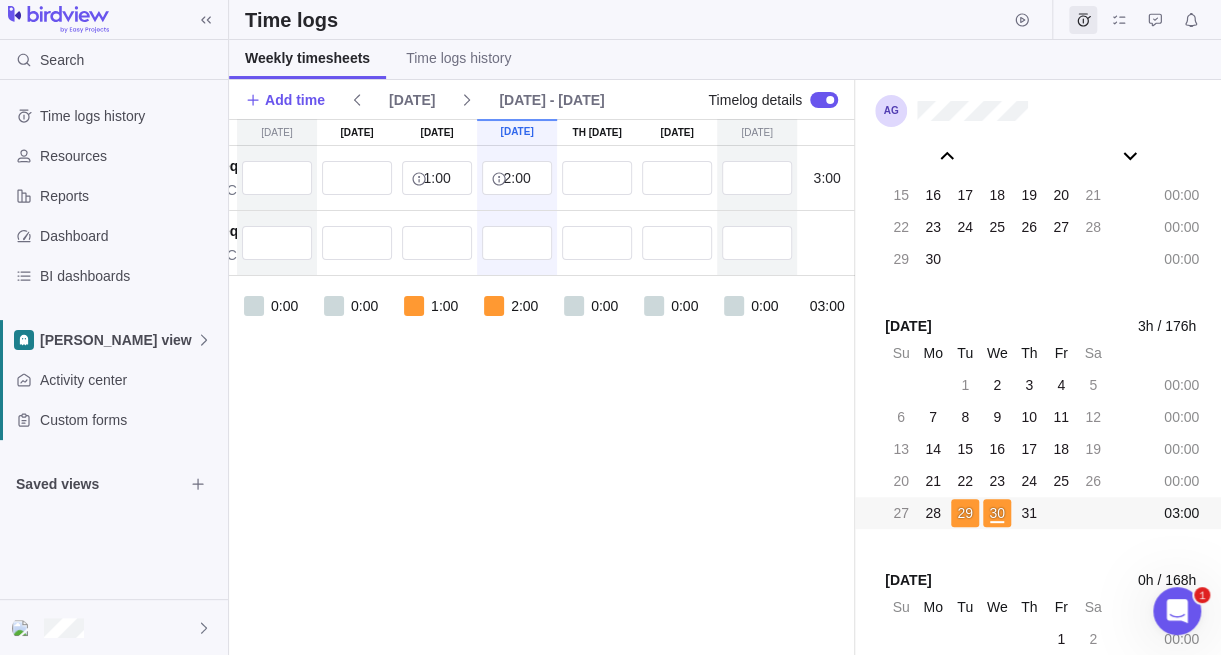 scroll, scrollTop: 0, scrollLeft: 0, axis: both 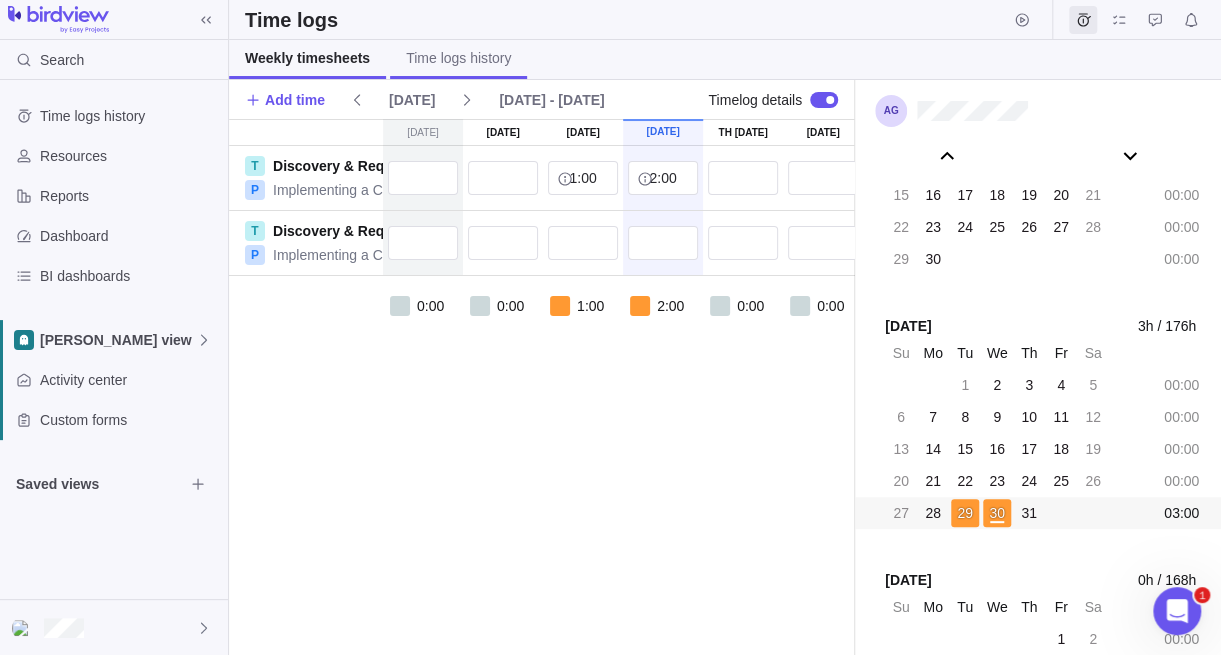 click on "Time logs history" at bounding box center [458, 58] 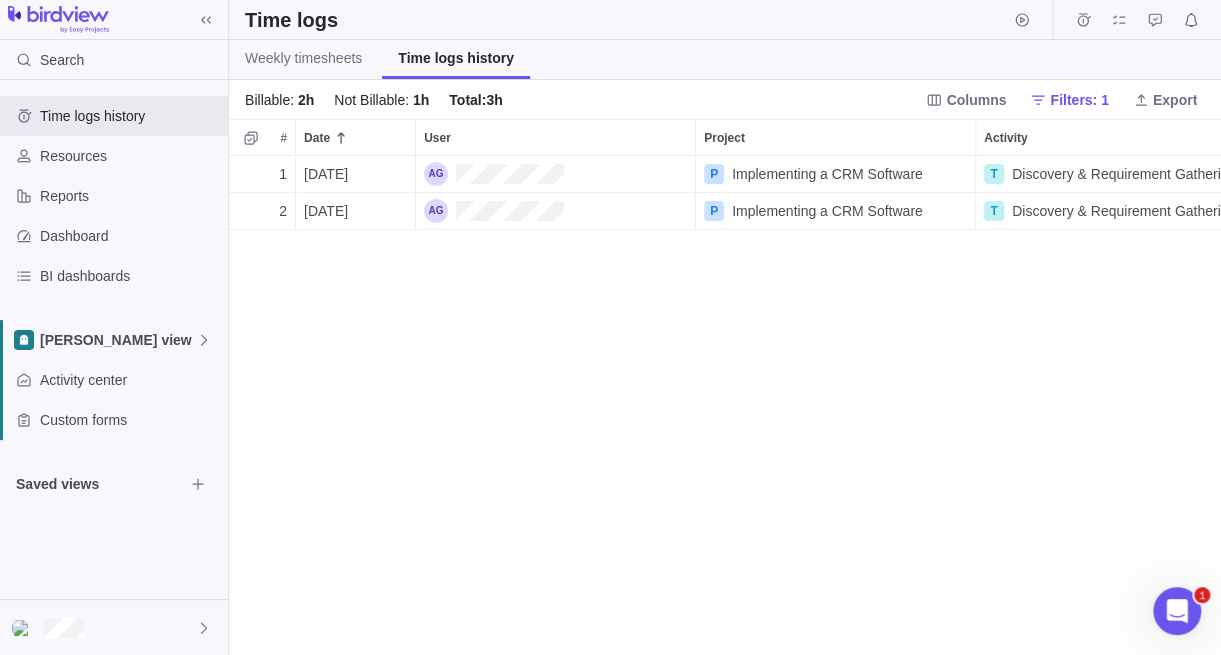 scroll, scrollTop: 15, scrollLeft: 15, axis: both 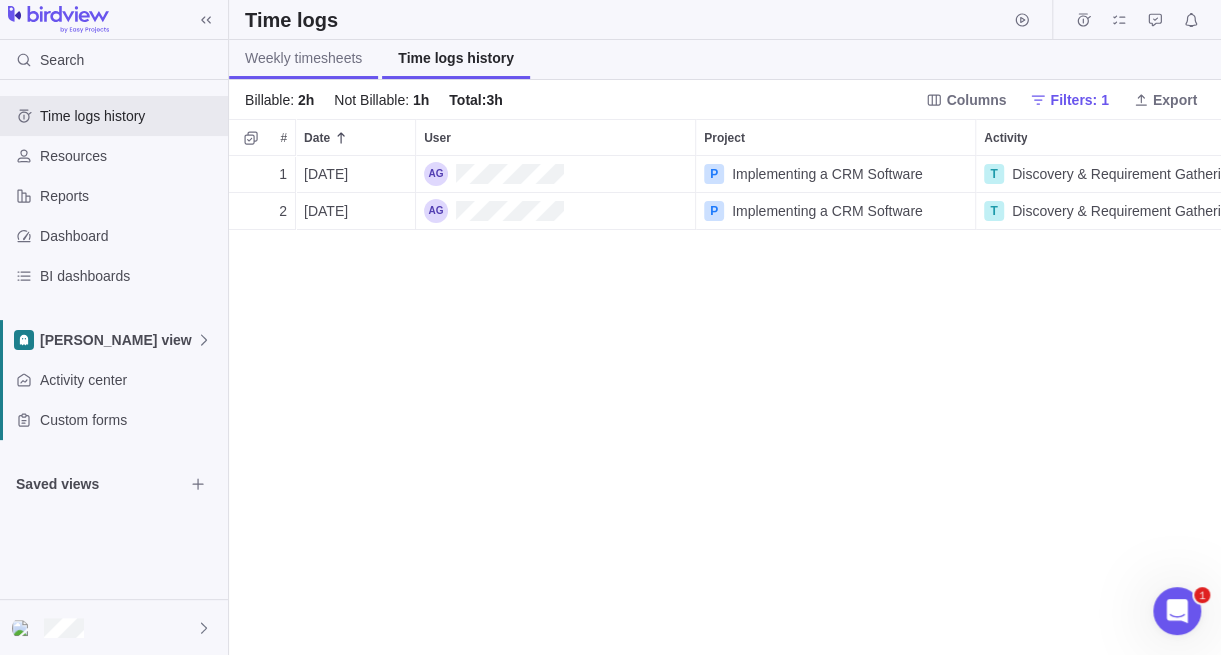 click on "Weekly timesheets" at bounding box center (303, 58) 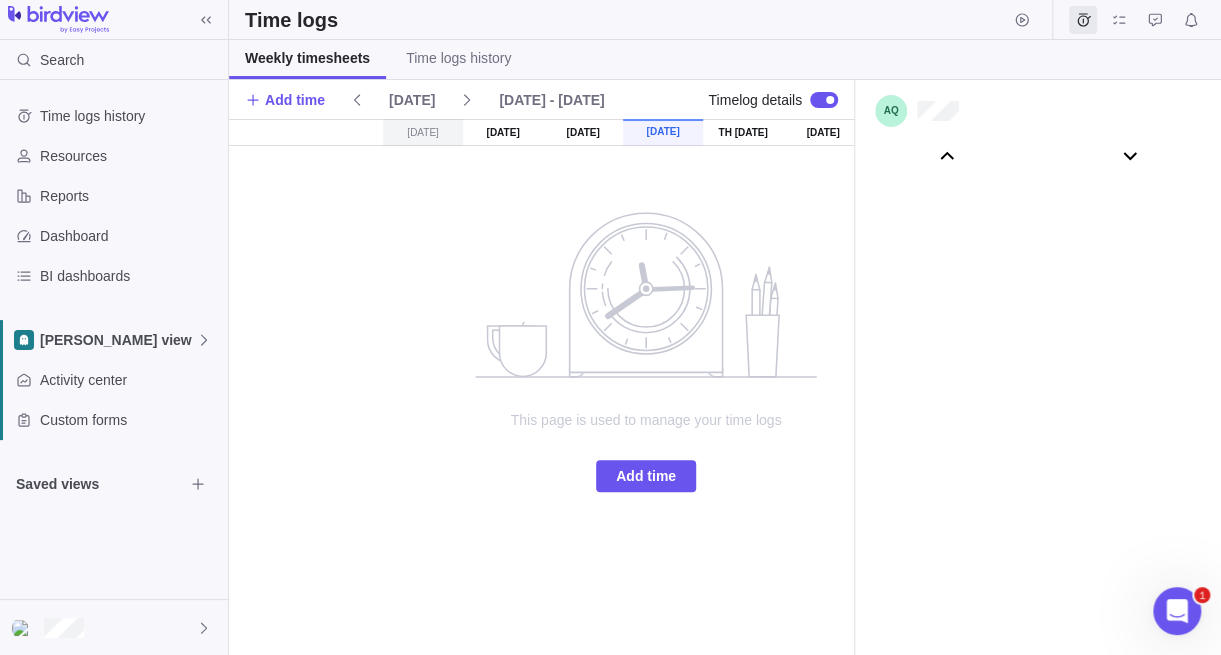 scroll, scrollTop: 111046, scrollLeft: 0, axis: vertical 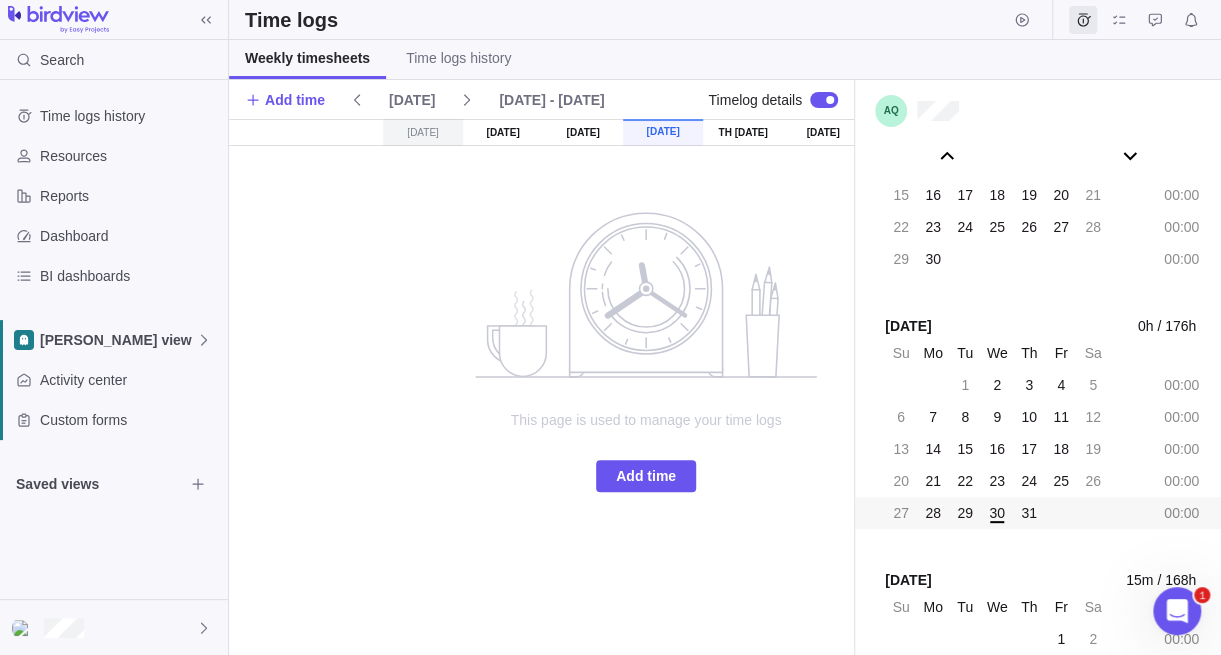 click on "30" at bounding box center [997, 513] 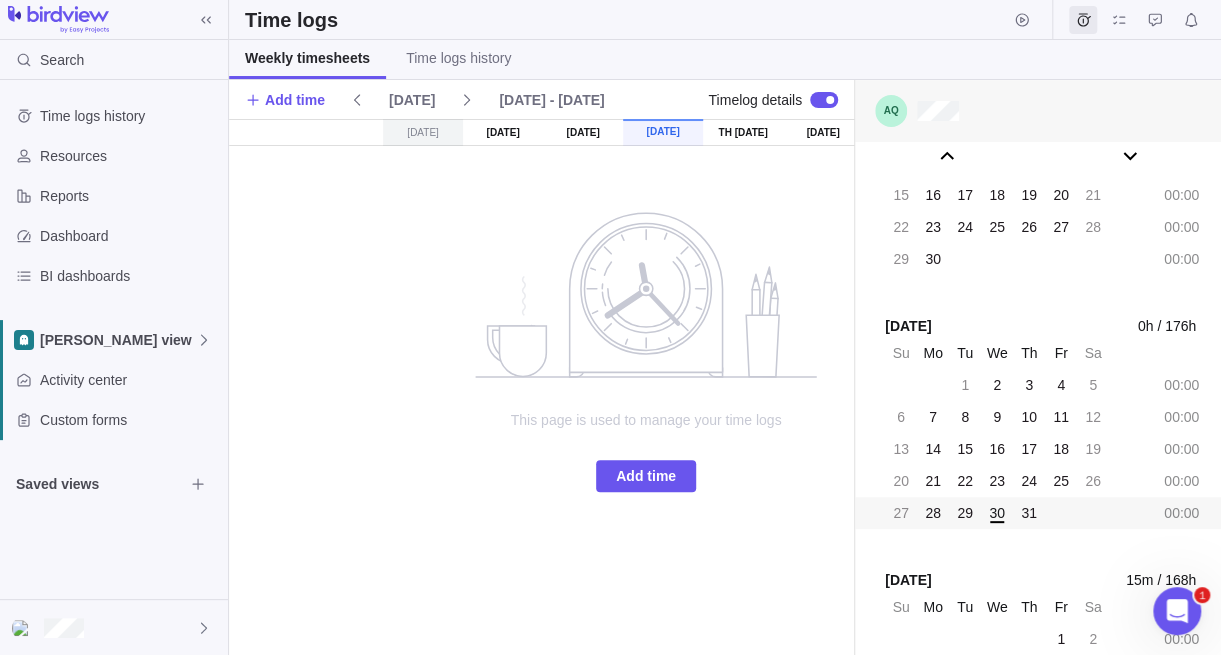 click at bounding box center (1038, 111) 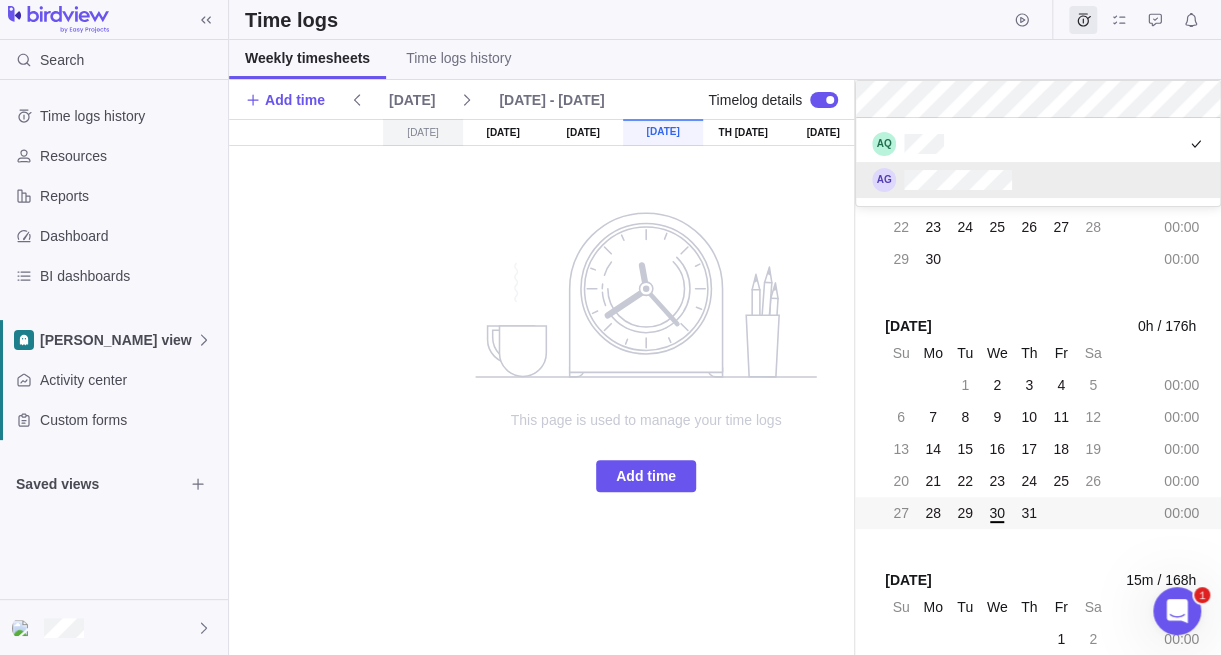 scroll, scrollTop: 15, scrollLeft: 15, axis: both 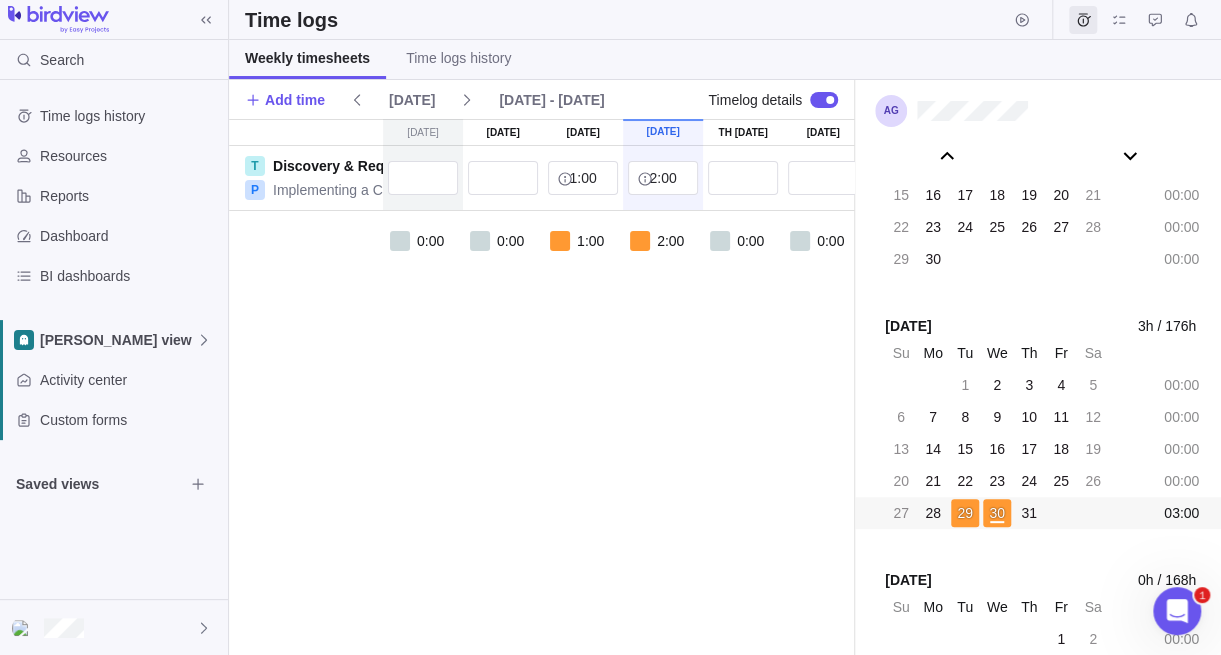 click on "30" at bounding box center (997, 513) 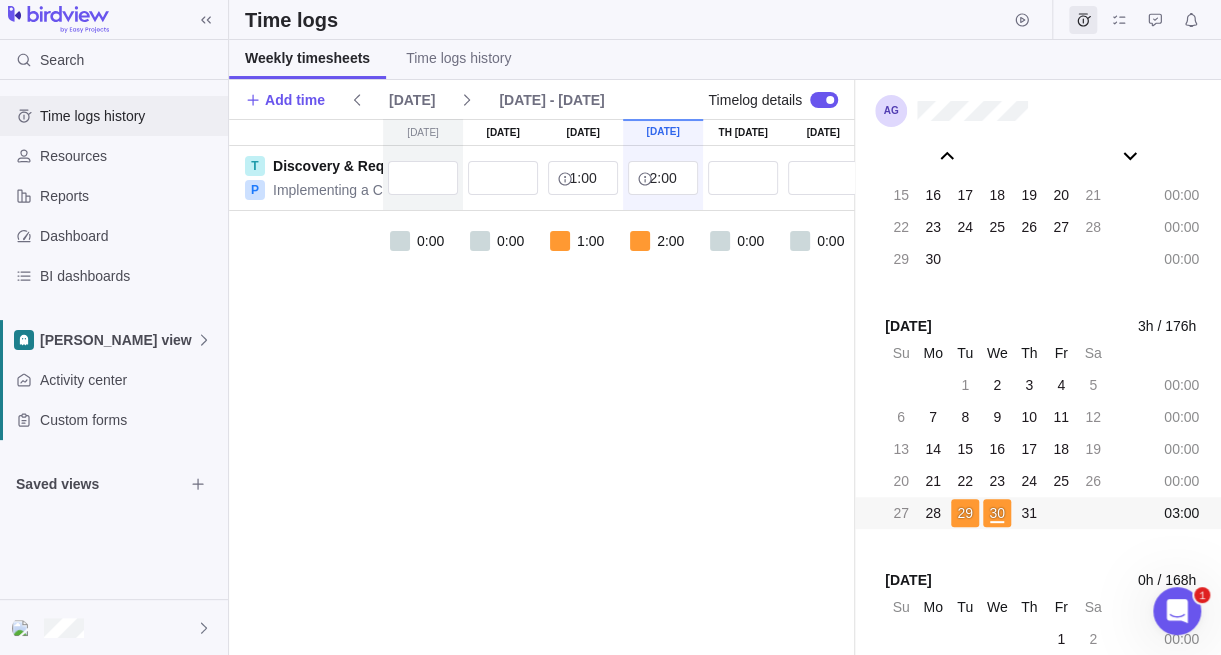 click on "Time logs history" at bounding box center [130, 116] 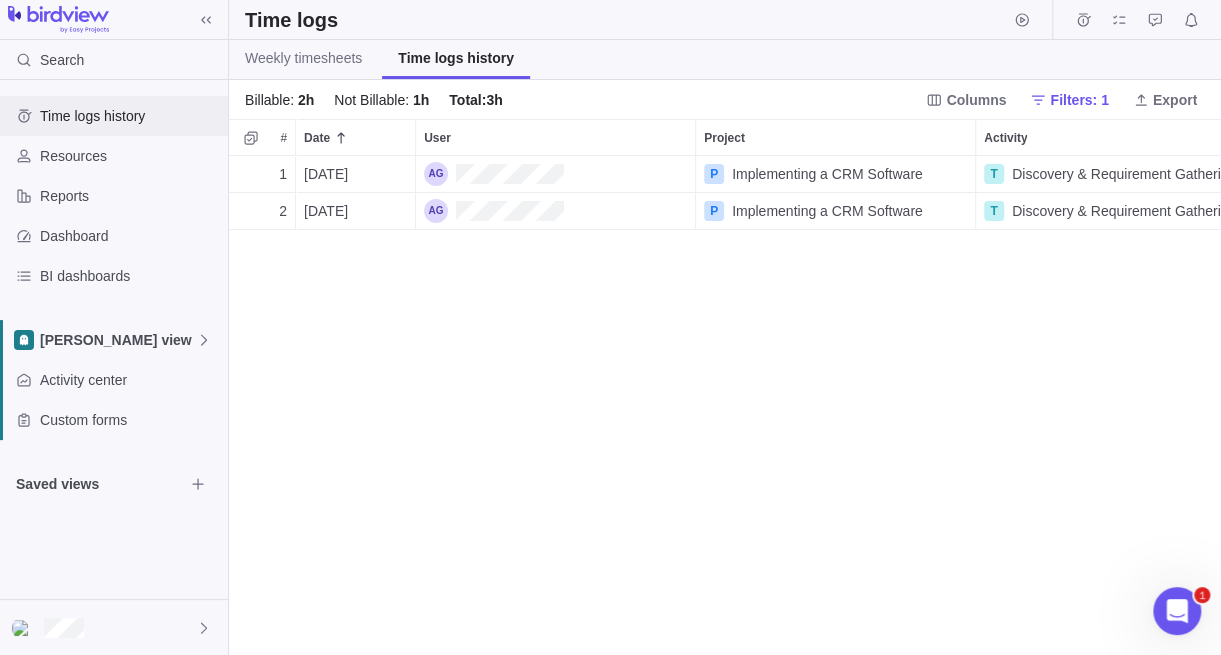 scroll, scrollTop: 15, scrollLeft: 15, axis: both 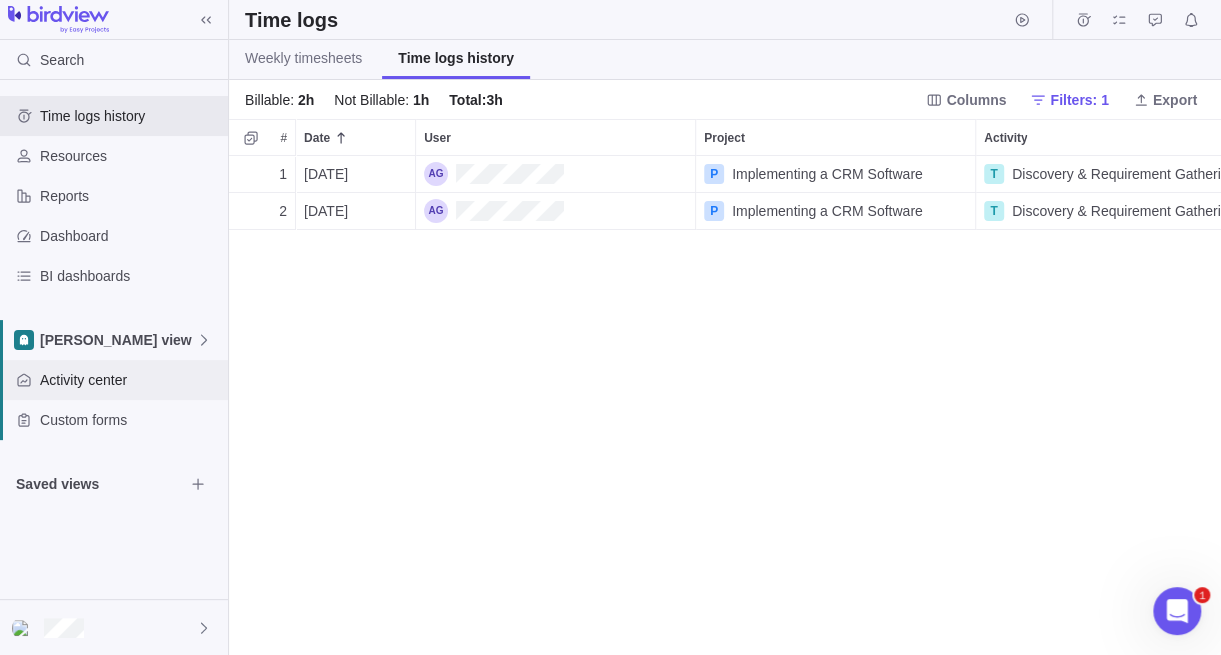 click on "Activity center" at bounding box center (130, 380) 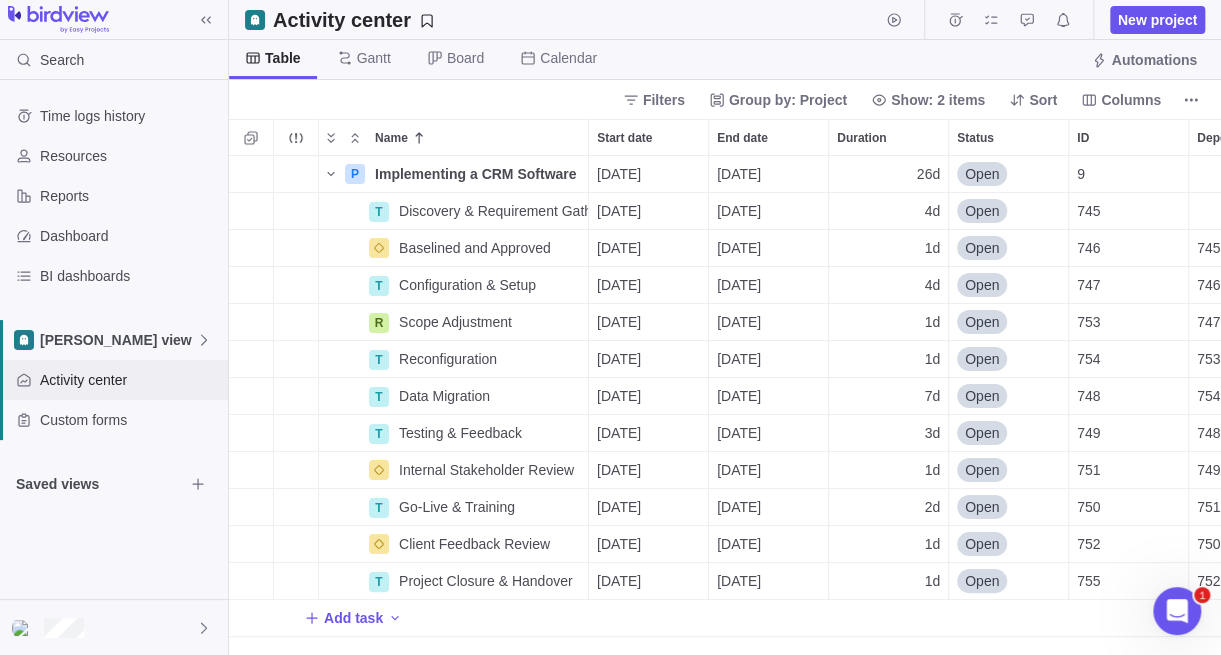 scroll, scrollTop: 15, scrollLeft: 15, axis: both 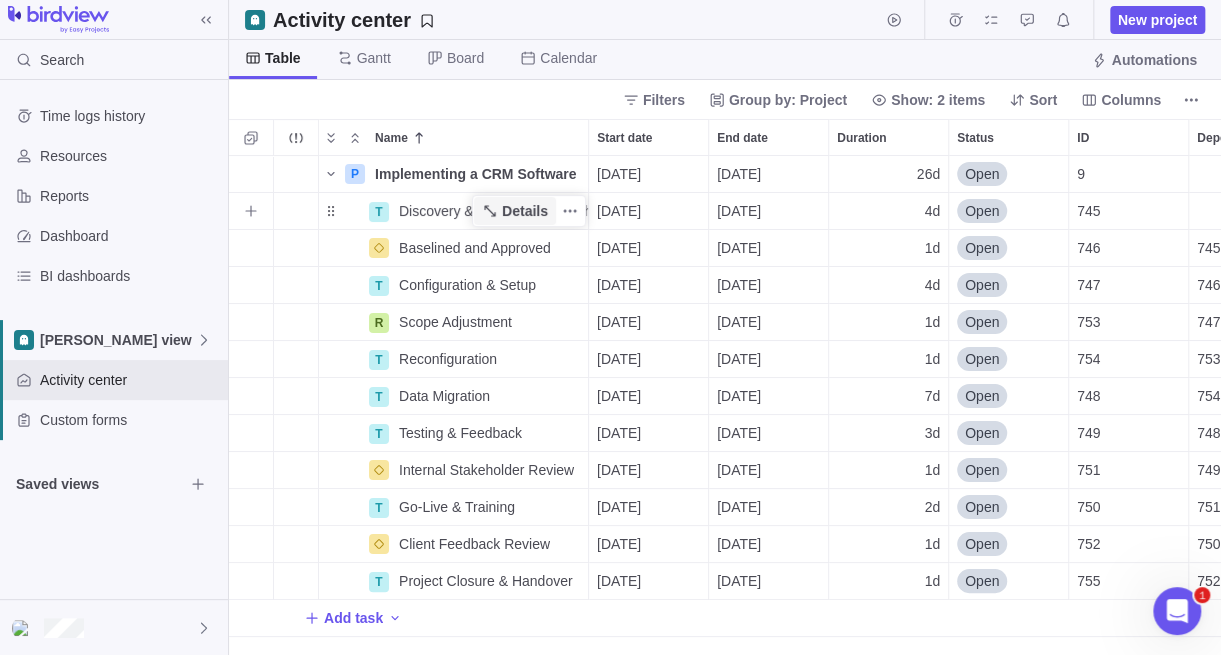 click on "Details" at bounding box center (525, 211) 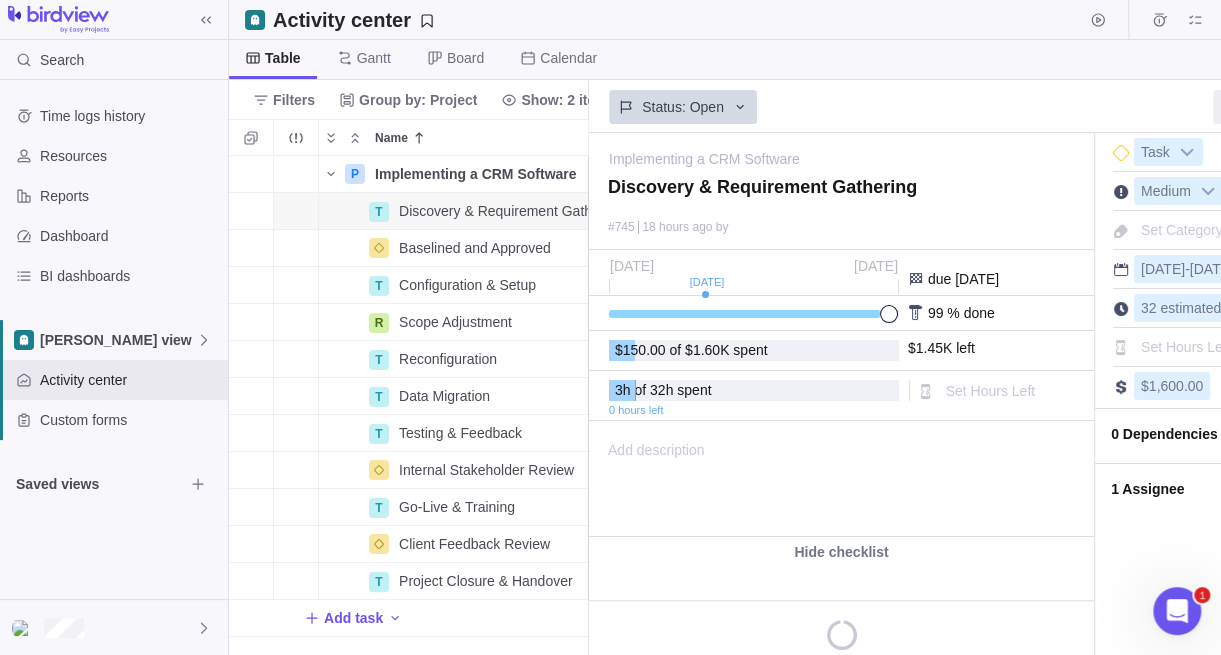 type on "x" 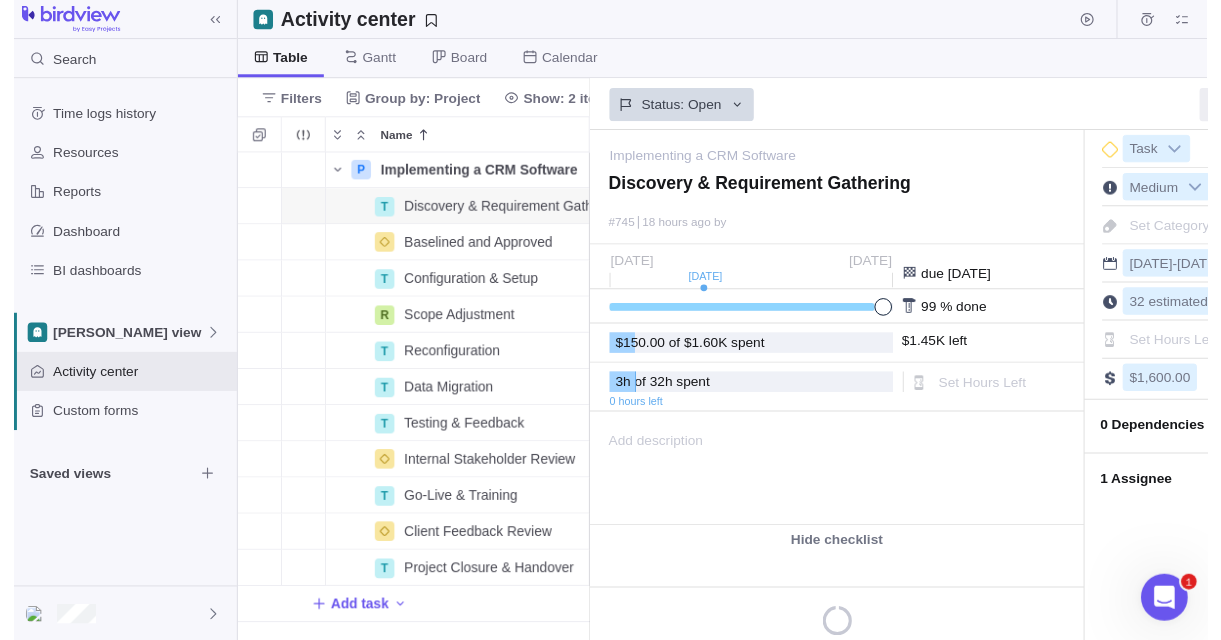 scroll, scrollTop: 469, scrollLeft: 344, axis: both 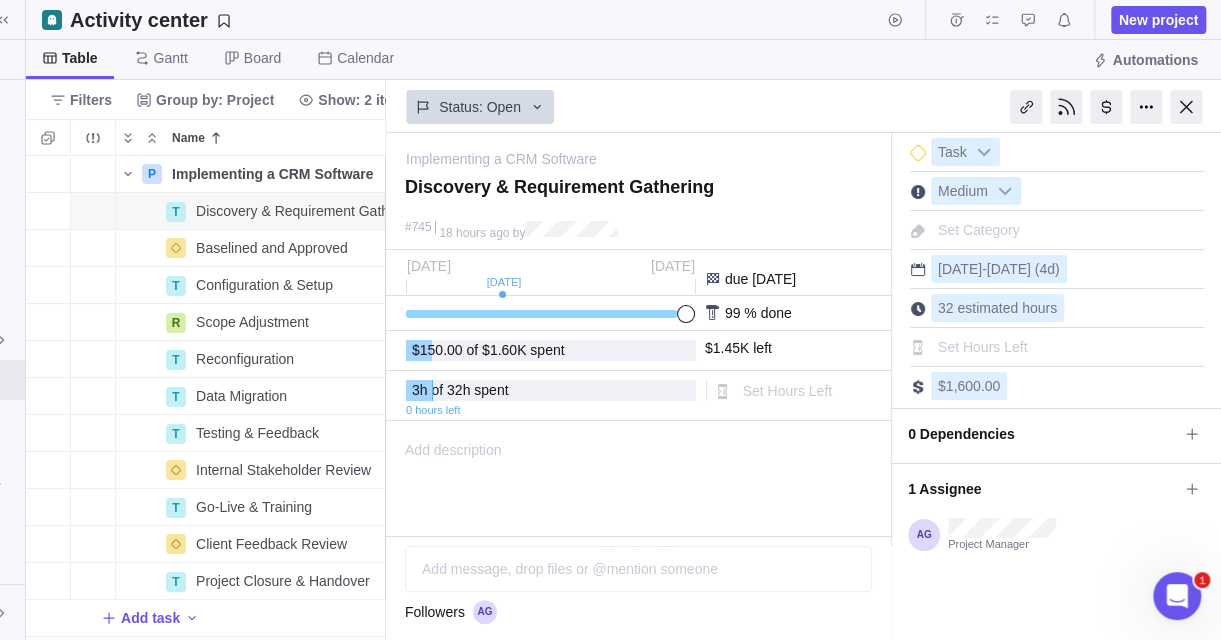 click on "I'm done
Task
Medium
Set Category
[DATE]  -  [DATE]
(4d)
32 estimated hours
Set Hours Left" at bounding box center (1057, 543) 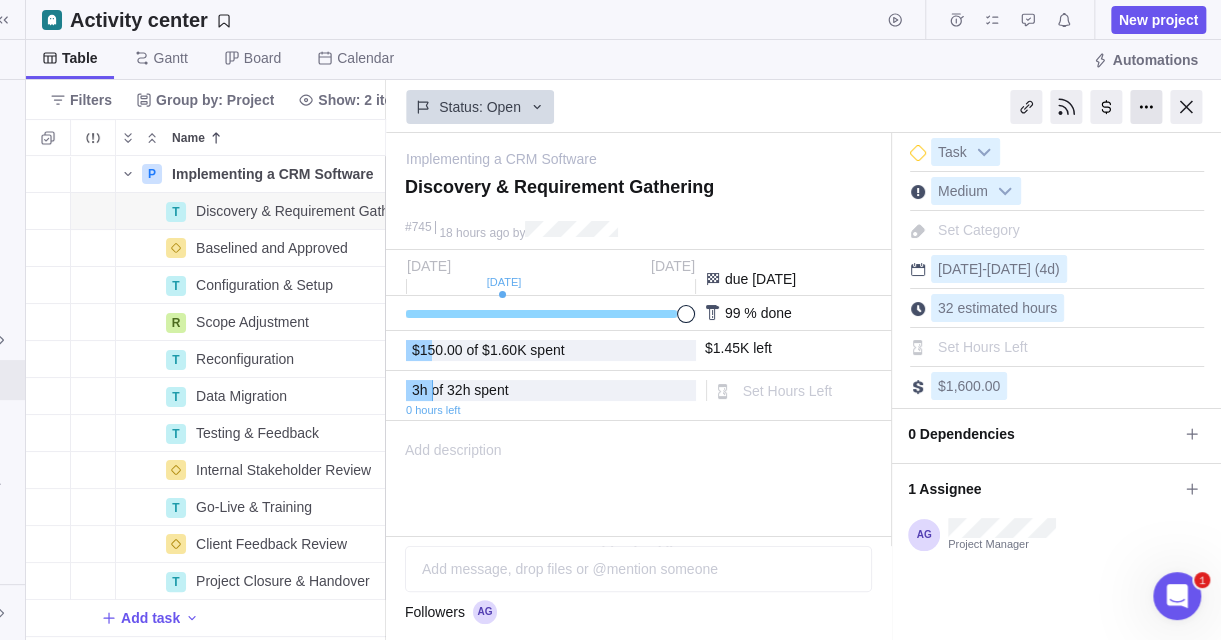 click at bounding box center [1146, 107] 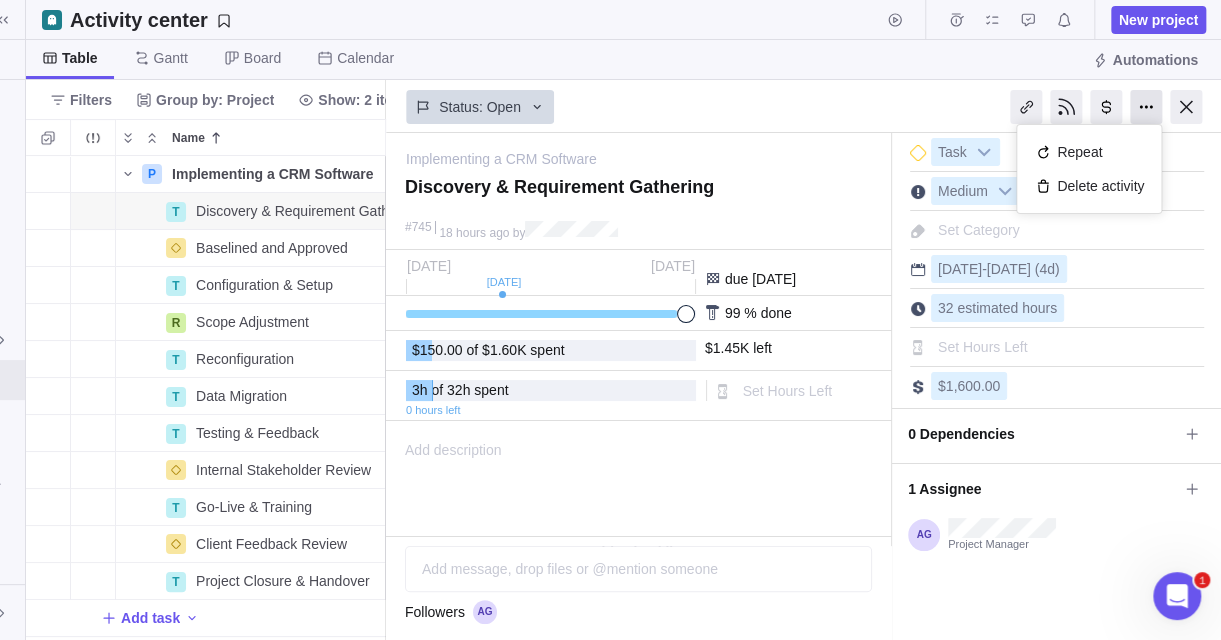click at bounding box center [1146, 107] 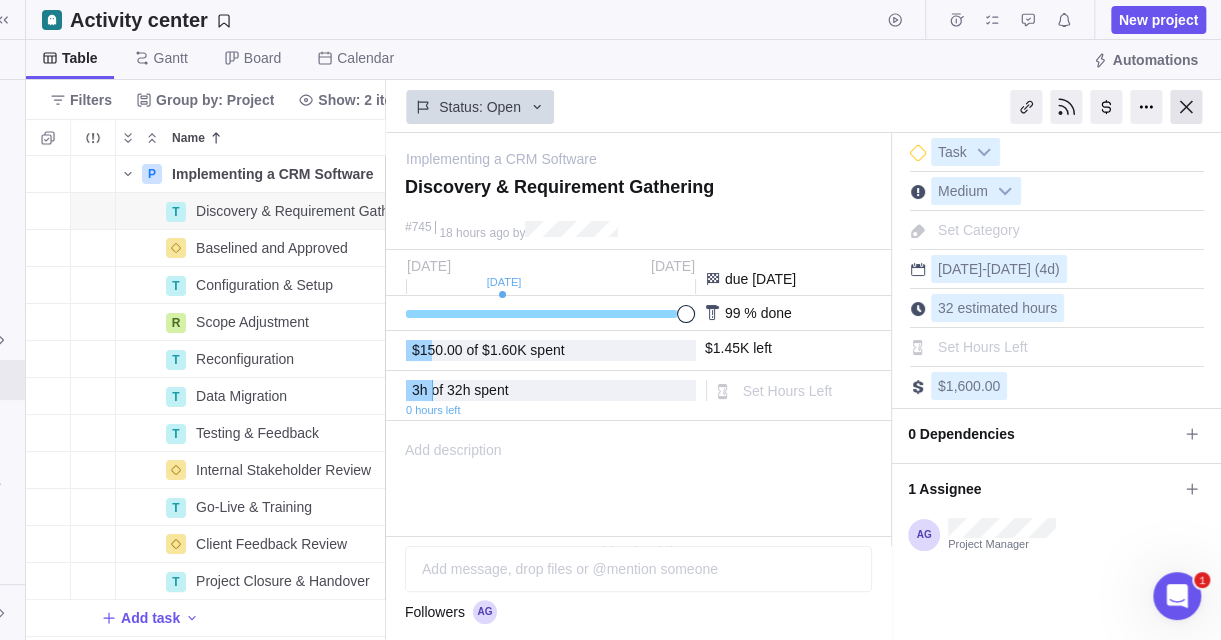 click at bounding box center (1186, 107) 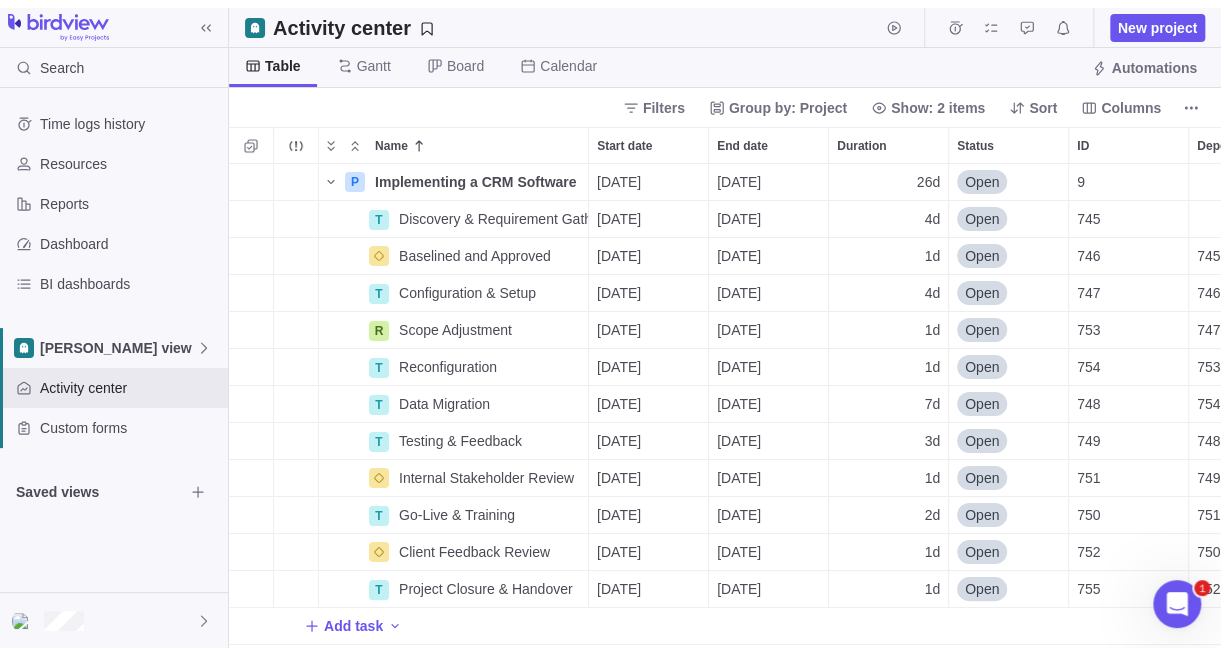 scroll, scrollTop: 0, scrollLeft: 0, axis: both 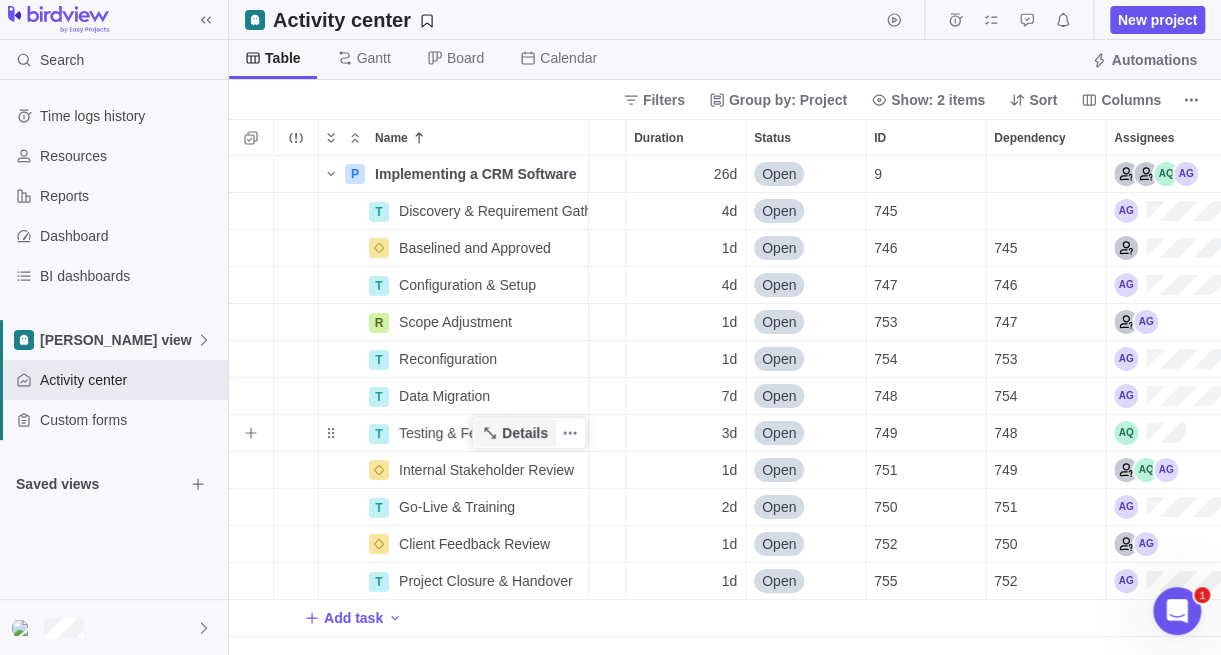click on "Details" at bounding box center (525, 433) 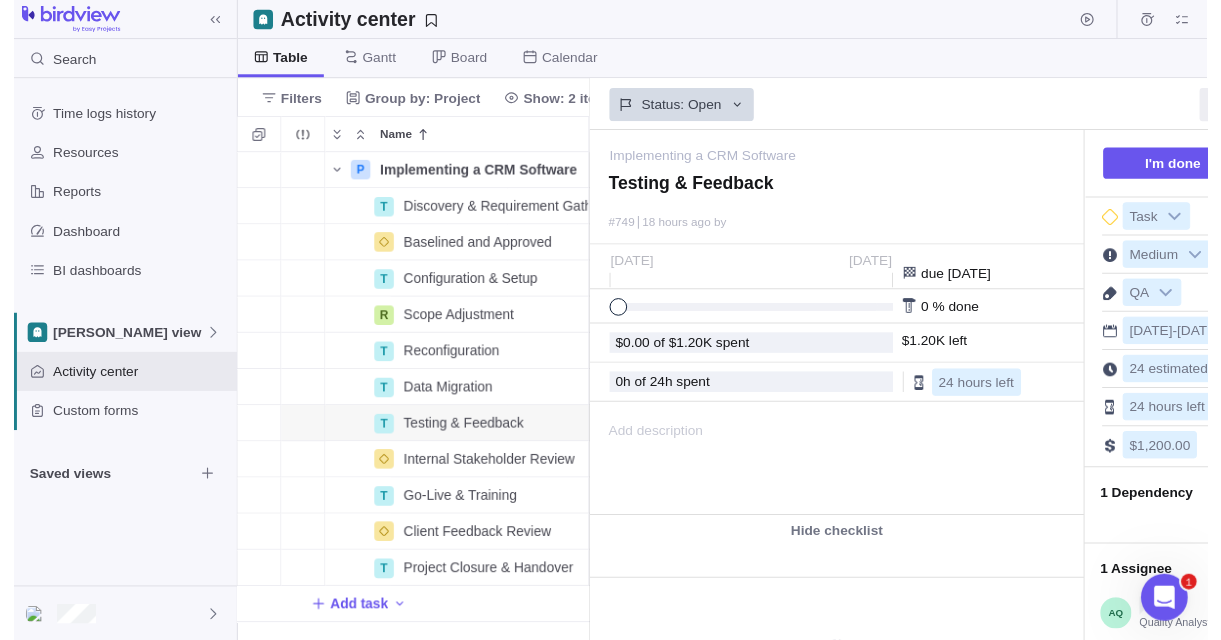 scroll, scrollTop: 469, scrollLeft: 344, axis: both 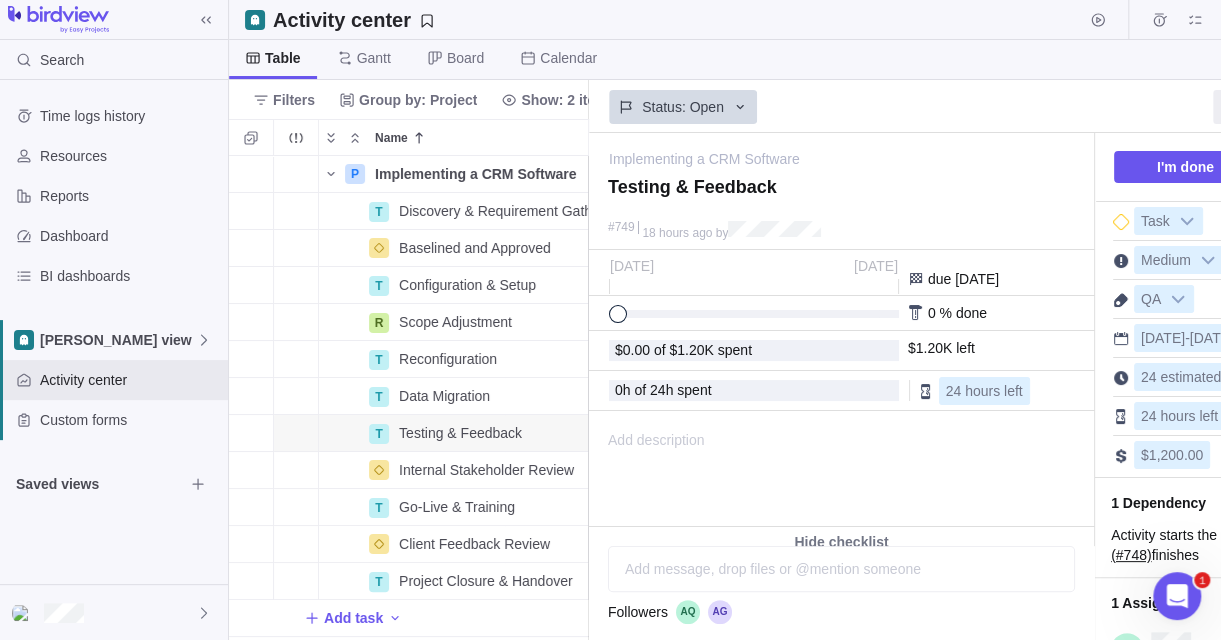 drag, startPoint x: 958, startPoint y: 638, endPoint x: 1029, endPoint y: 638, distance: 71 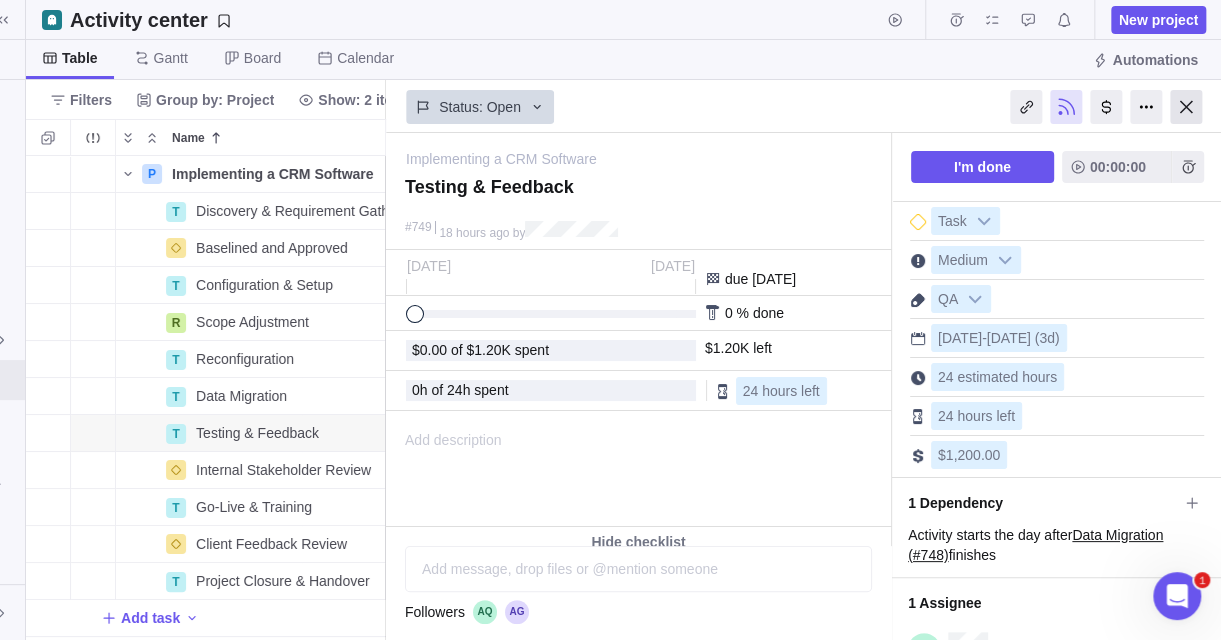 click at bounding box center [1186, 107] 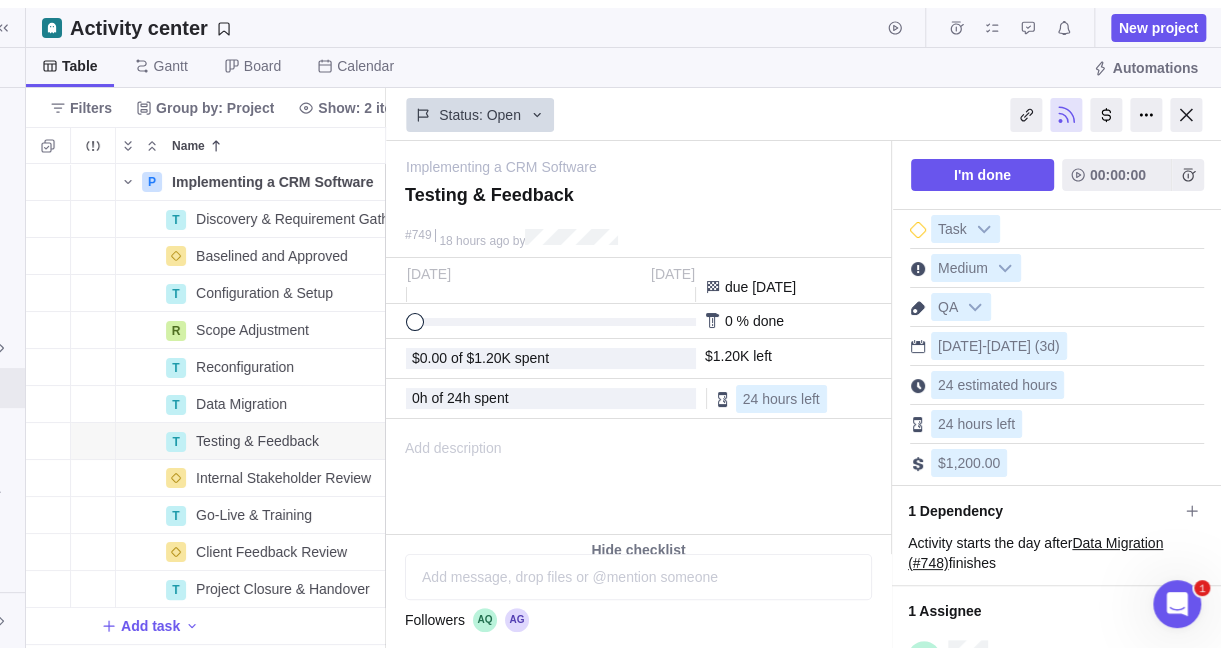scroll, scrollTop: 0, scrollLeft: 0, axis: both 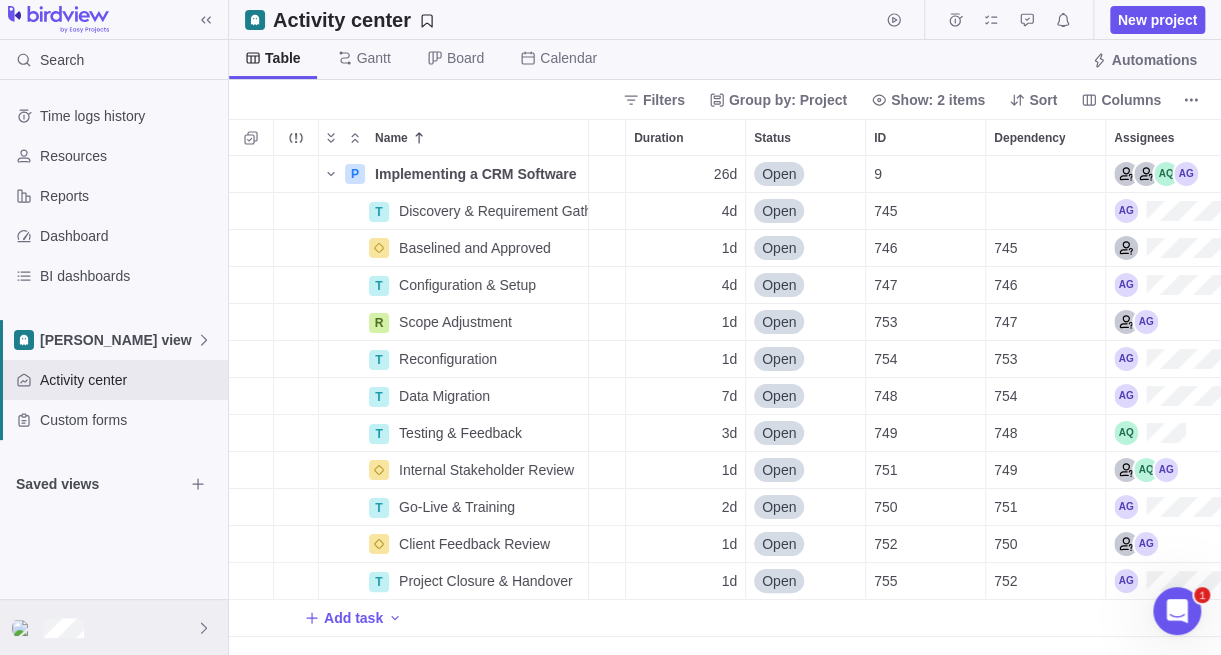 click at bounding box center [114, 627] 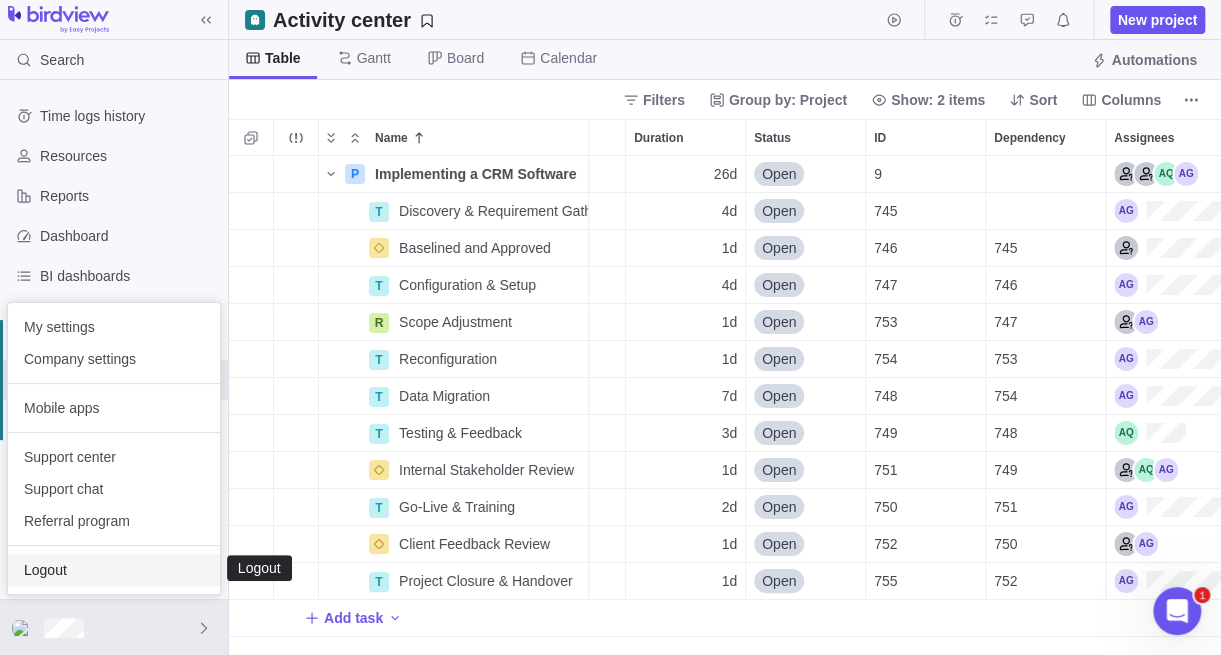 click on "Logout" at bounding box center (114, 570) 